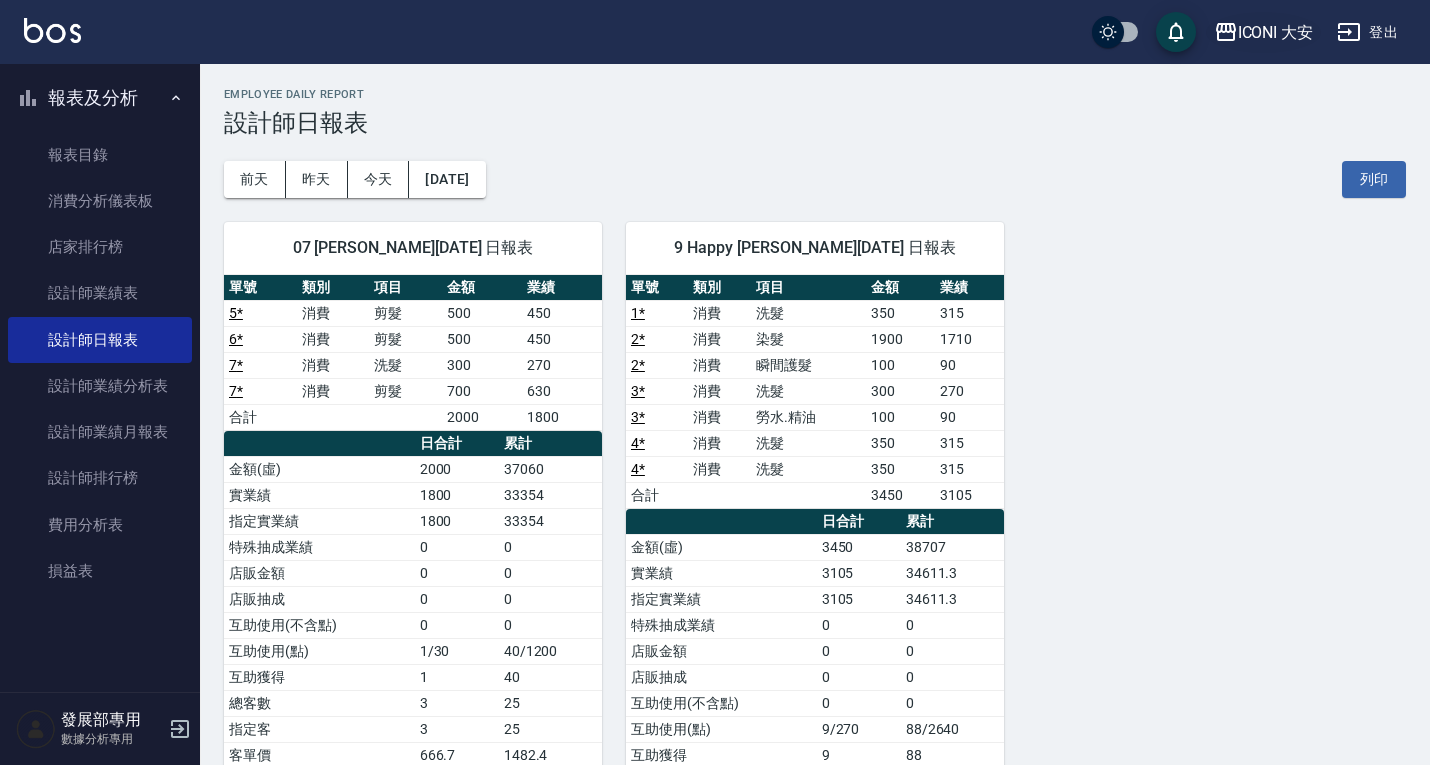 scroll, scrollTop: 0, scrollLeft: 0, axis: both 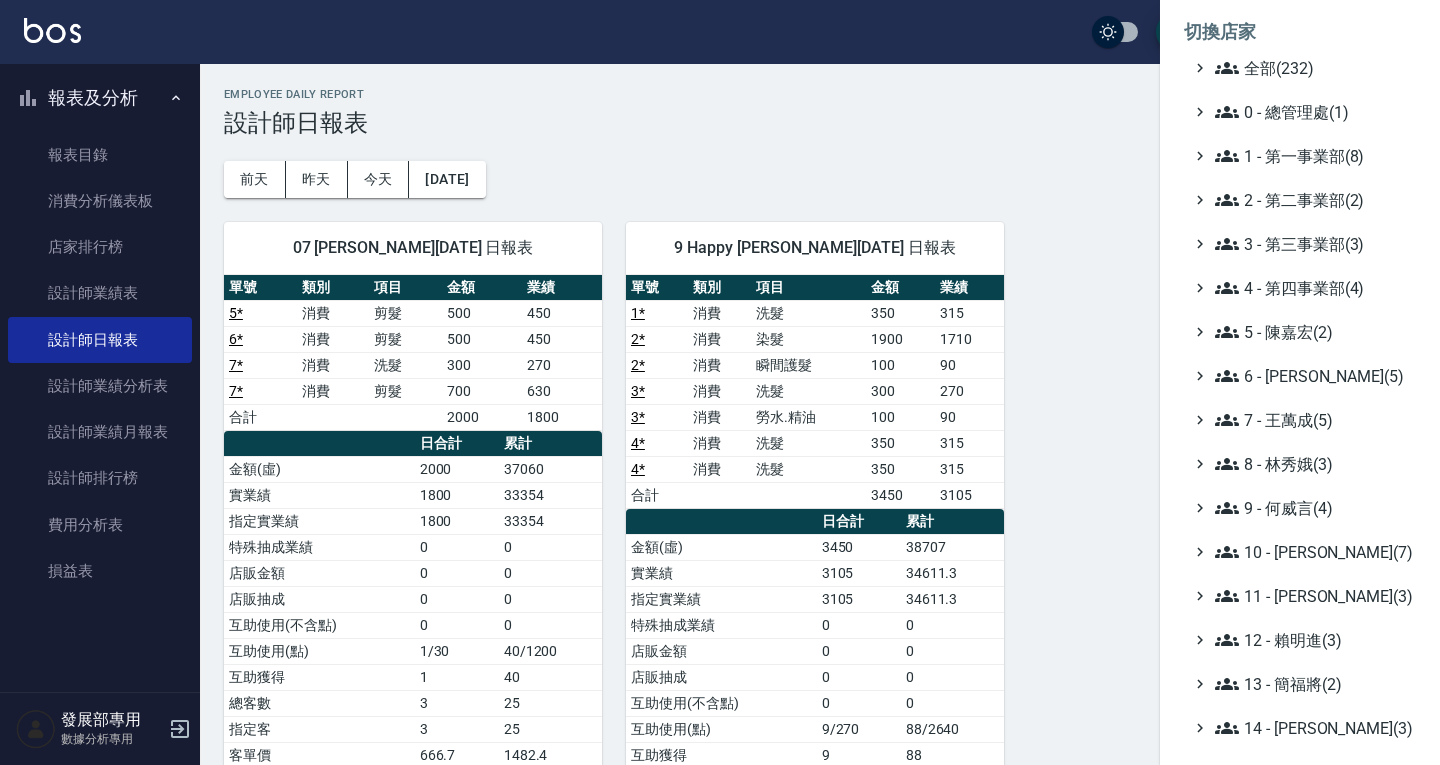 drag, startPoint x: 832, startPoint y: 159, endPoint x: 345, endPoint y: 42, distance: 500.85727 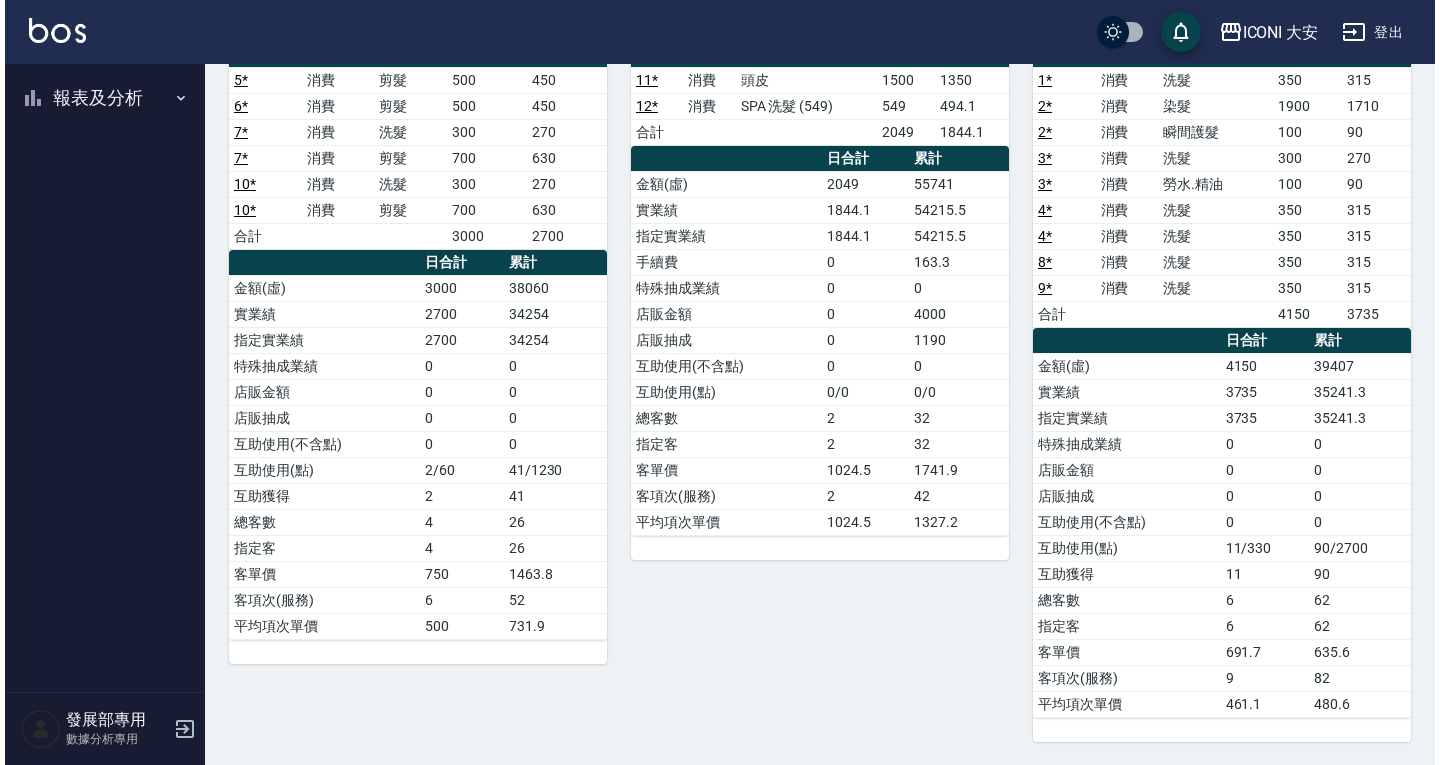 scroll, scrollTop: 0, scrollLeft: 0, axis: both 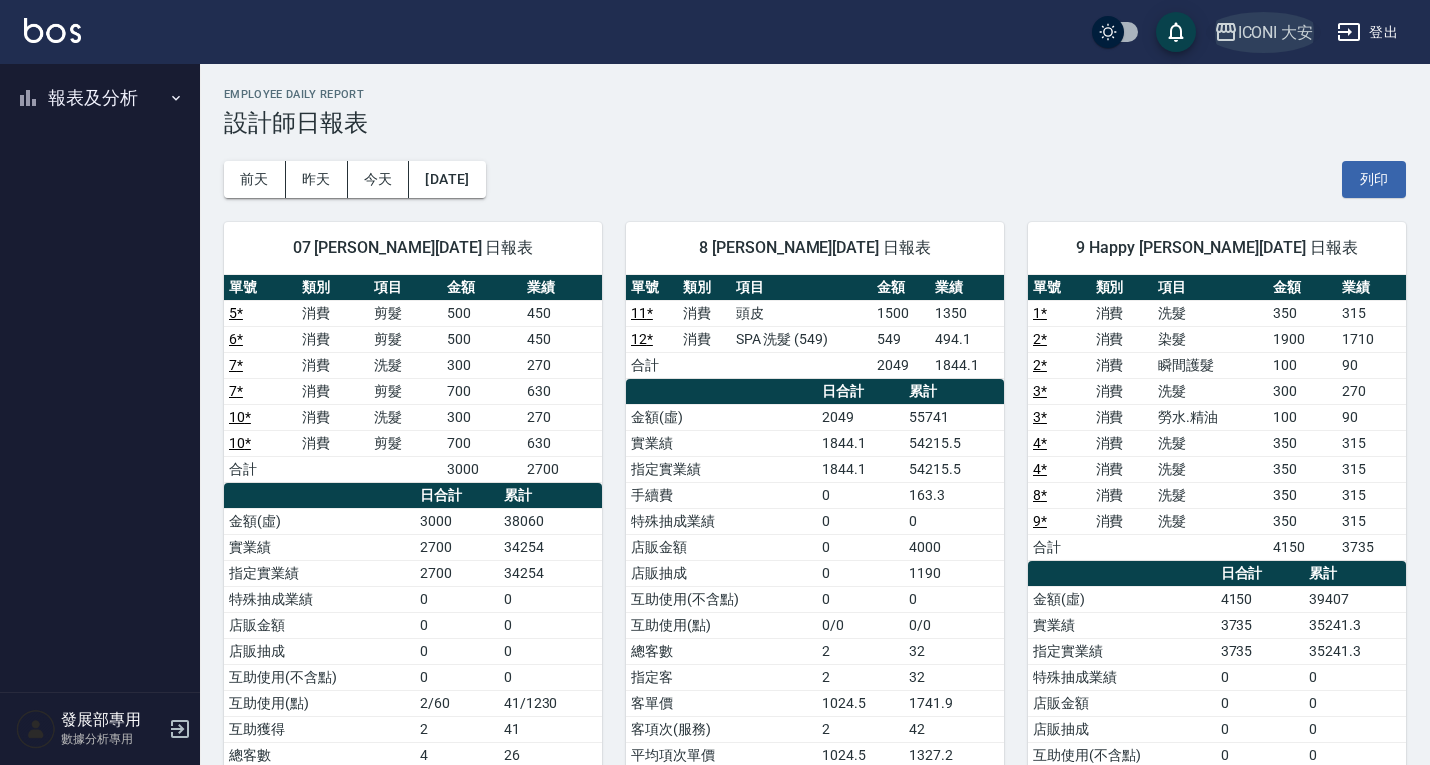 click on "ICONI 大安" at bounding box center [1276, 32] 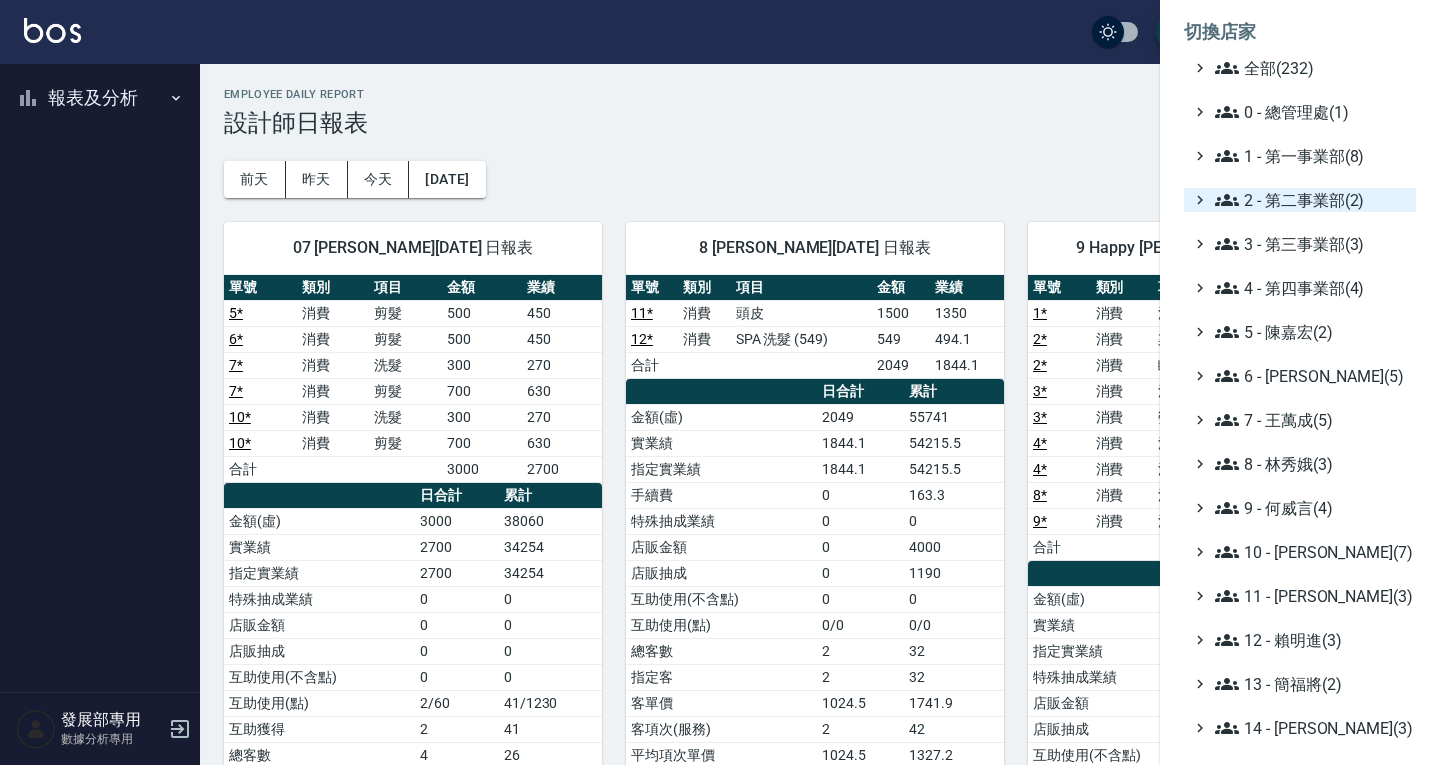 click on "2 - 第二事業部(2)" at bounding box center [1311, 200] 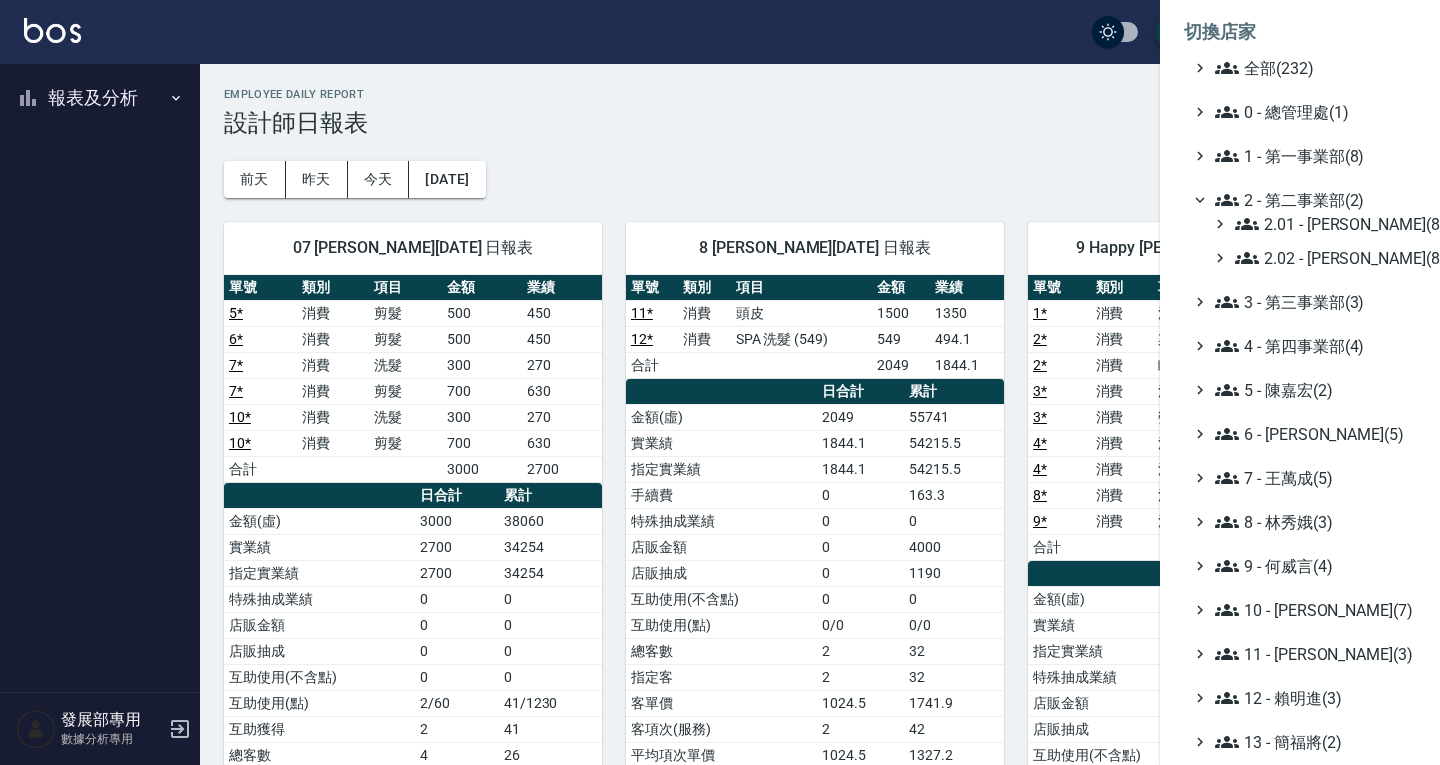 click on "2 - 第二事業部(2)" at bounding box center [1311, 200] 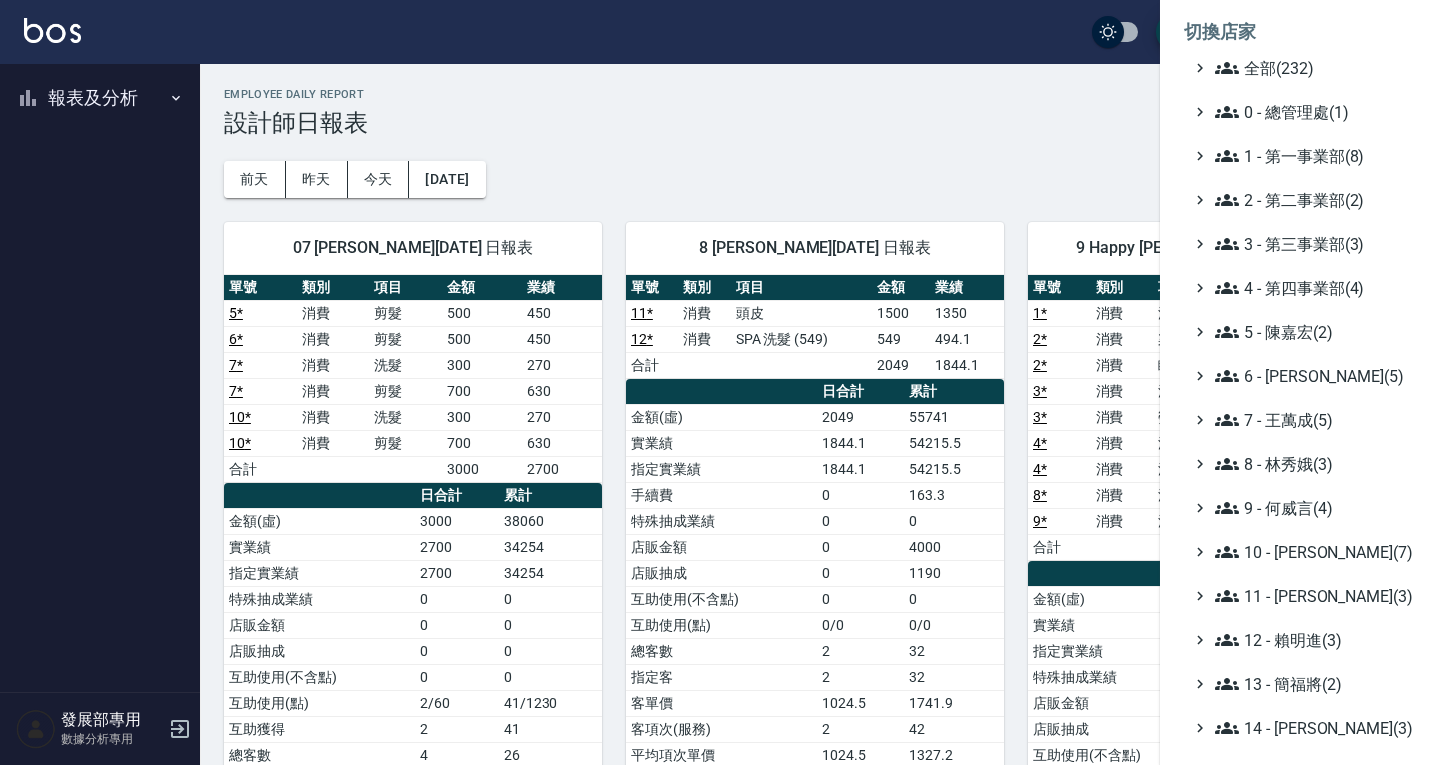 click on "全部(232) 0 - 總管理處(1) 1 - 第一事業部(8) 2 - 第二事業部(2) 3 - 第三事業部(3) 4 - 第四事業部(4) 5 - [PERSON_NAME](2) 6 - [PERSON_NAME](5) 7 - [PERSON_NAME](5) 8 - [PERSON_NAME](3) 9 - [PERSON_NAME](4) 10 - [PERSON_NAME](7) 11 - [PERSON_NAME](3) 12 - [PERSON_NAME](3) 13 - 簡福將(2) 14 - [PERSON_NAME](3) 16 - [PERSON_NAME](1) 17 - [PERSON_NAME]原(4) 18 - 單店(3) 19 - [GEOGRAPHIC_DATA](3) 20 - 測試區(1) 21 - 歷史區(35)  - BeautyOS(9)" at bounding box center [1300, 552] 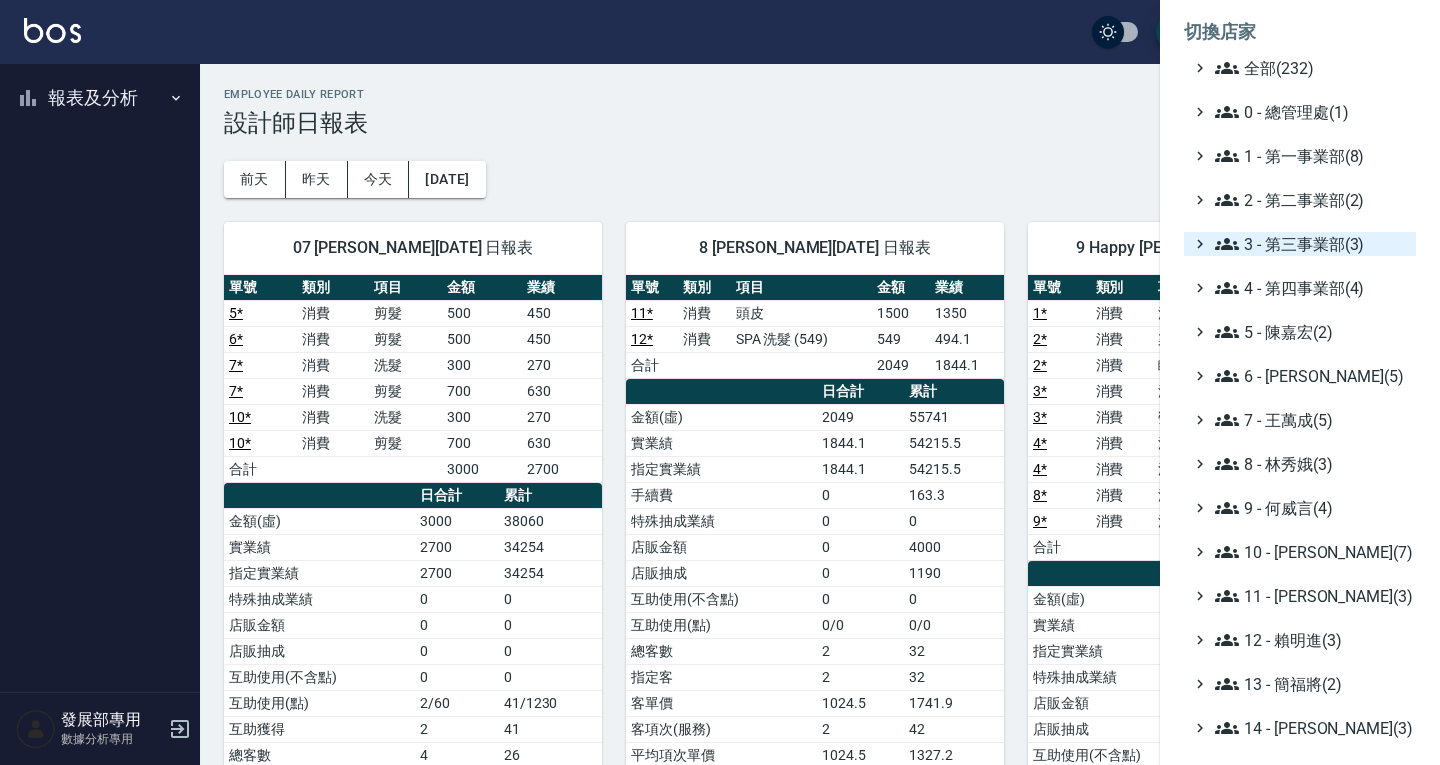 click on "3 - 第三事業部(3)" at bounding box center (1311, 244) 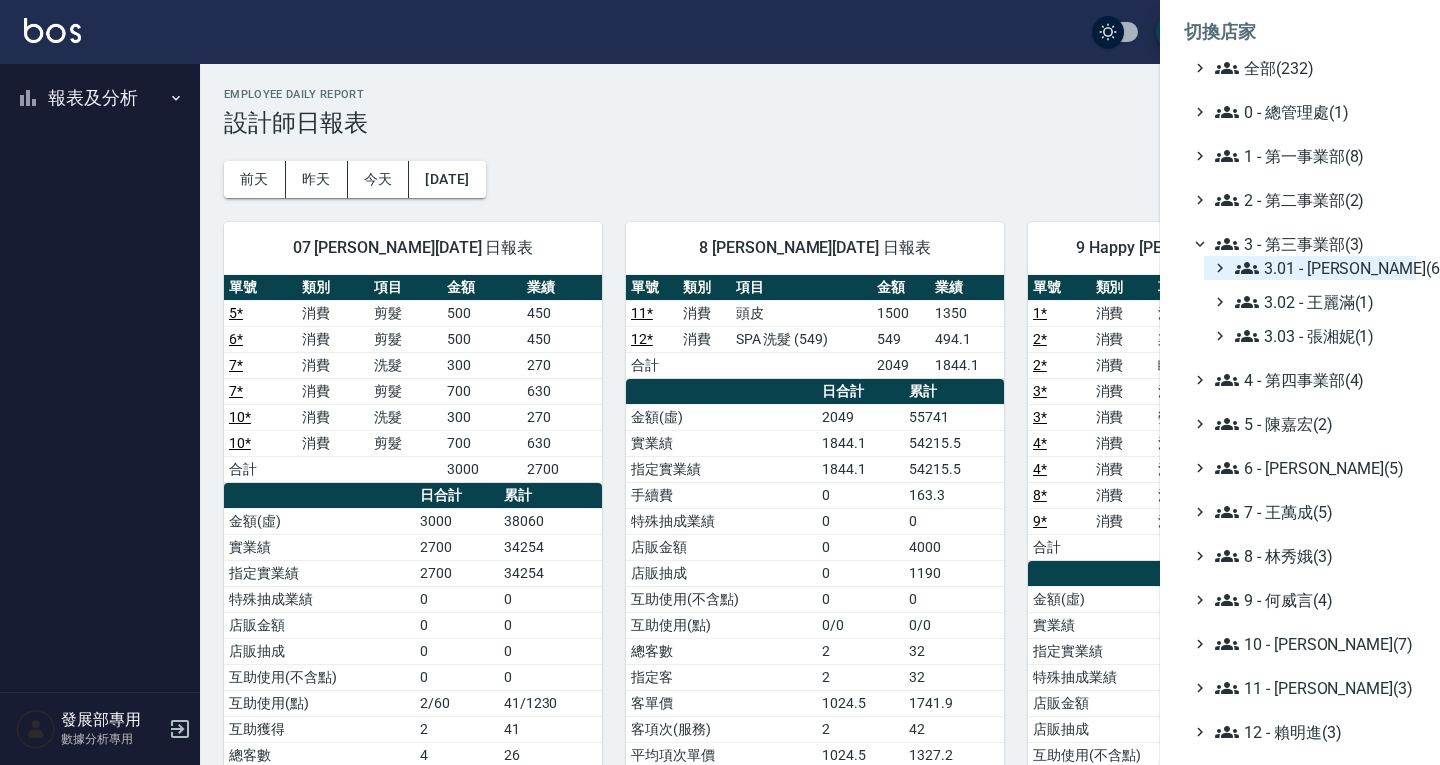 click on "3.01 - 蔡承翰(6)" at bounding box center [1321, 268] 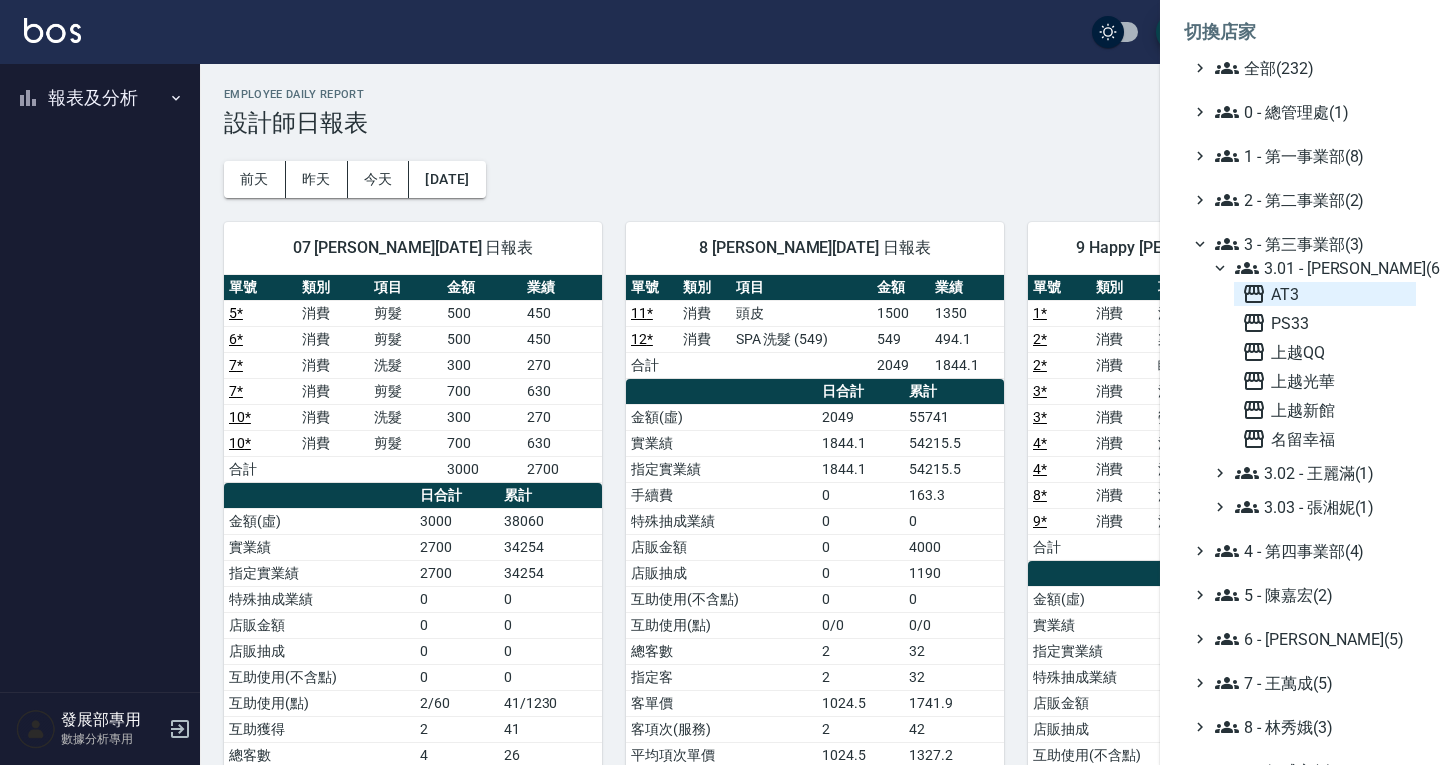 click on "AT3" at bounding box center [1325, 294] 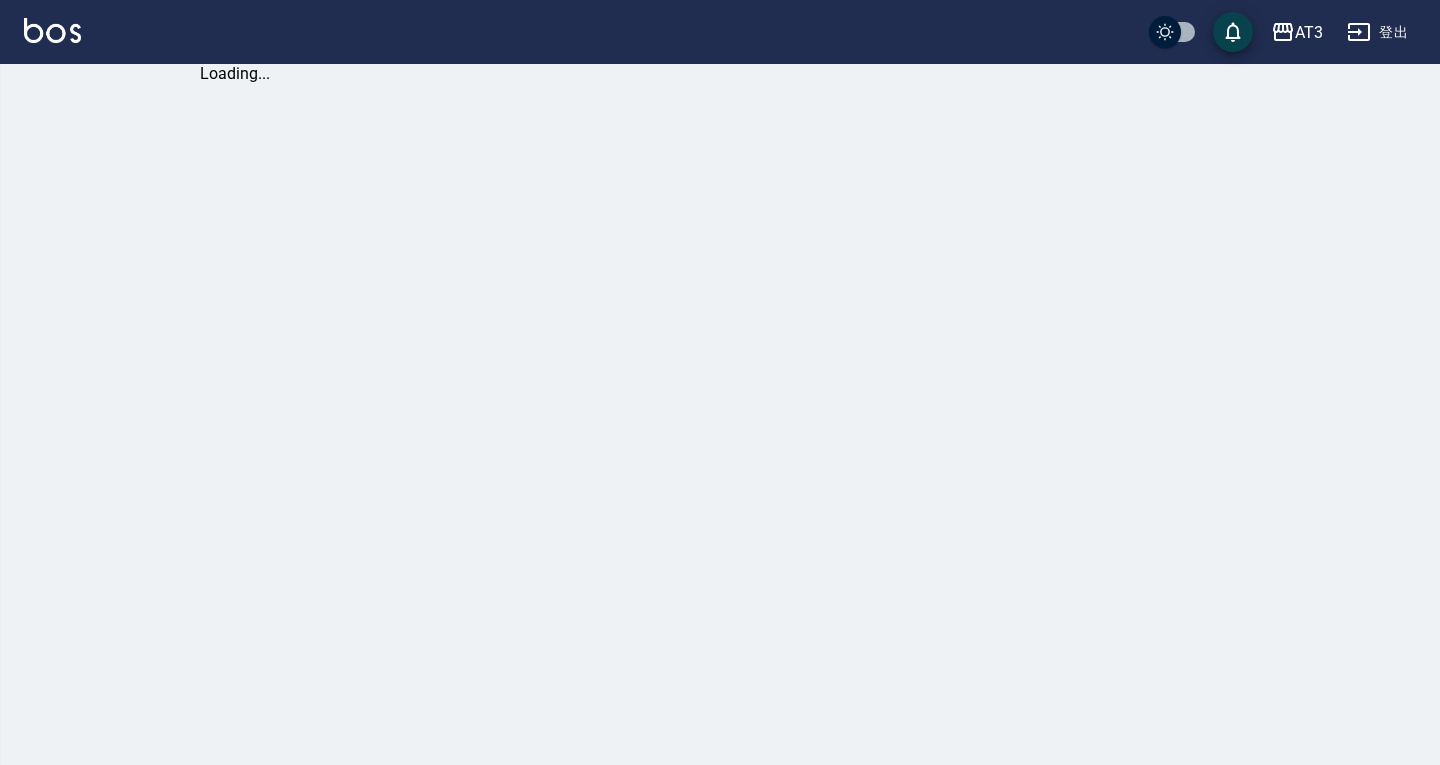 scroll, scrollTop: 0, scrollLeft: 0, axis: both 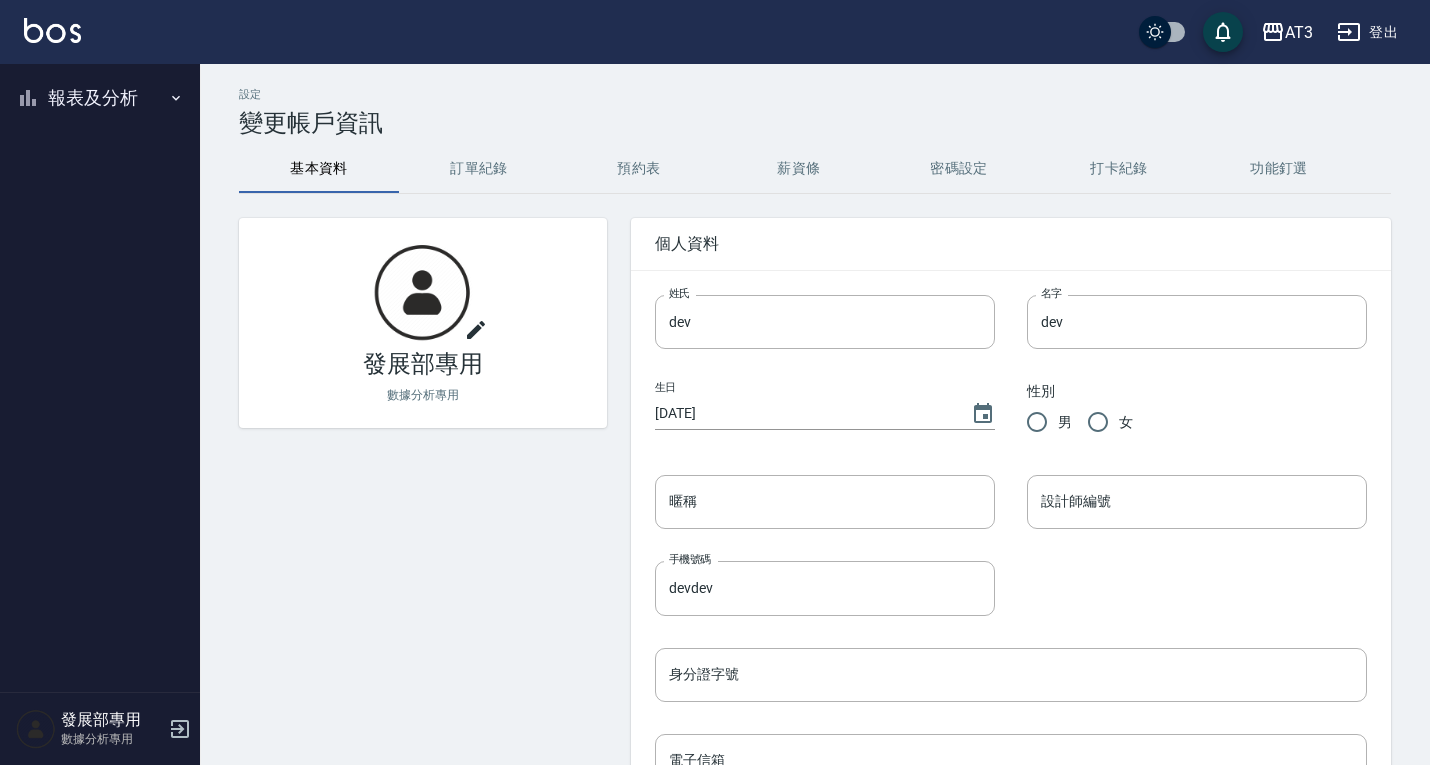 click on "報表及分析" at bounding box center (100, 98) 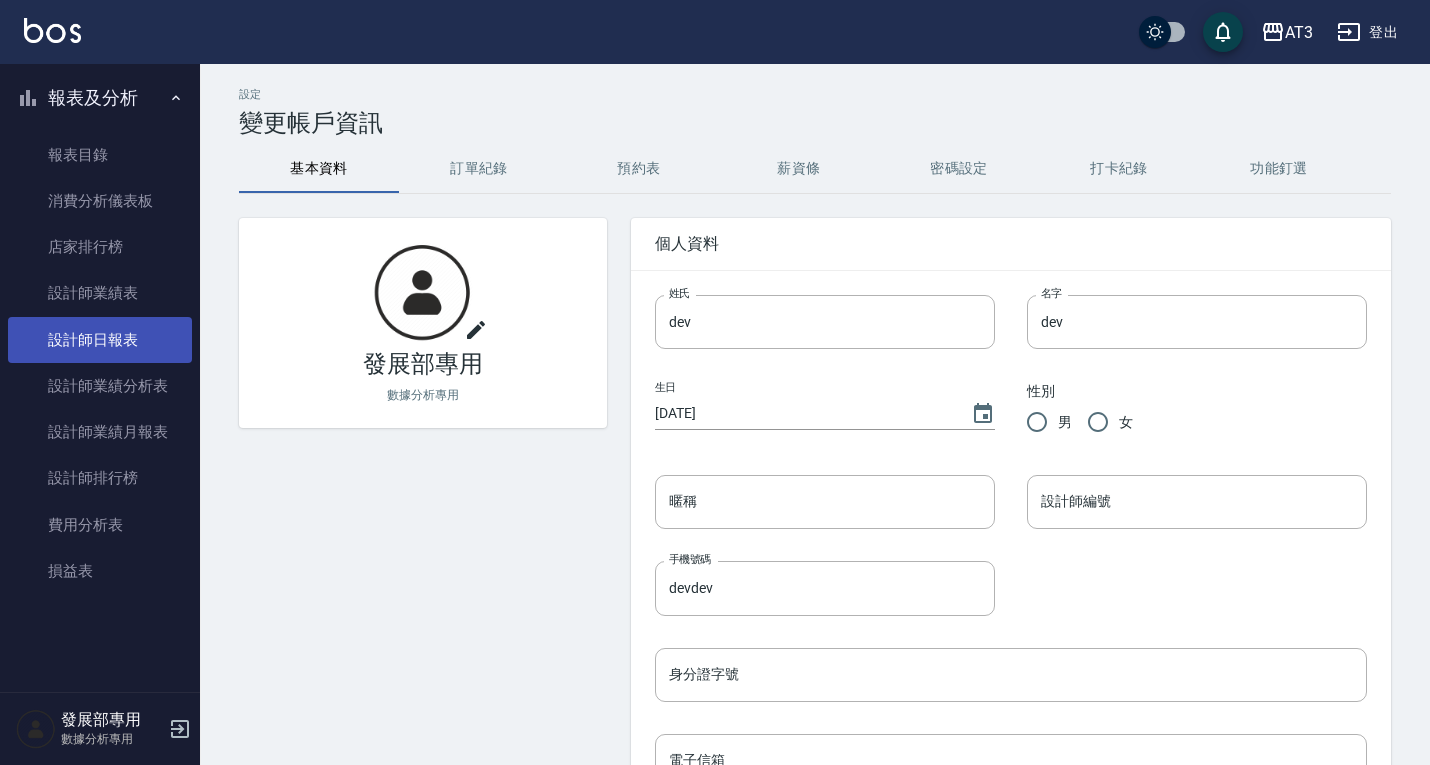 click on "設計師日報表" at bounding box center [100, 340] 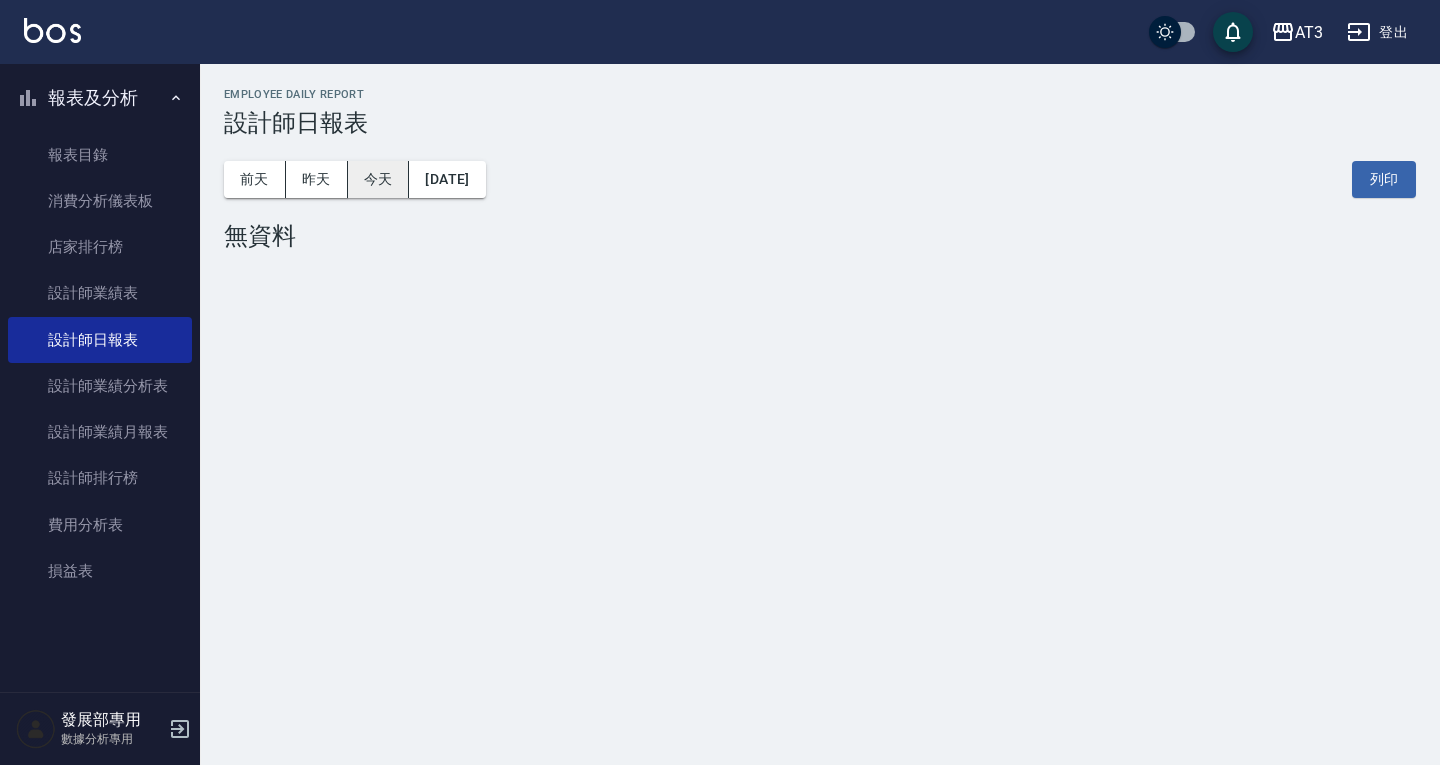 click on "今天" at bounding box center (379, 179) 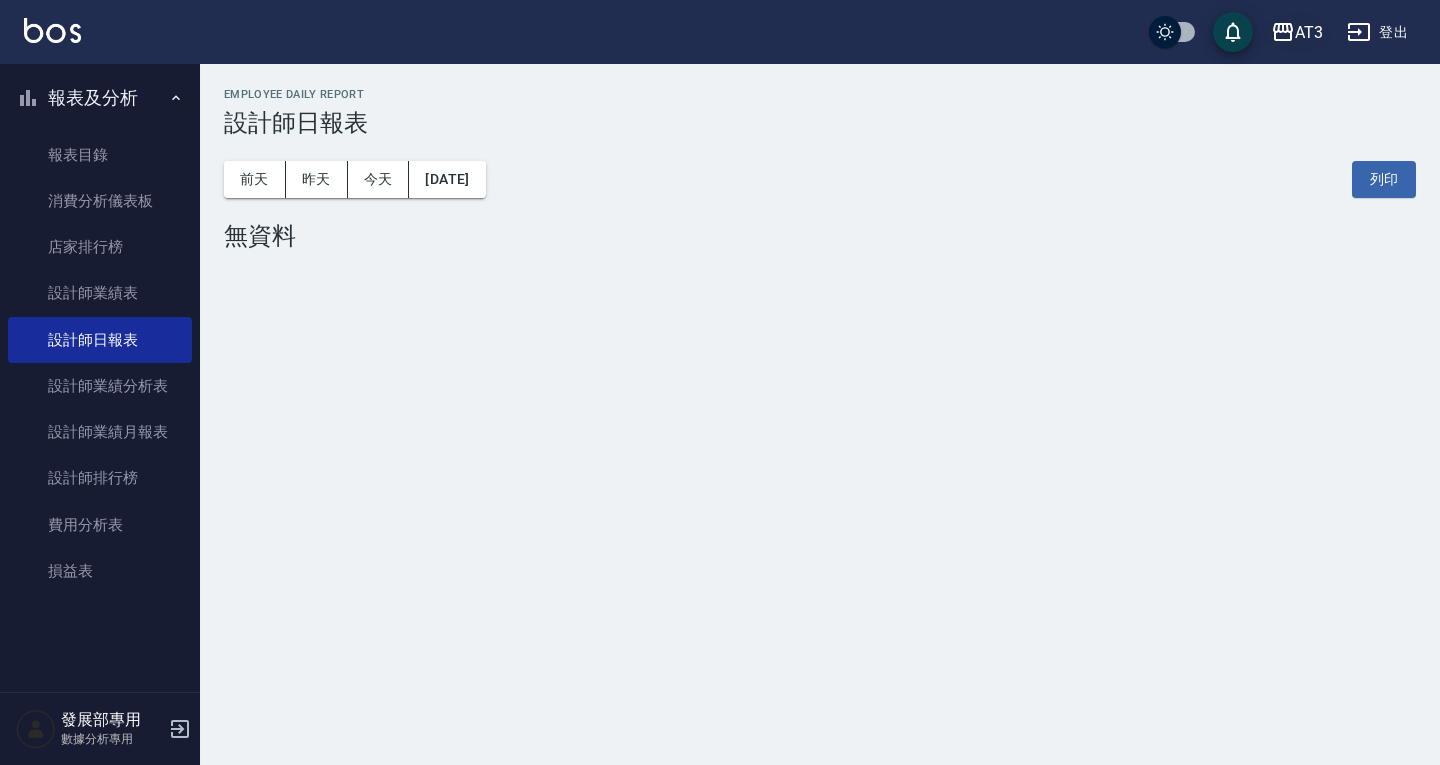 click on "AT3" at bounding box center (1309, 32) 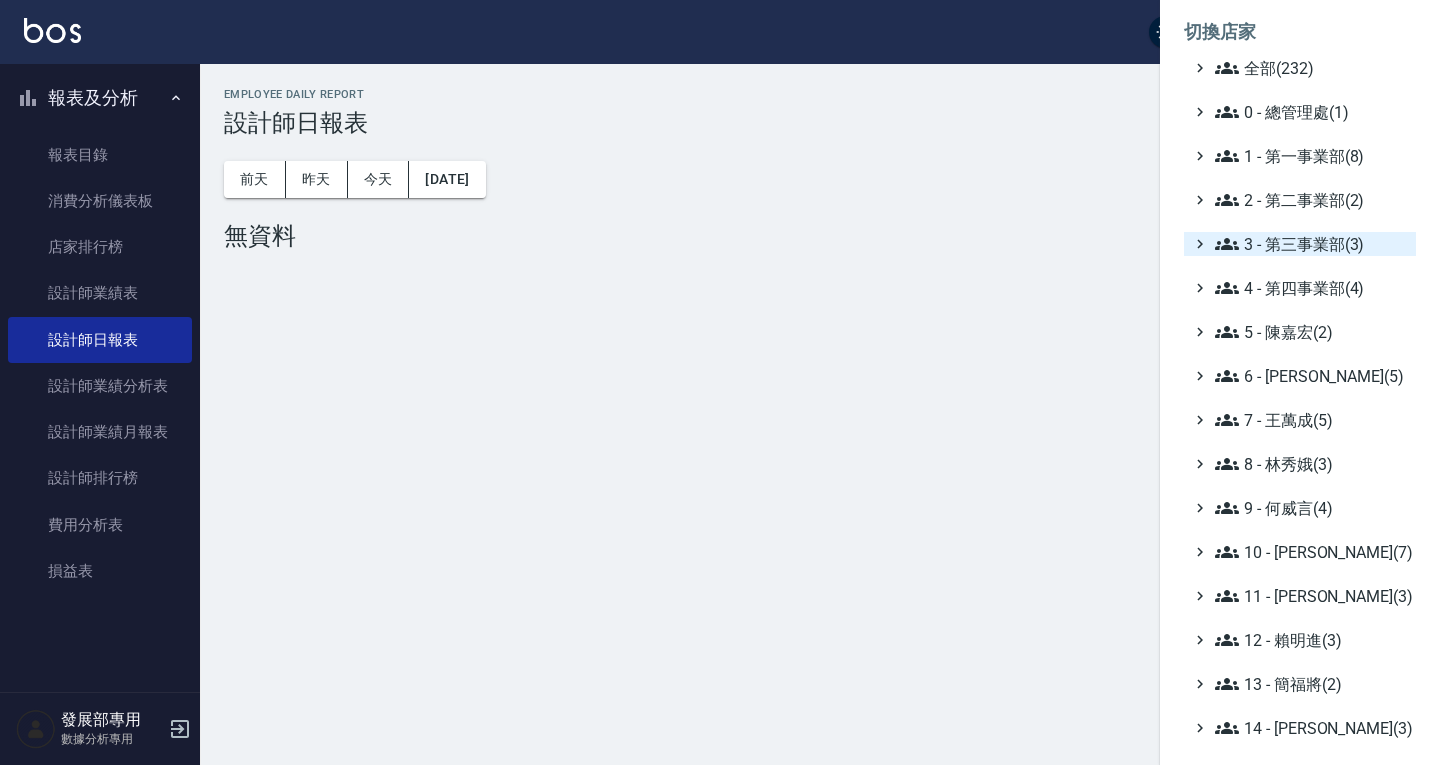 click on "3 - 第三事業部(3)" at bounding box center (1311, 244) 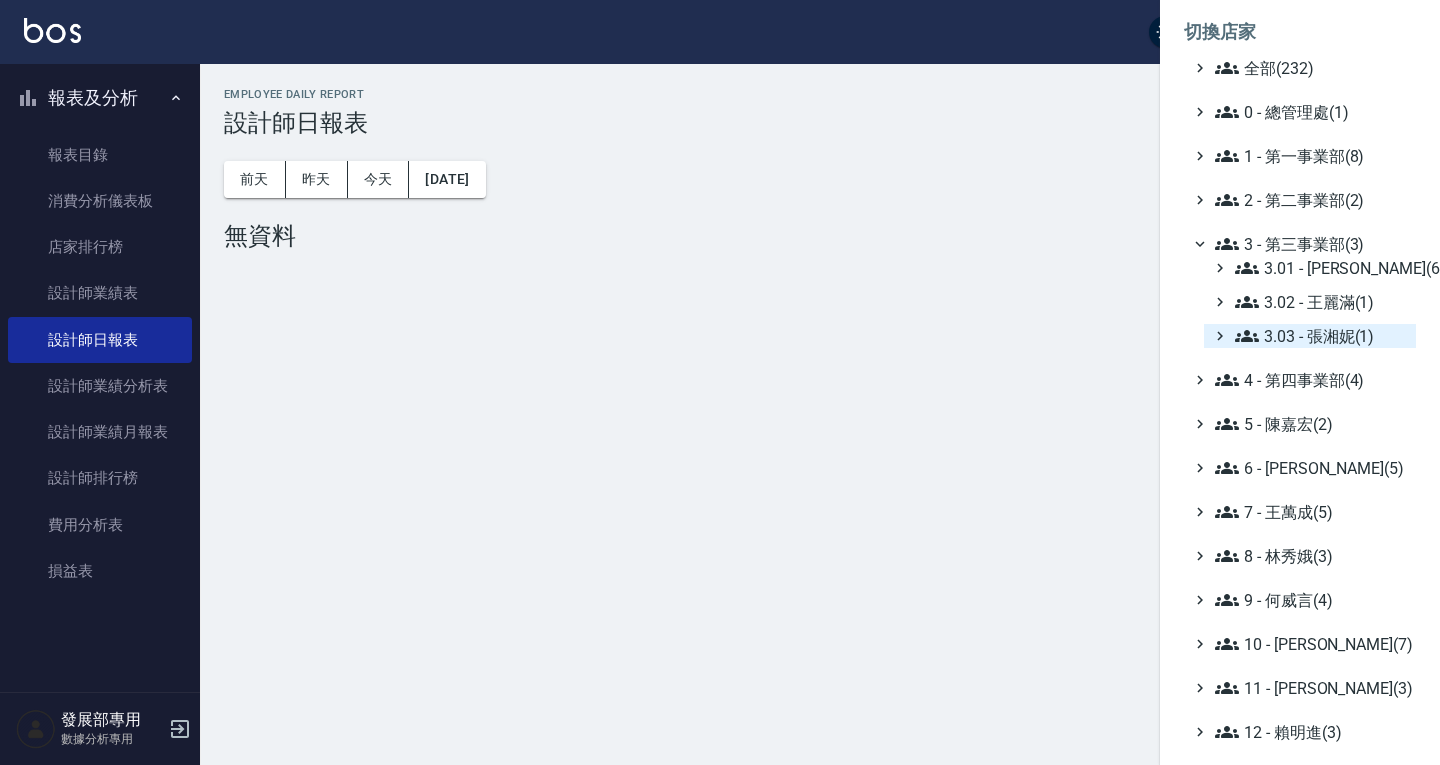 click on "3.03 - 張湘妮(1)" at bounding box center [1321, 336] 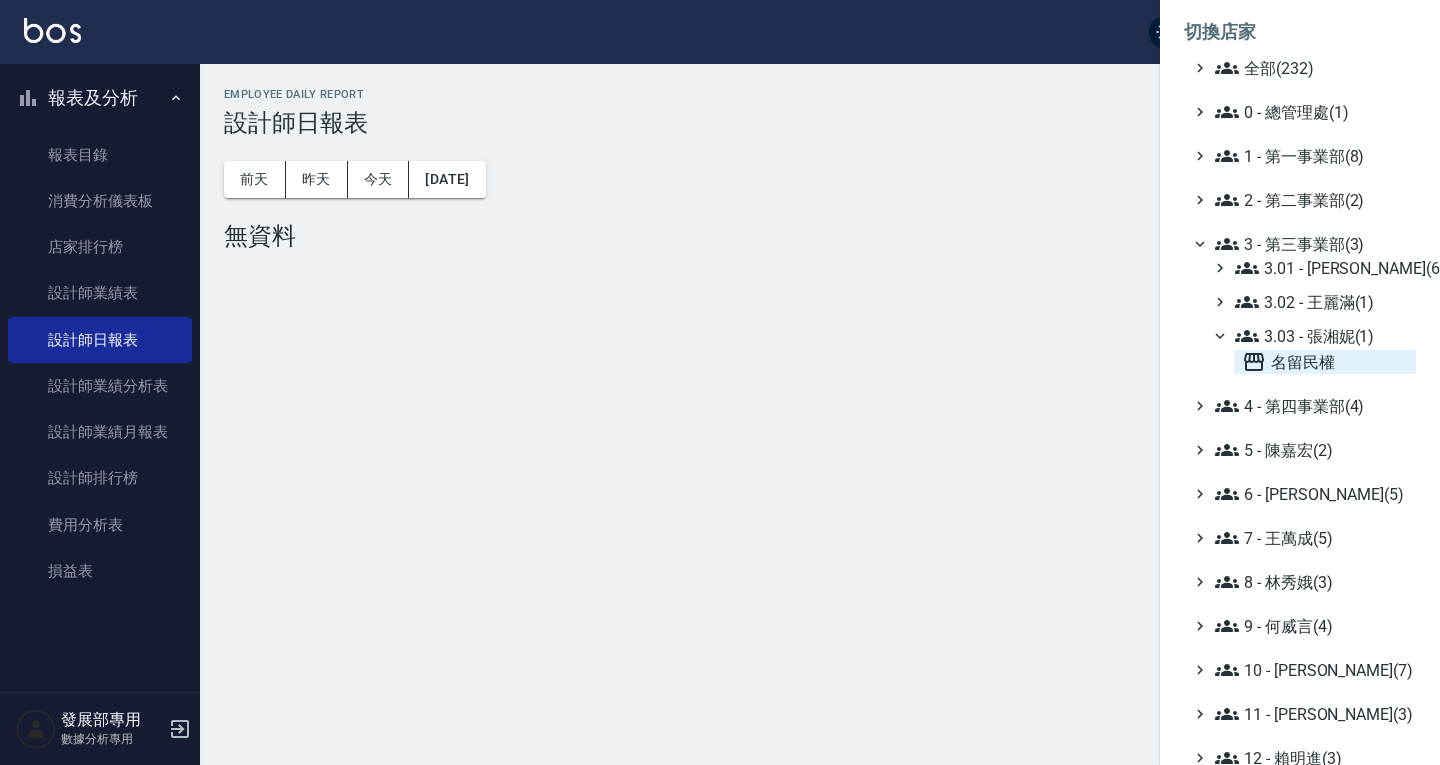 click on "名留民權" at bounding box center [1325, 362] 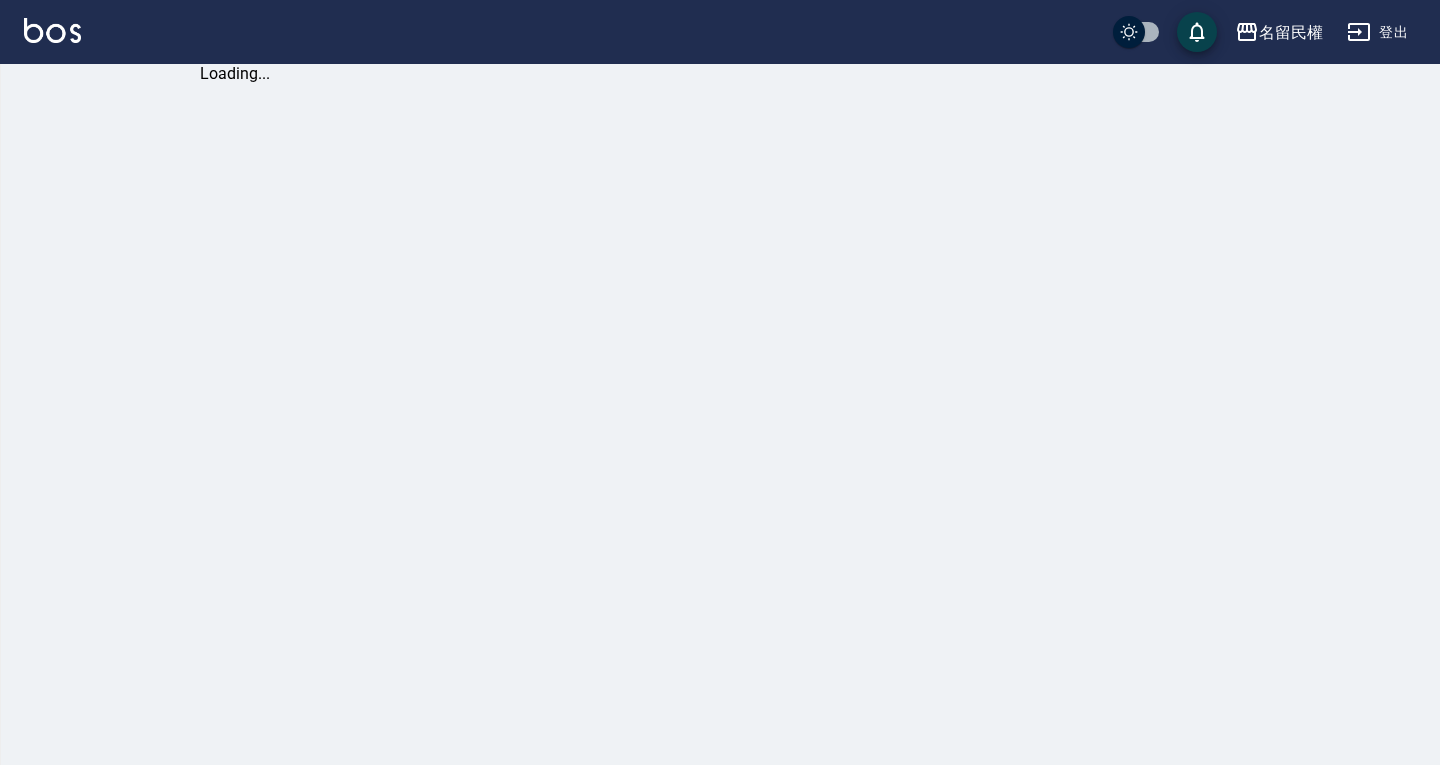 scroll, scrollTop: 0, scrollLeft: 0, axis: both 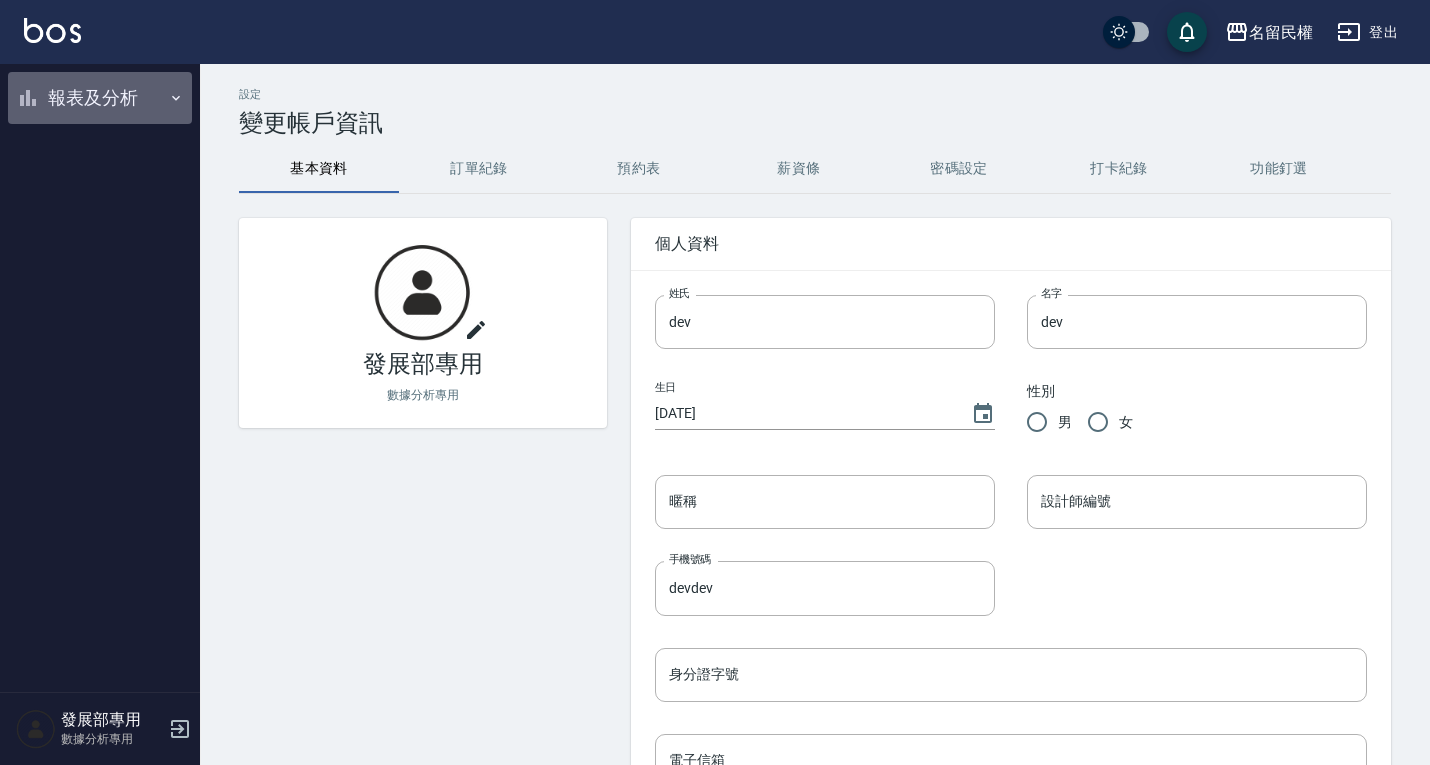 click on "報表及分析" at bounding box center (100, 98) 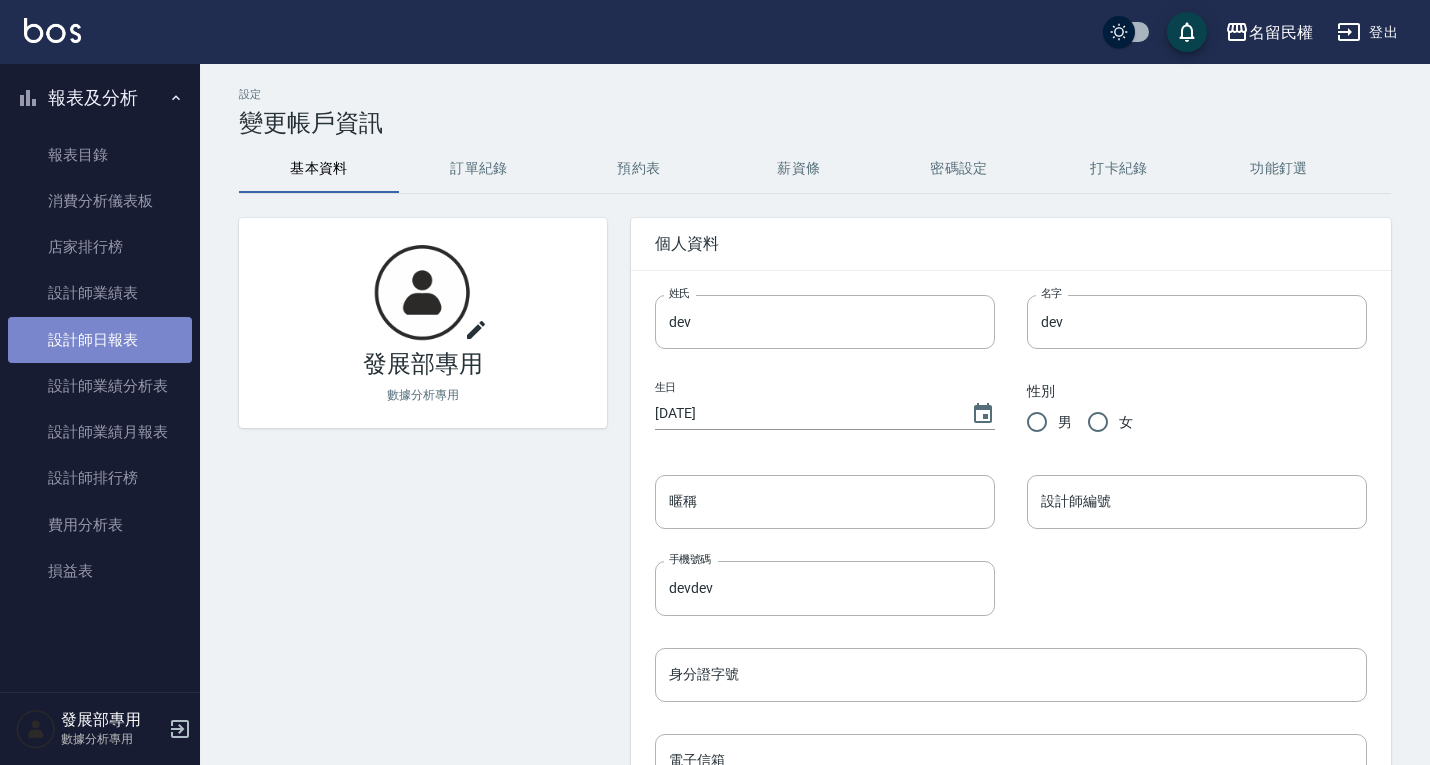 click on "設計師日報表" at bounding box center (100, 340) 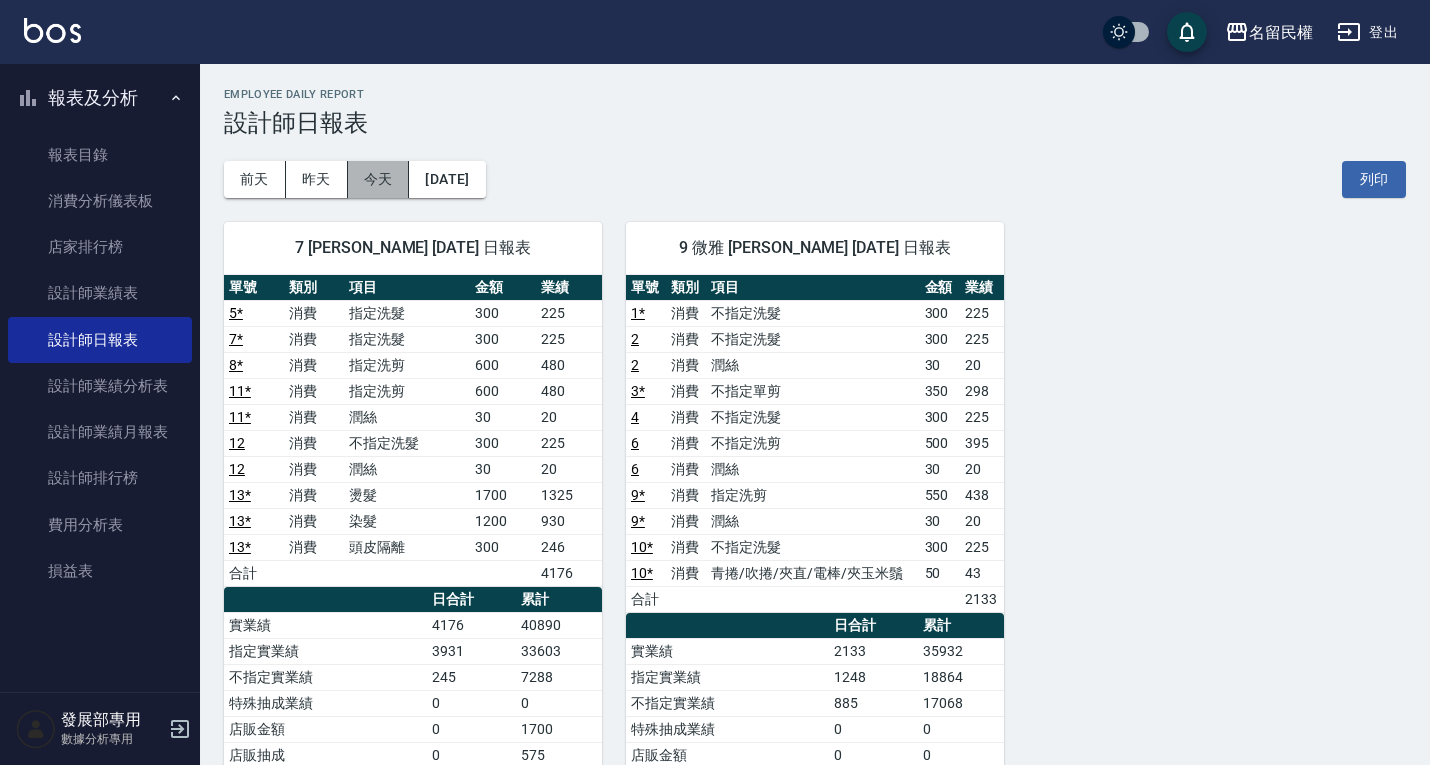 click on "今天" at bounding box center (379, 179) 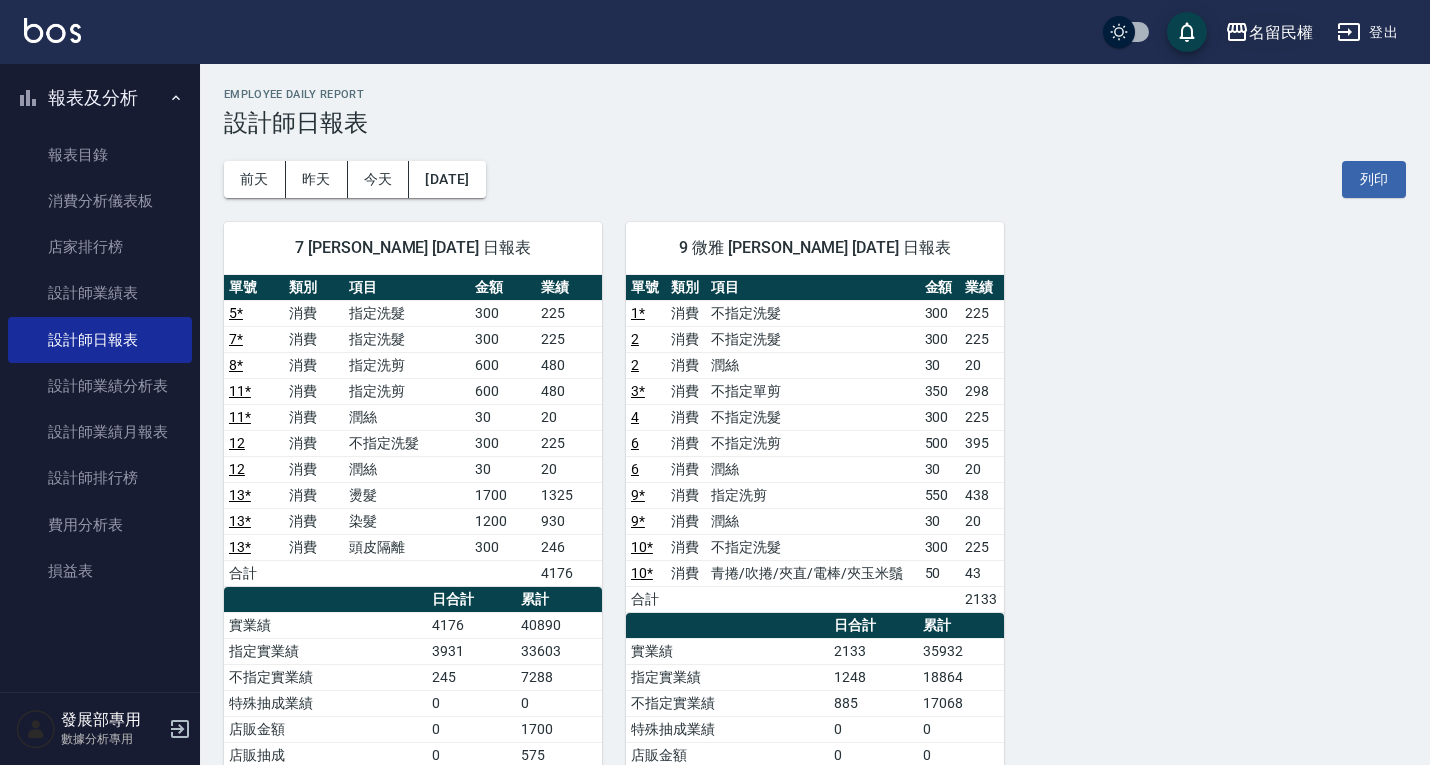 click on "名留民權" at bounding box center [1281, 32] 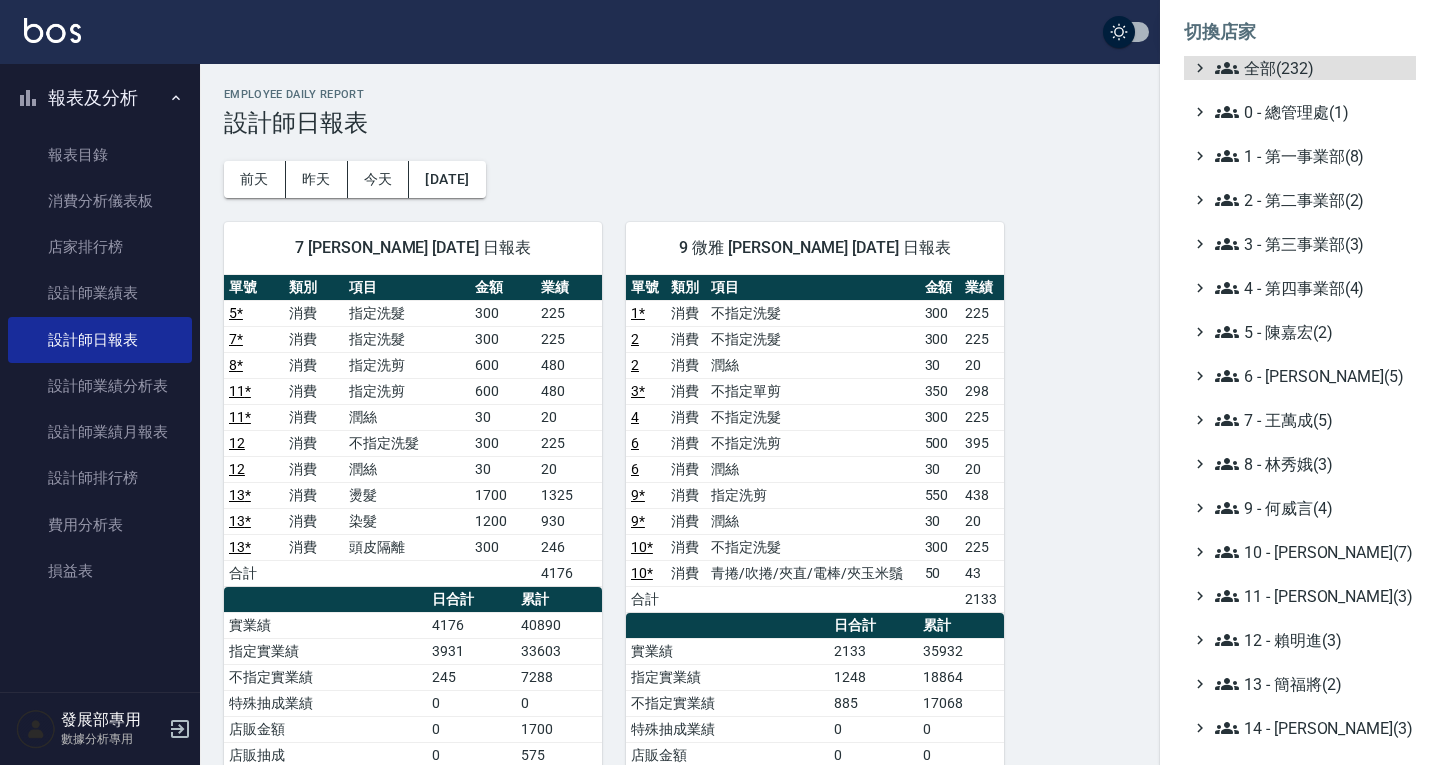 click on "全部(232) 0 - 總管理處(1) 1 - 第一事業部(8) 2 - 第二事業部(2) 3 - 第三事業部(3) 4 - 第四事業部(4) 5 - [PERSON_NAME](2) 6 - [PERSON_NAME](5) 7 - [PERSON_NAME](5) 8 - [PERSON_NAME](3) 9 - [PERSON_NAME](4) 10 - [PERSON_NAME](7) 11 - [PERSON_NAME](3) 12 - [PERSON_NAME](3) 13 - 簡福將(2) 14 - [PERSON_NAME](3) 16 - [PERSON_NAME](1) 17 - [PERSON_NAME]原(4) 18 - 單店(3) 19 - [GEOGRAPHIC_DATA](3) 20 - 測試區(1) 21 - 歷史區(35)  - BeautyOS(9)" at bounding box center [1300, 552] 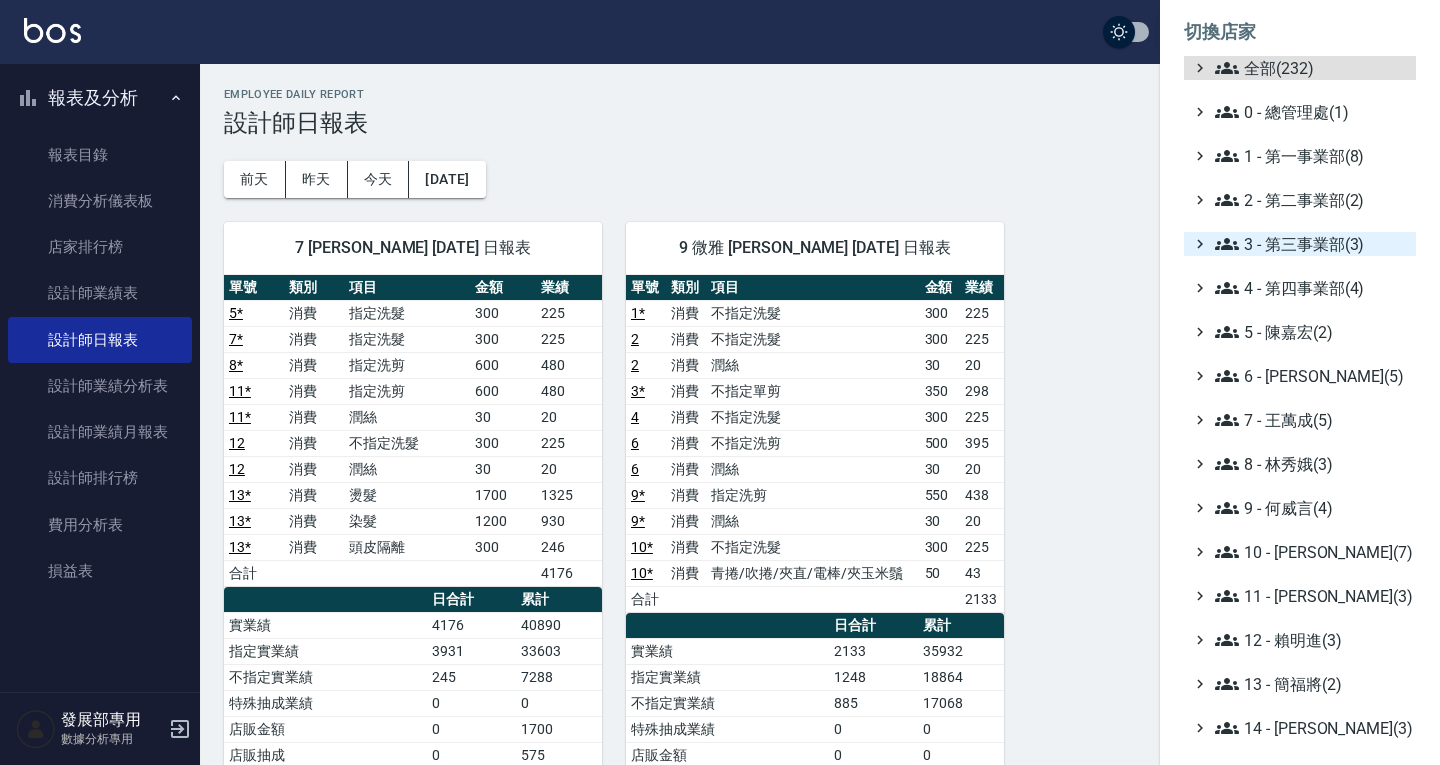 click on "3 - 第三事業部(3)" at bounding box center (1311, 244) 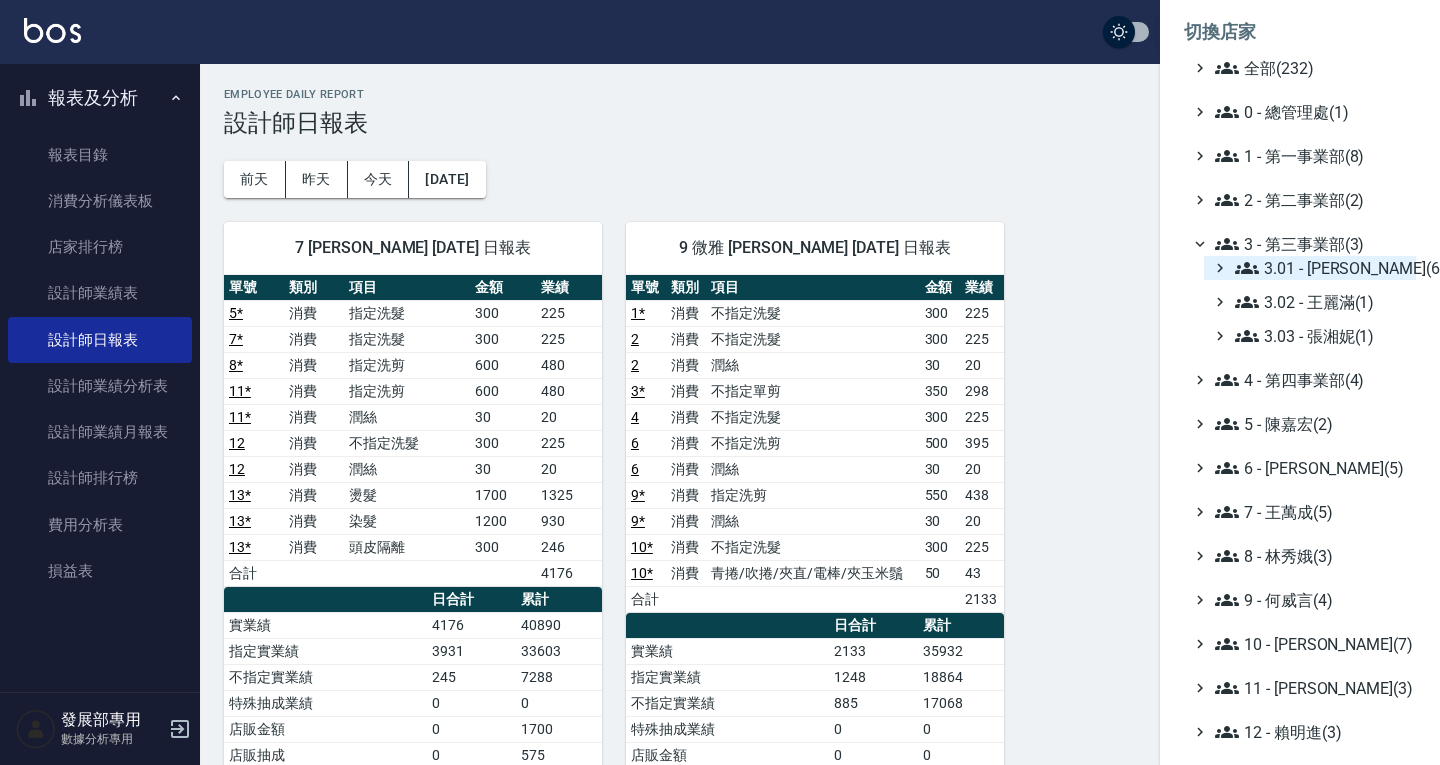 click on "3.01 - 蔡承翰(6)" at bounding box center (1321, 268) 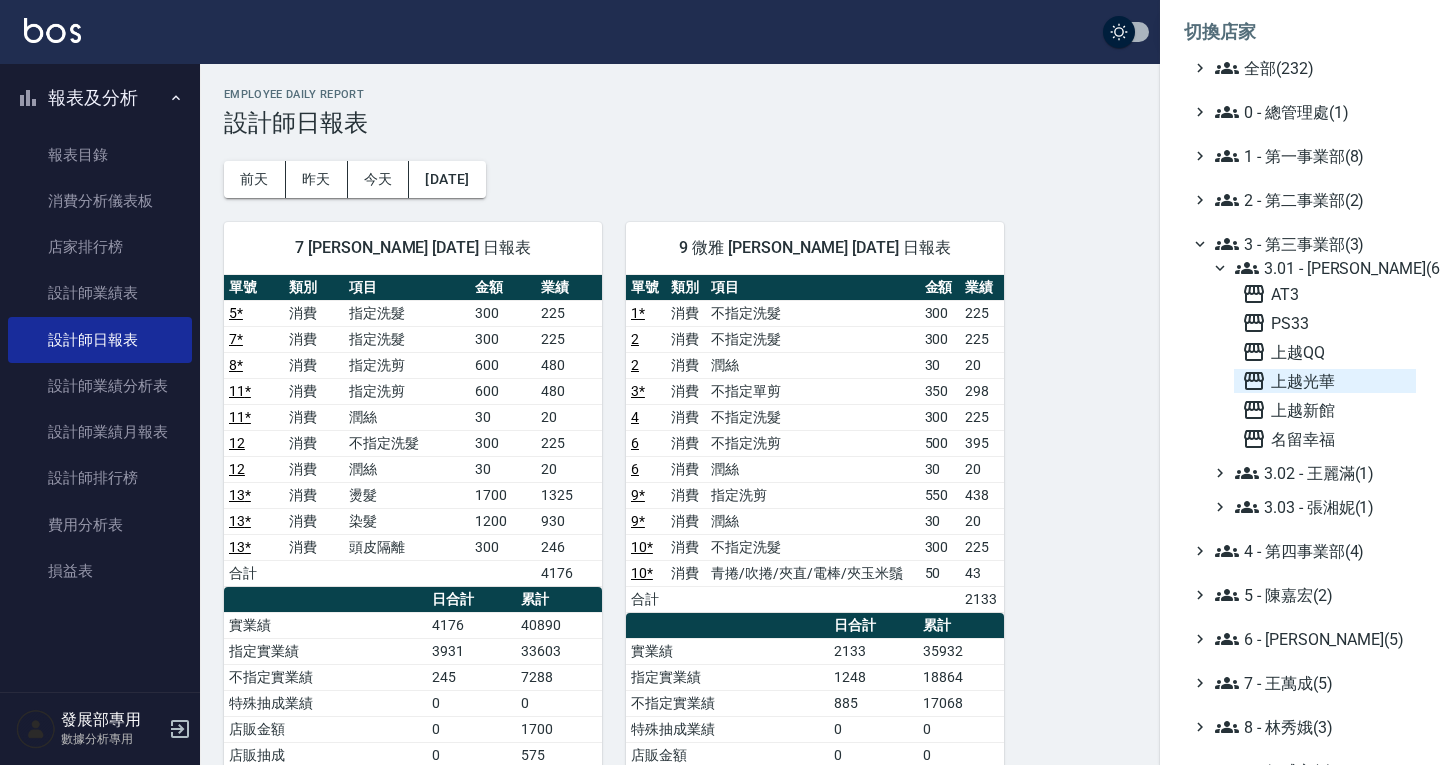 click on "上越光華" at bounding box center (1325, 381) 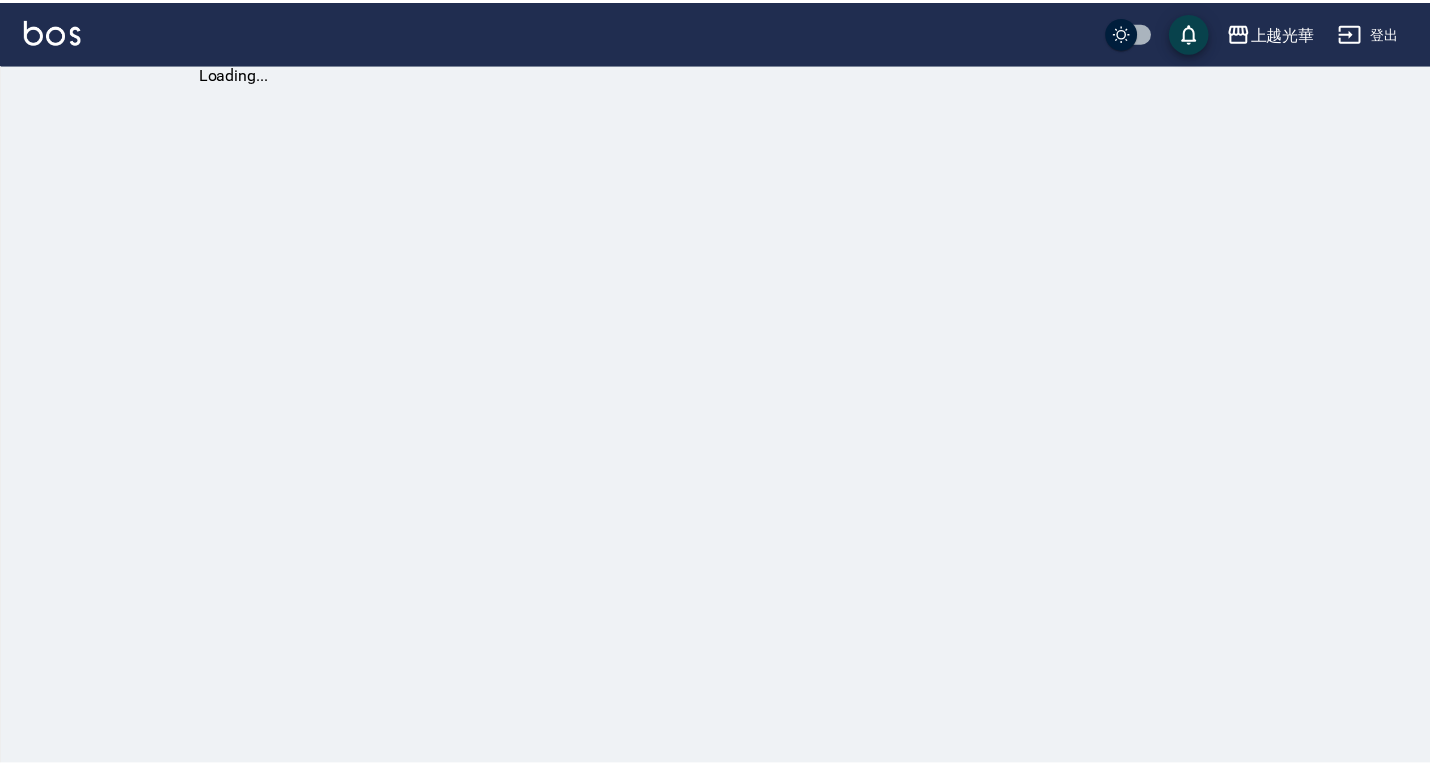 scroll, scrollTop: 0, scrollLeft: 0, axis: both 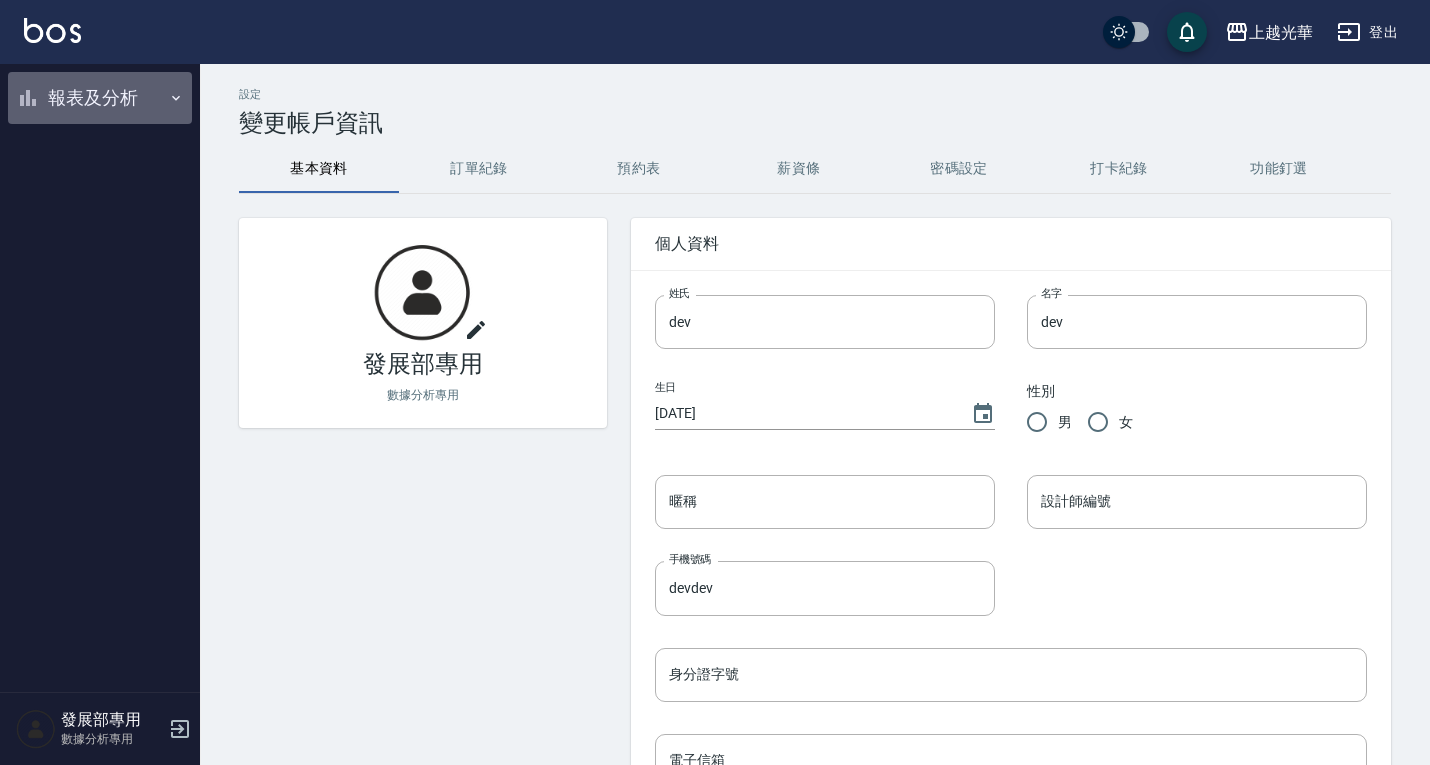 click on "報表及分析" at bounding box center [100, 98] 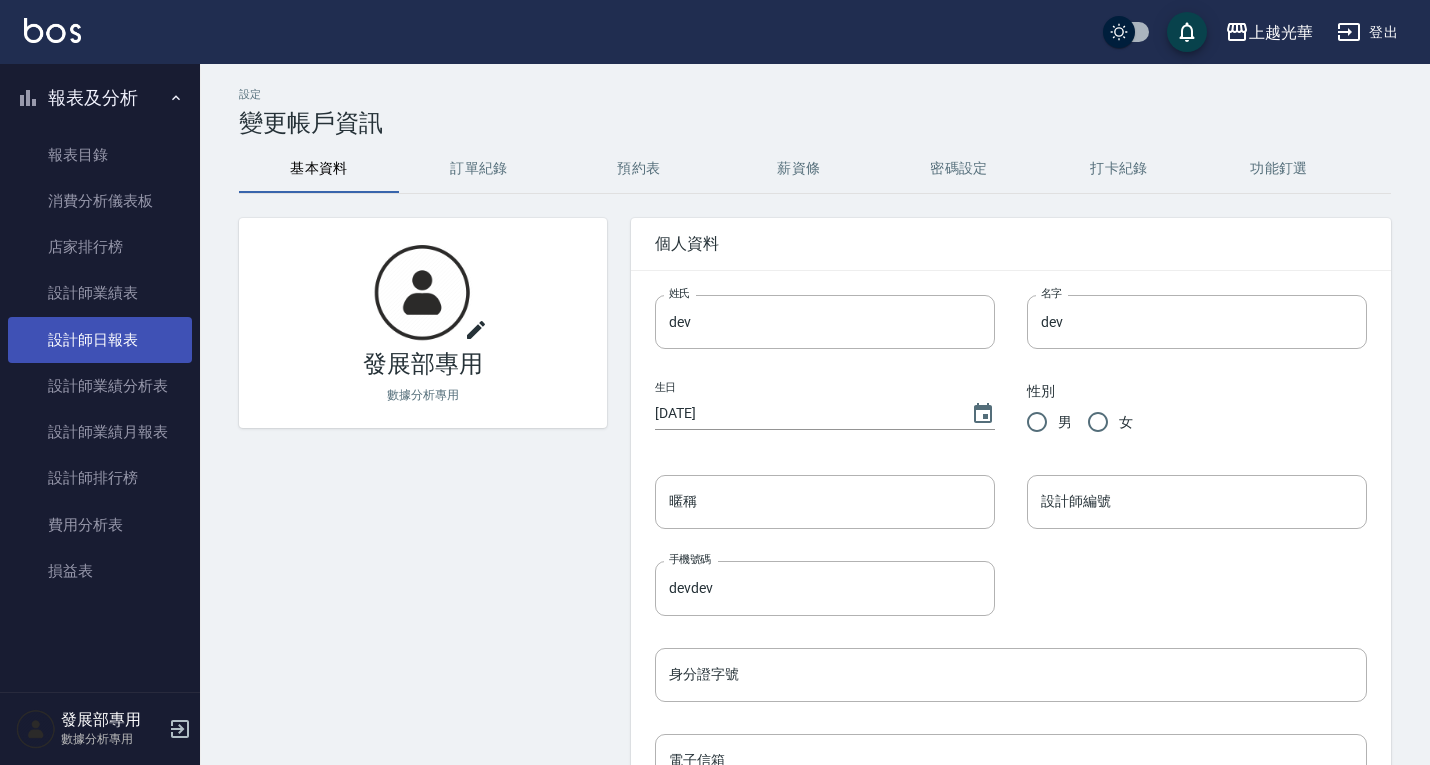 click on "設計師日報表" at bounding box center [100, 340] 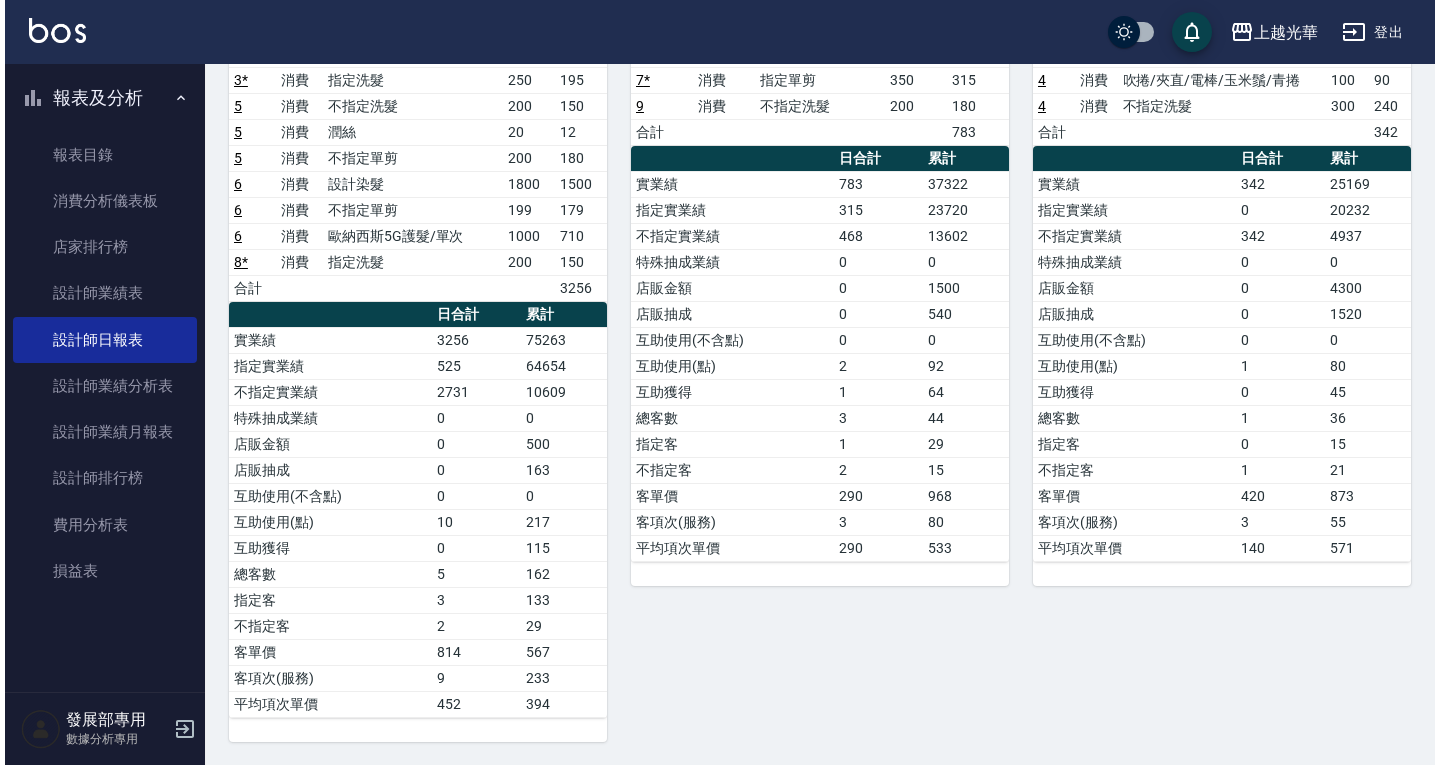 scroll, scrollTop: 0, scrollLeft: 0, axis: both 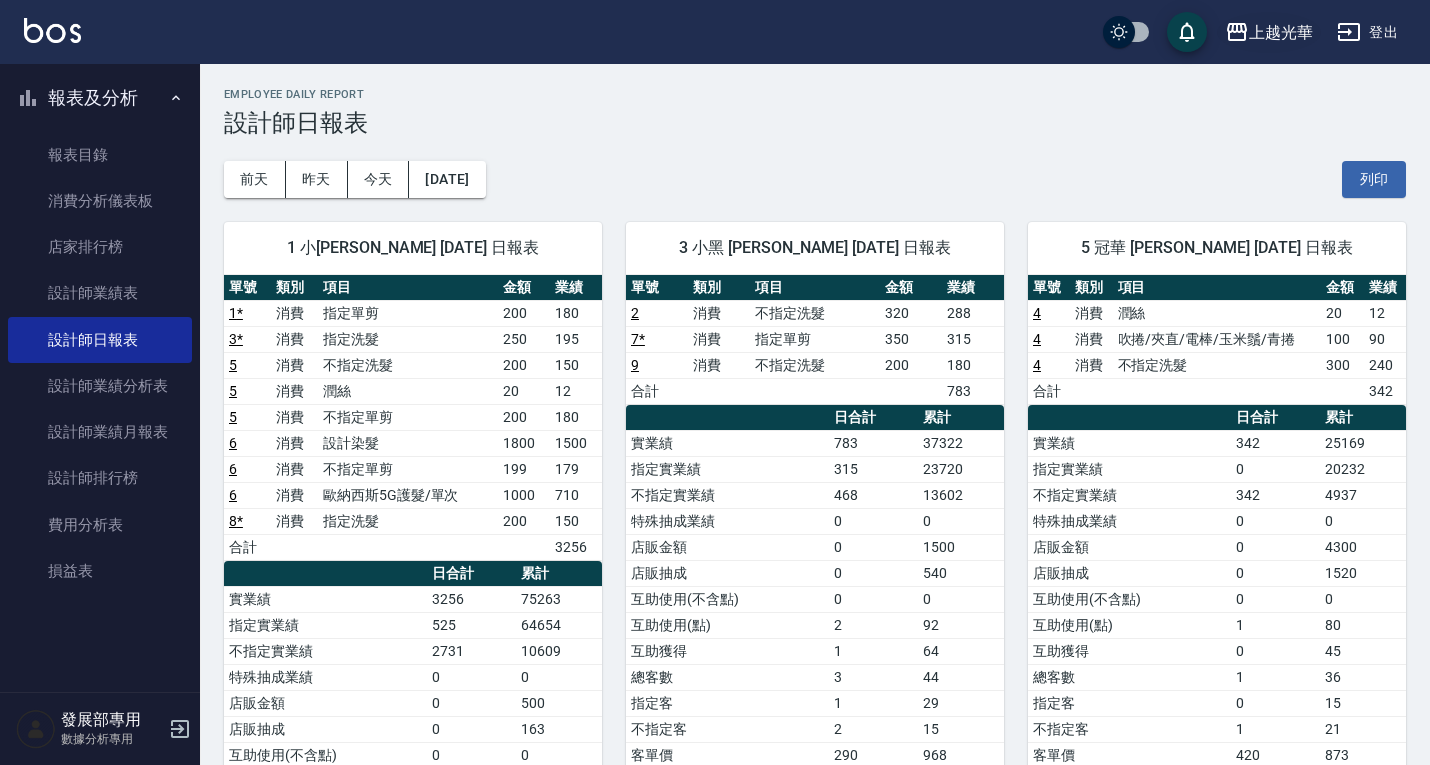 click on "上越光華" at bounding box center [1281, 32] 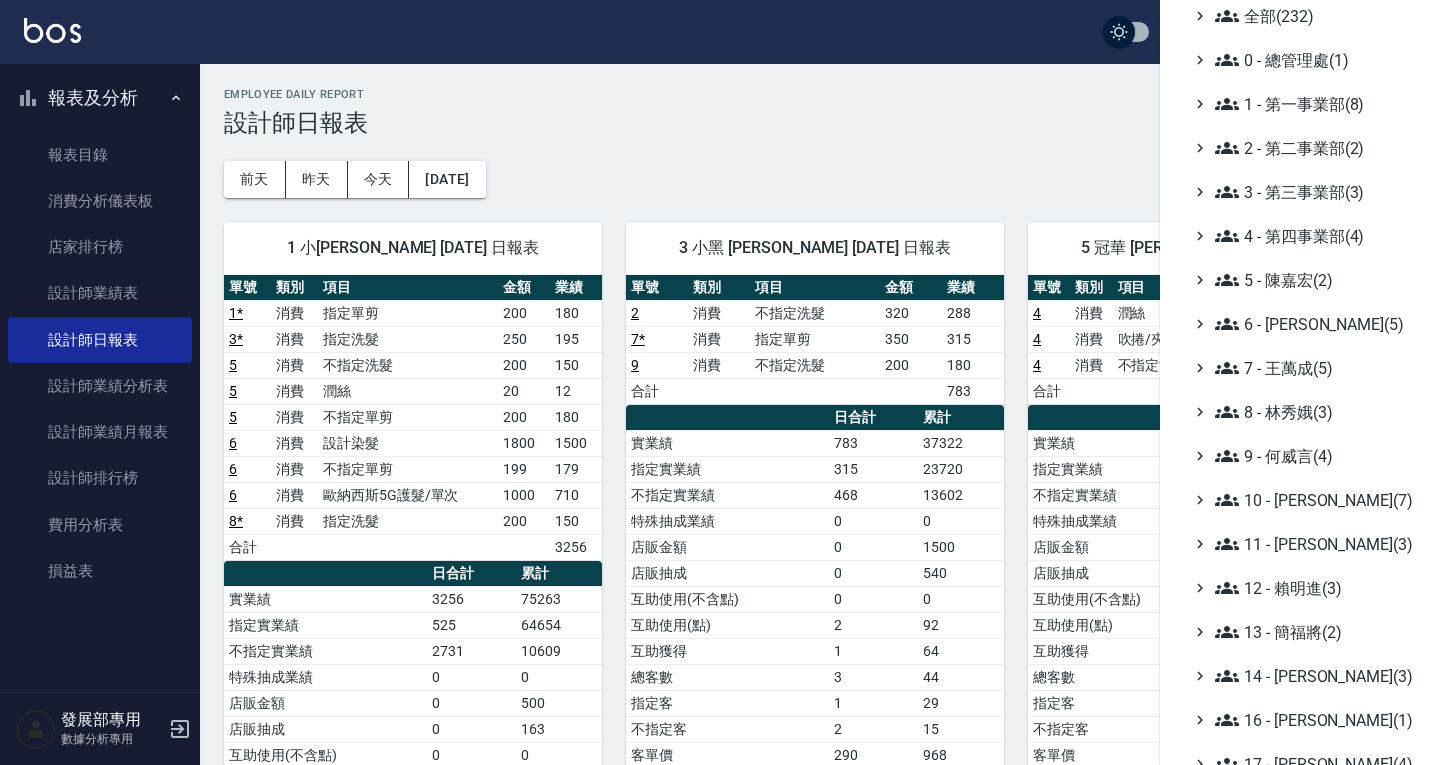 scroll, scrollTop: 0, scrollLeft: 0, axis: both 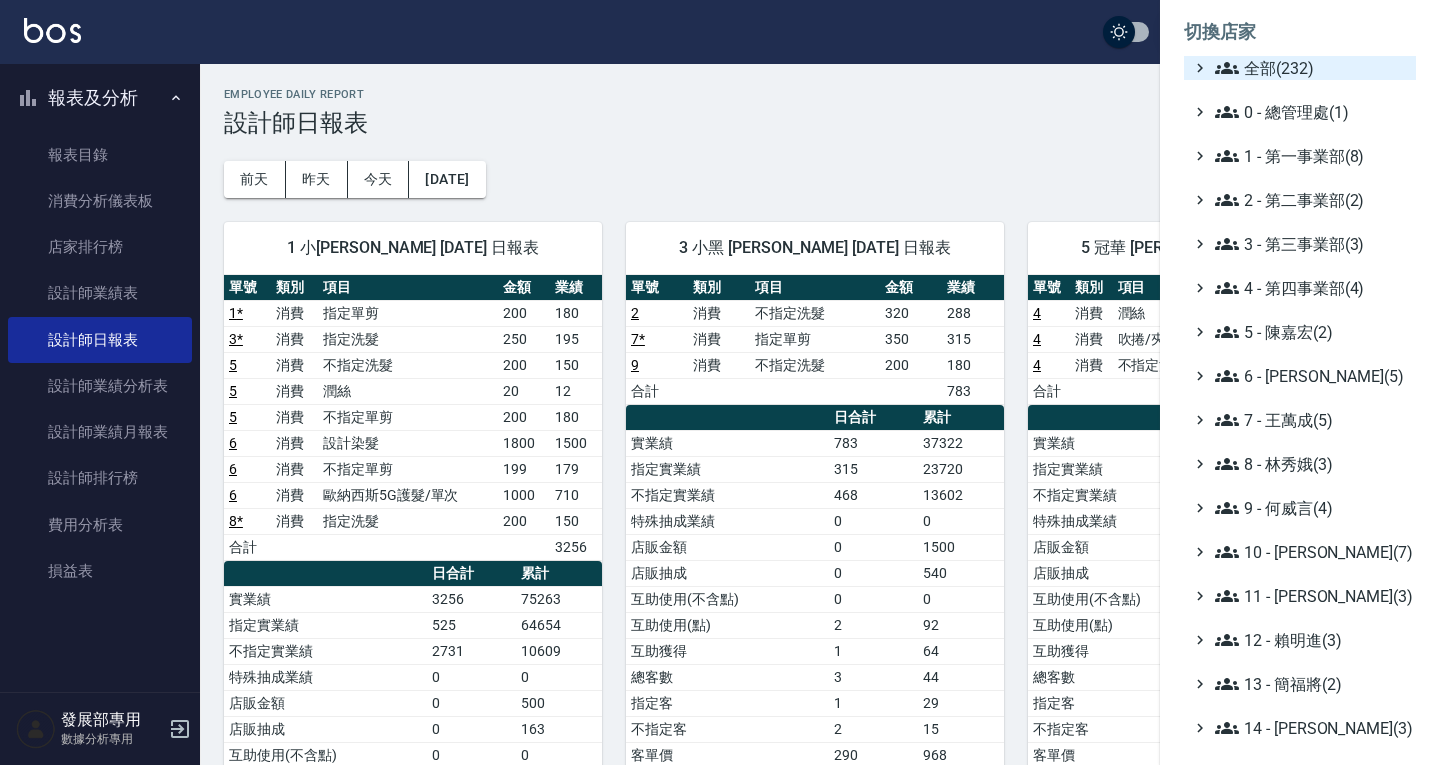click 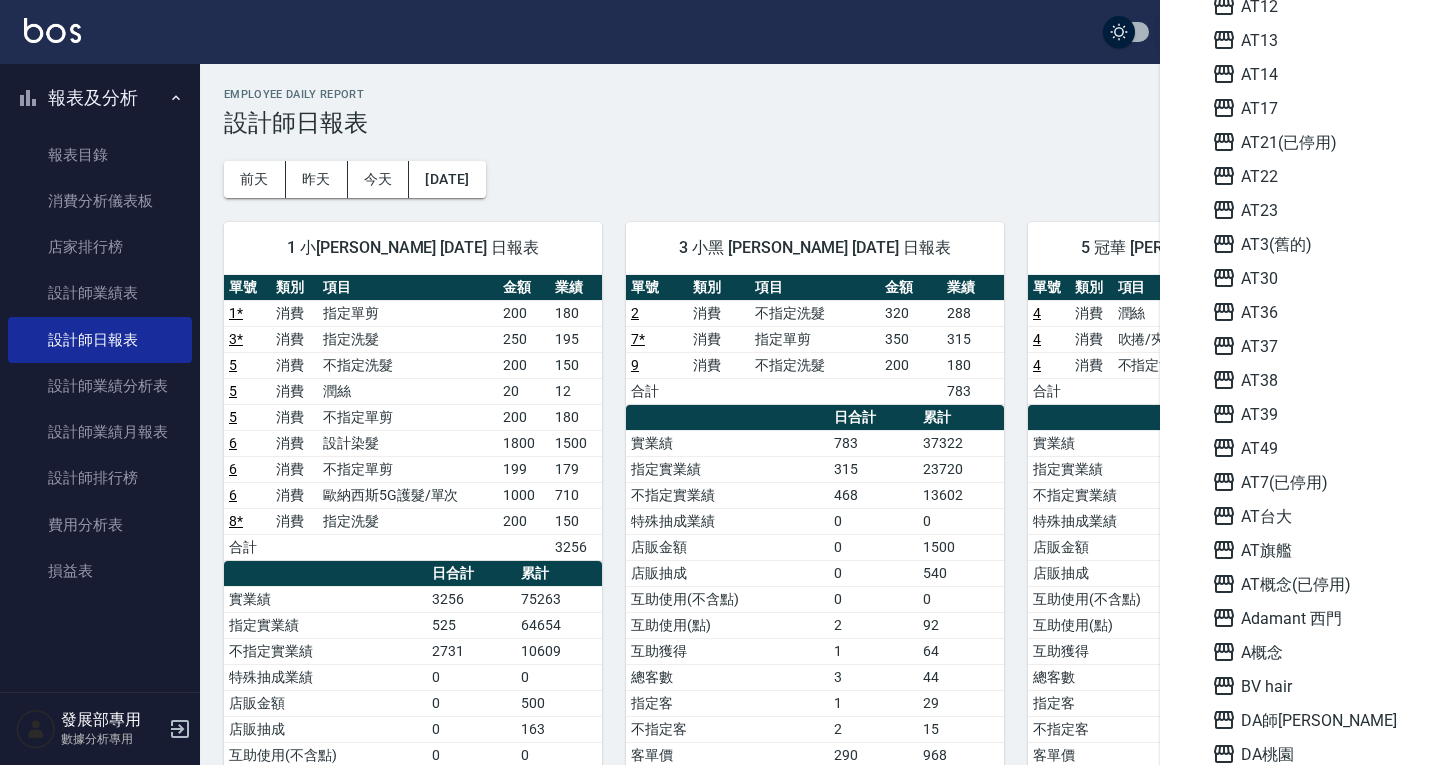scroll, scrollTop: 700, scrollLeft: 0, axis: vertical 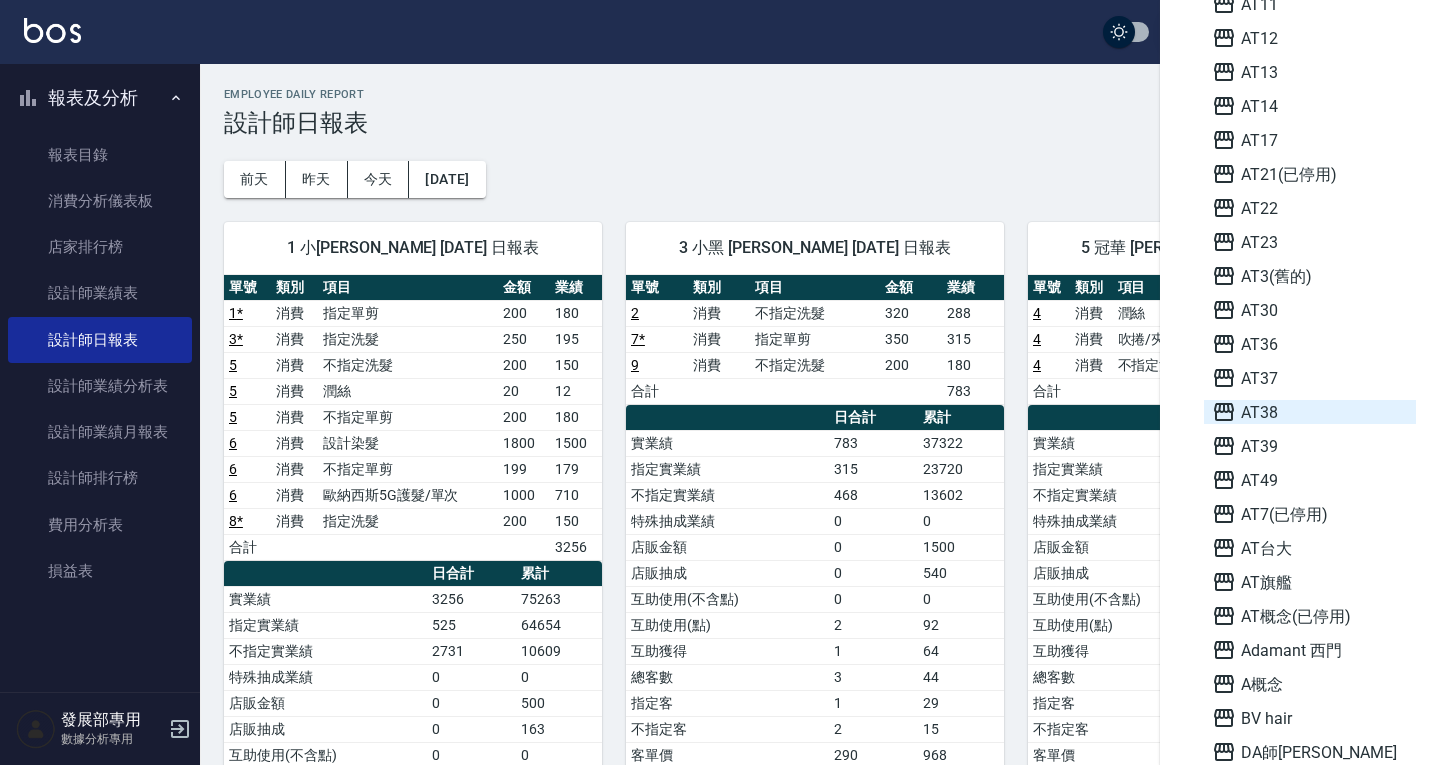 click on "AT38" at bounding box center (1310, 412) 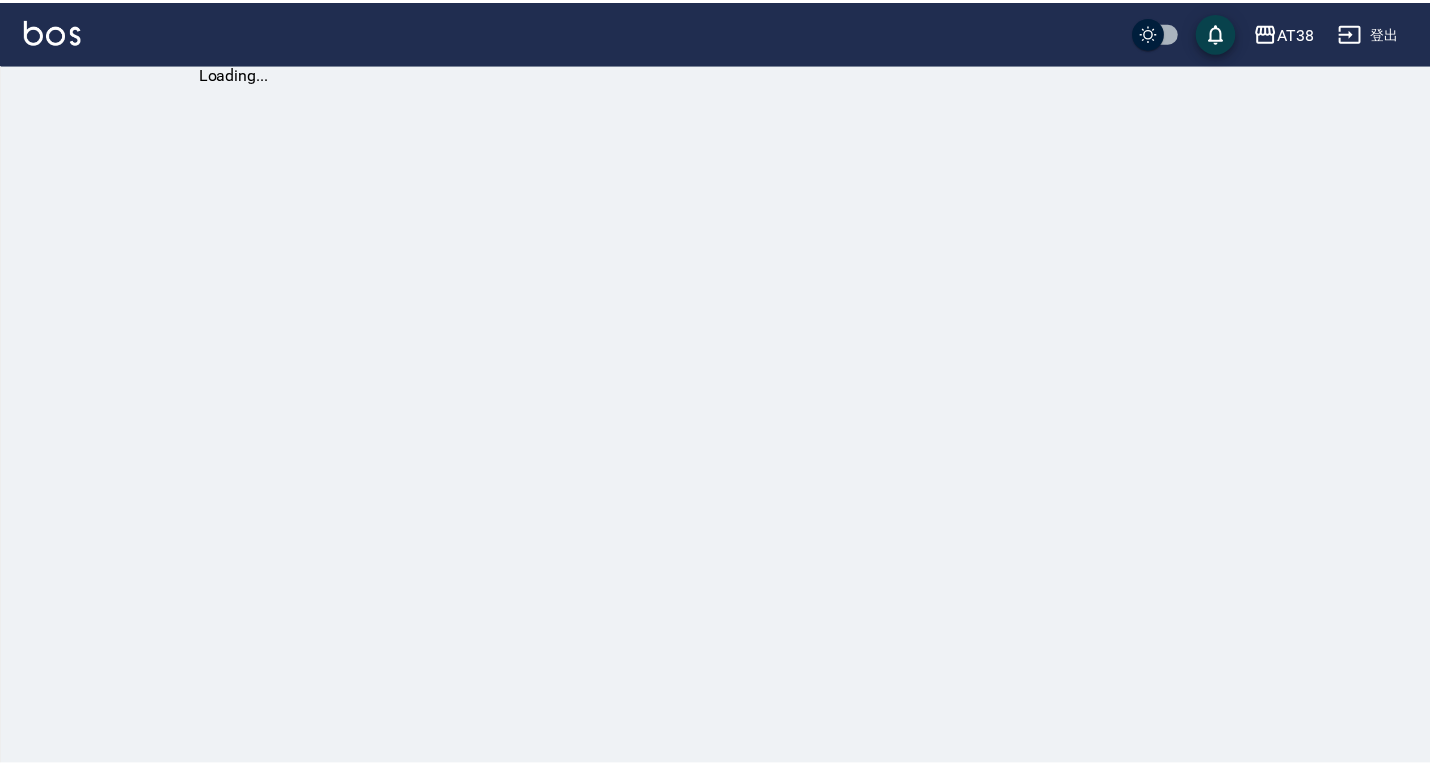 scroll, scrollTop: 0, scrollLeft: 0, axis: both 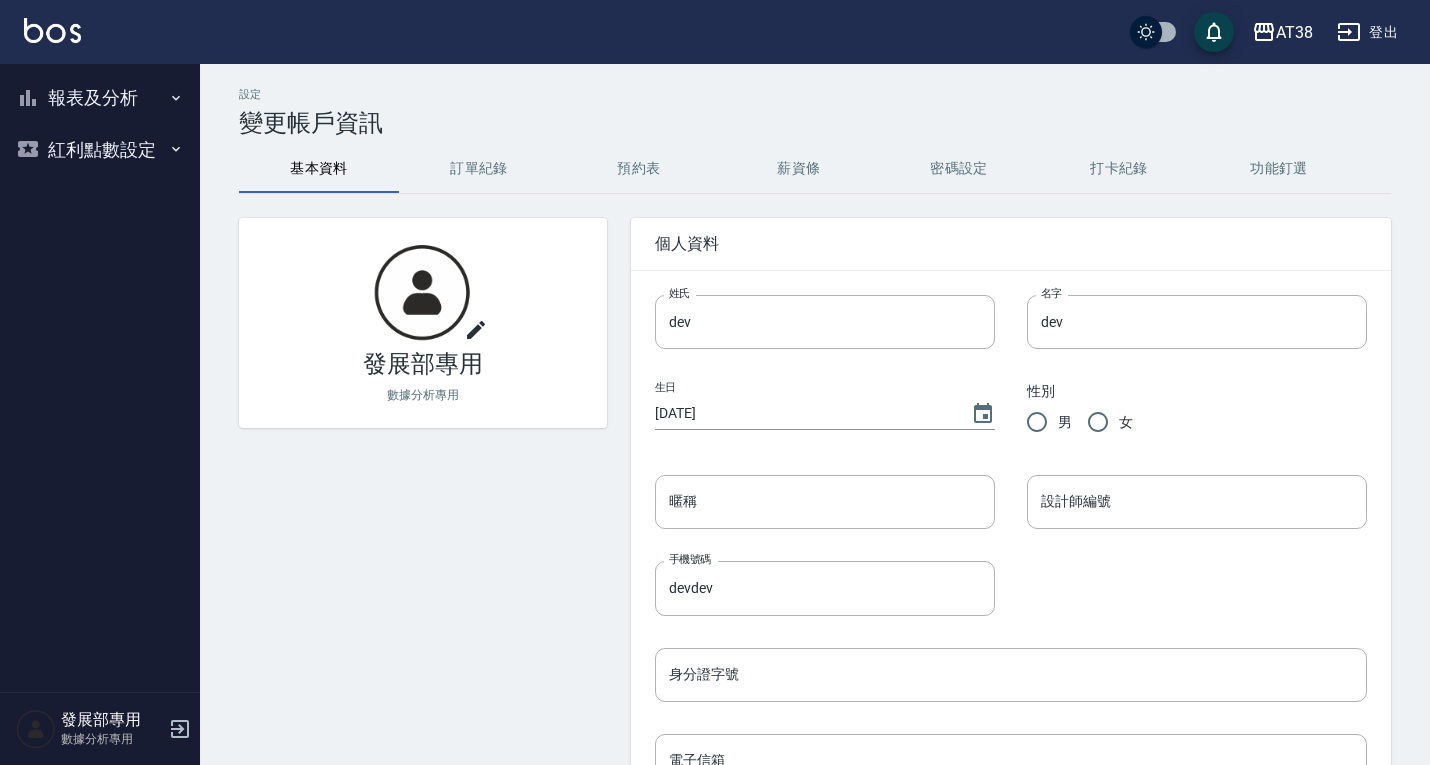 click on "報表及分析" at bounding box center [100, 98] 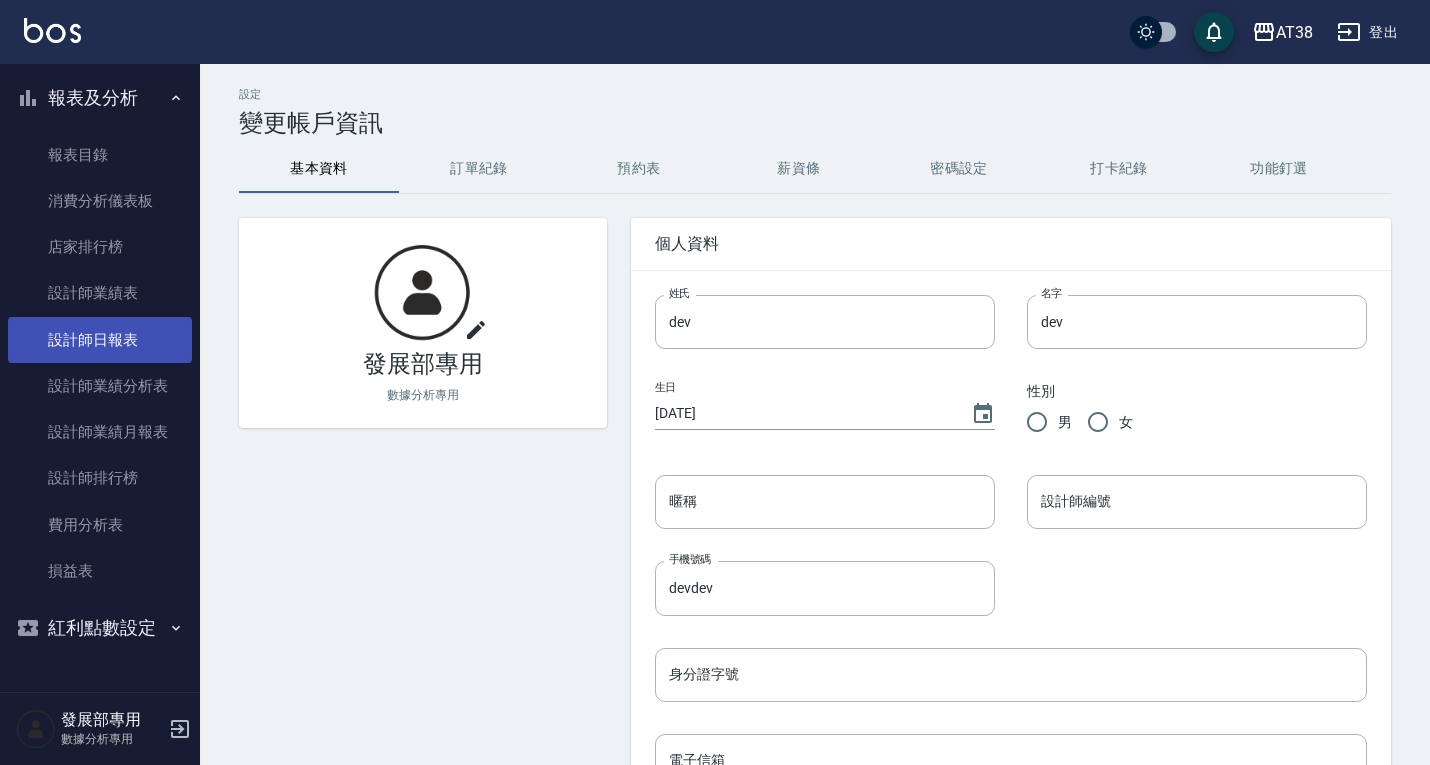 click on "設計師日報表" at bounding box center [100, 340] 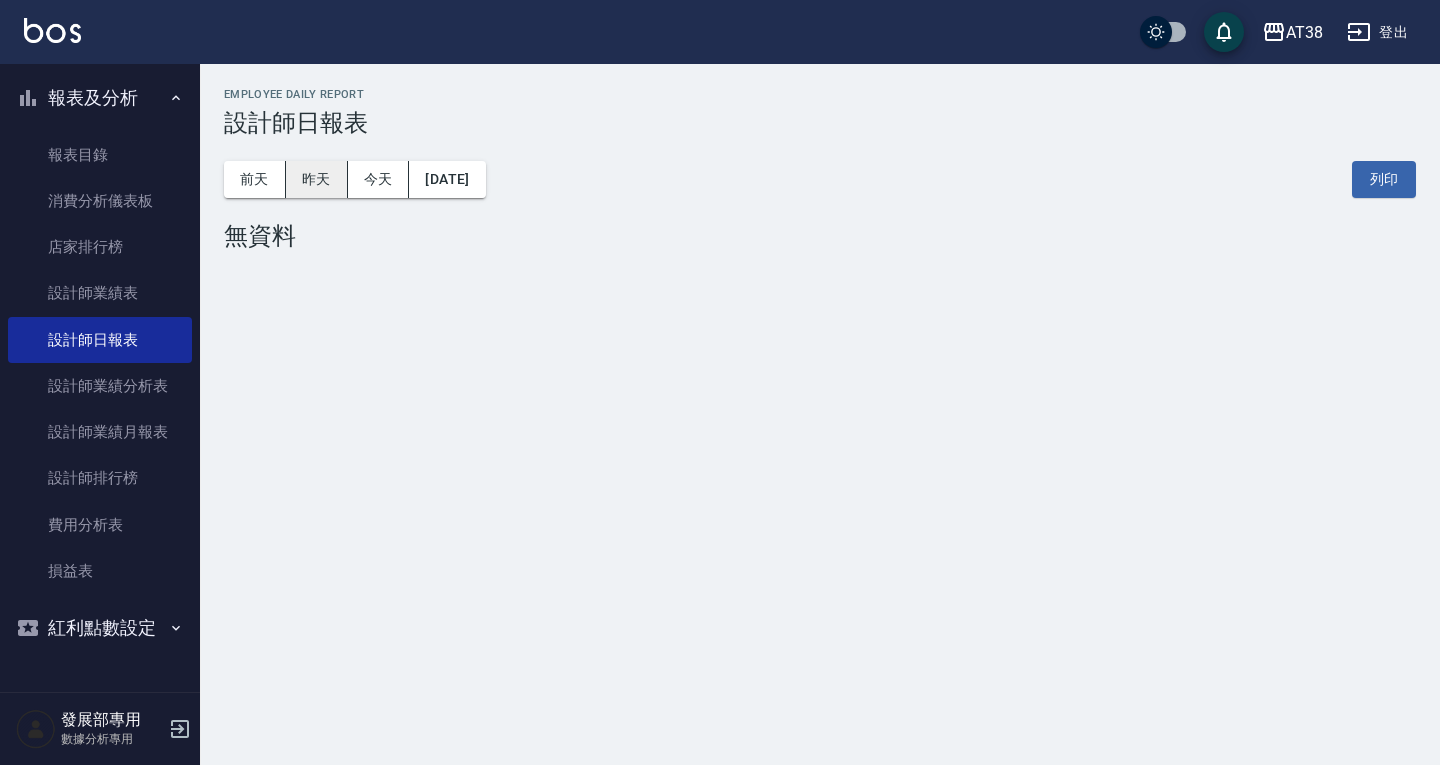click on "昨天" at bounding box center [317, 179] 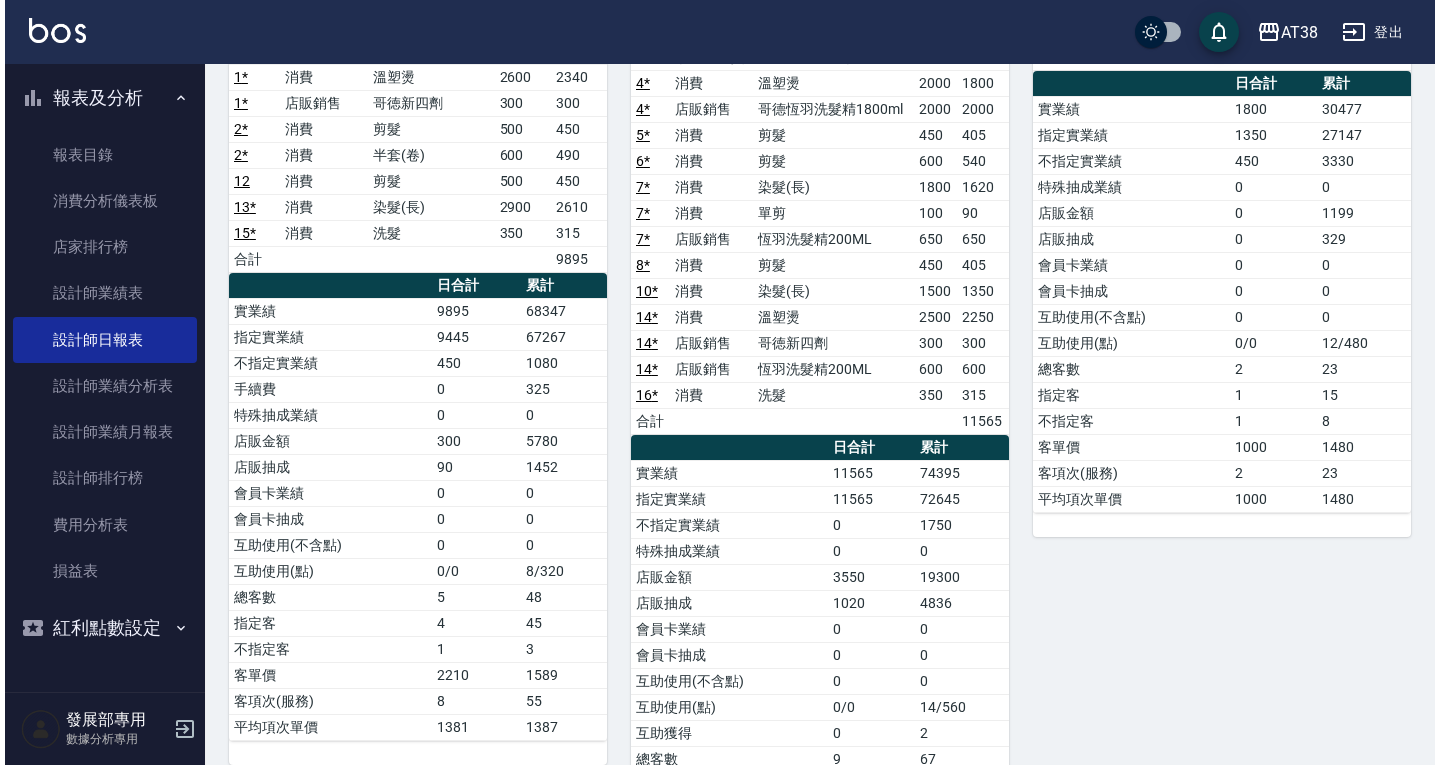 scroll, scrollTop: 0, scrollLeft: 0, axis: both 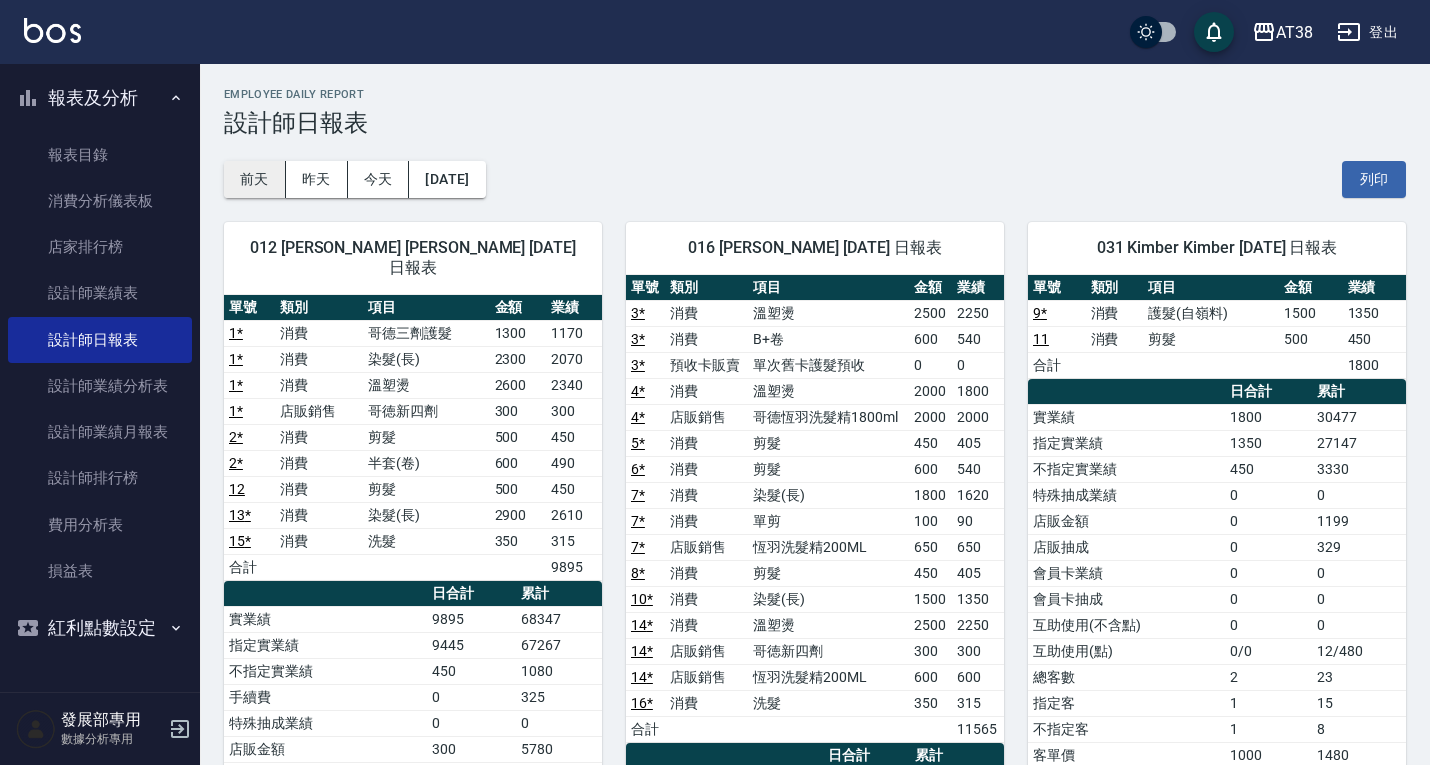 click on "前天" at bounding box center [255, 179] 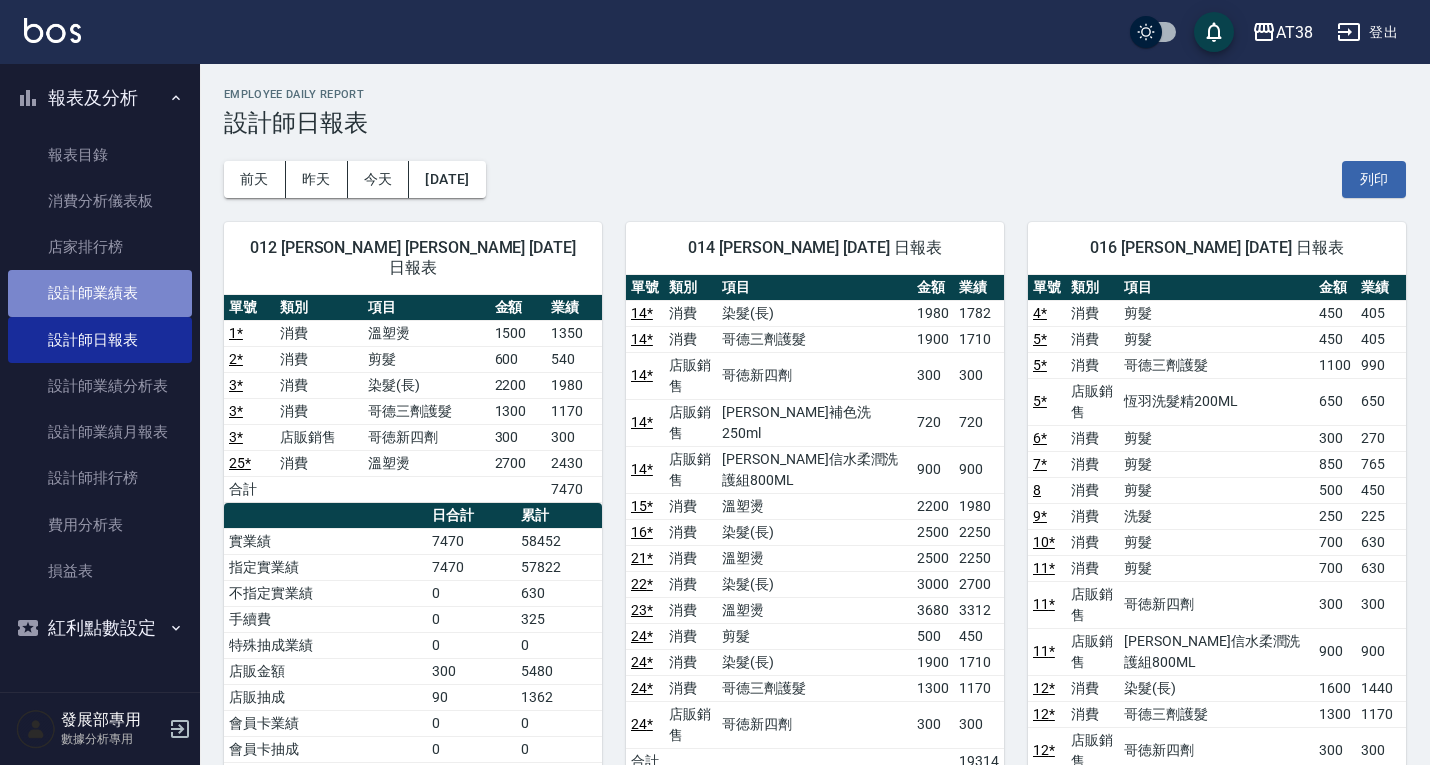 click on "設計師業績表" at bounding box center (100, 293) 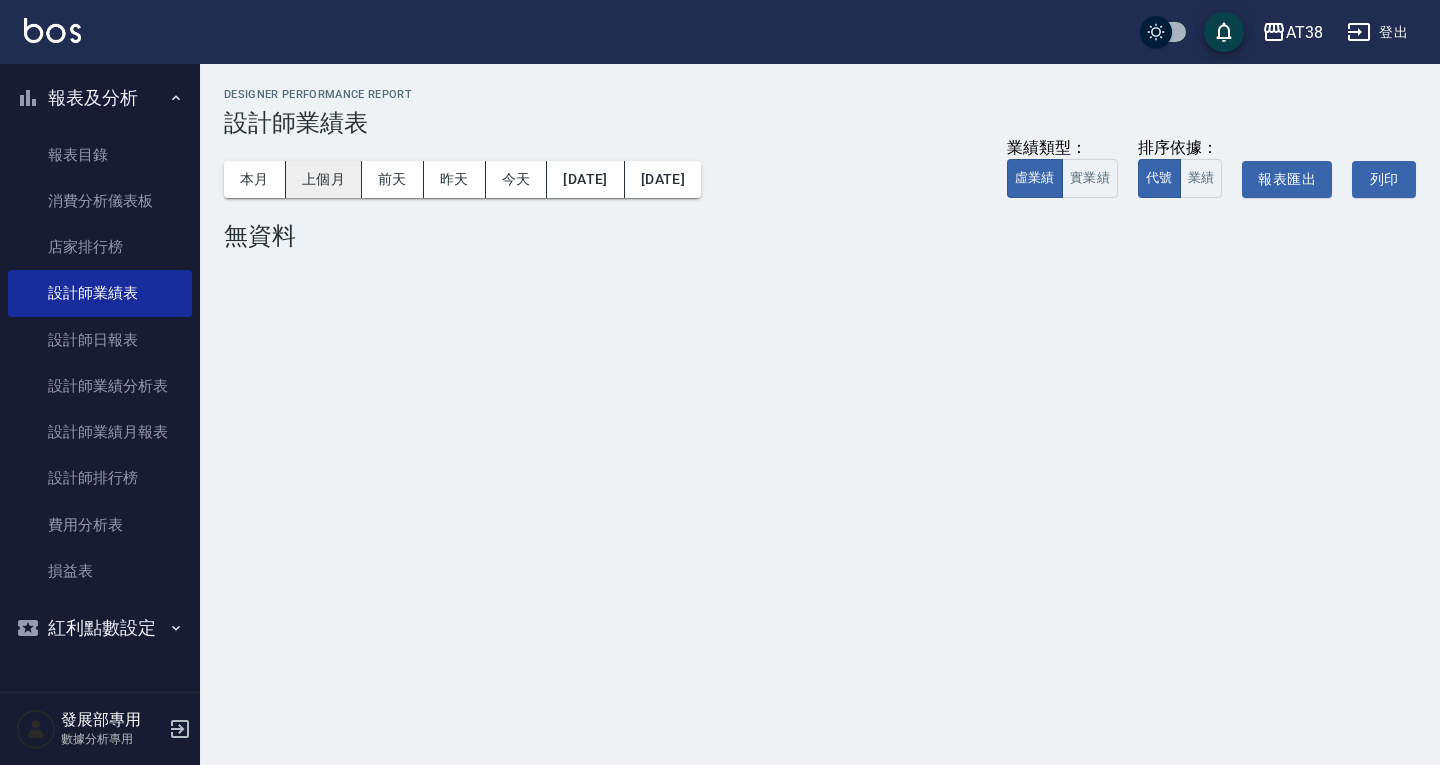click on "上個月" at bounding box center [324, 179] 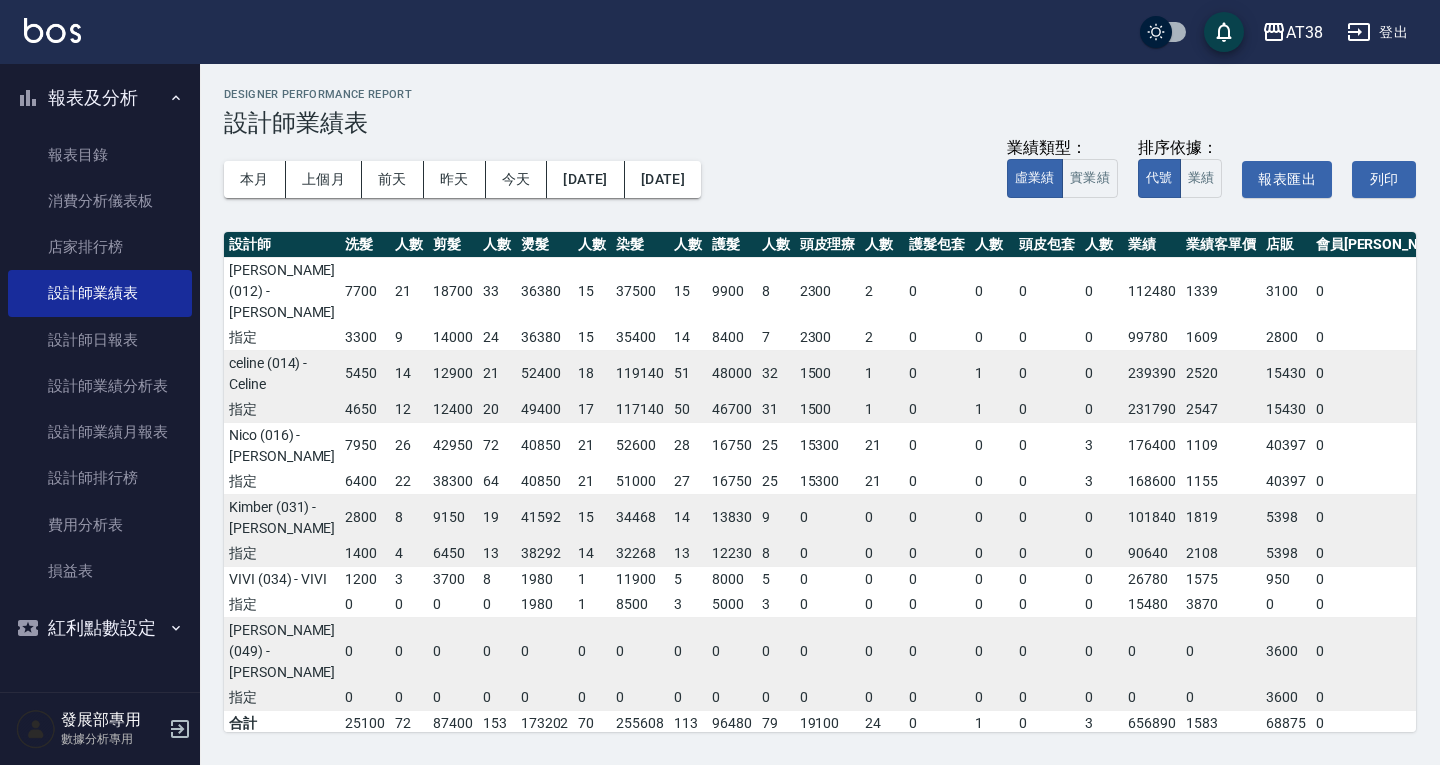 scroll, scrollTop: 0, scrollLeft: 101, axis: horizontal 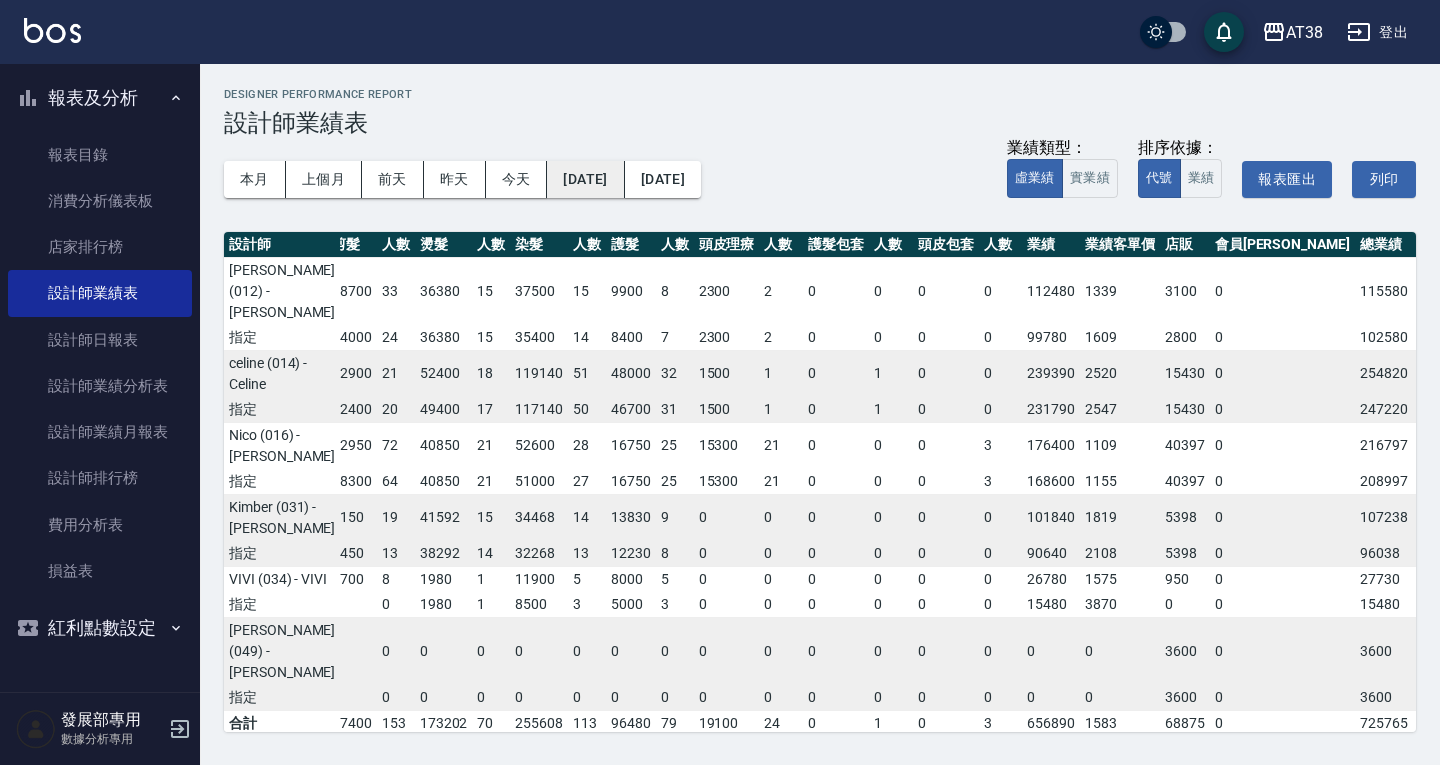 click on "2025/06/01" at bounding box center (585, 179) 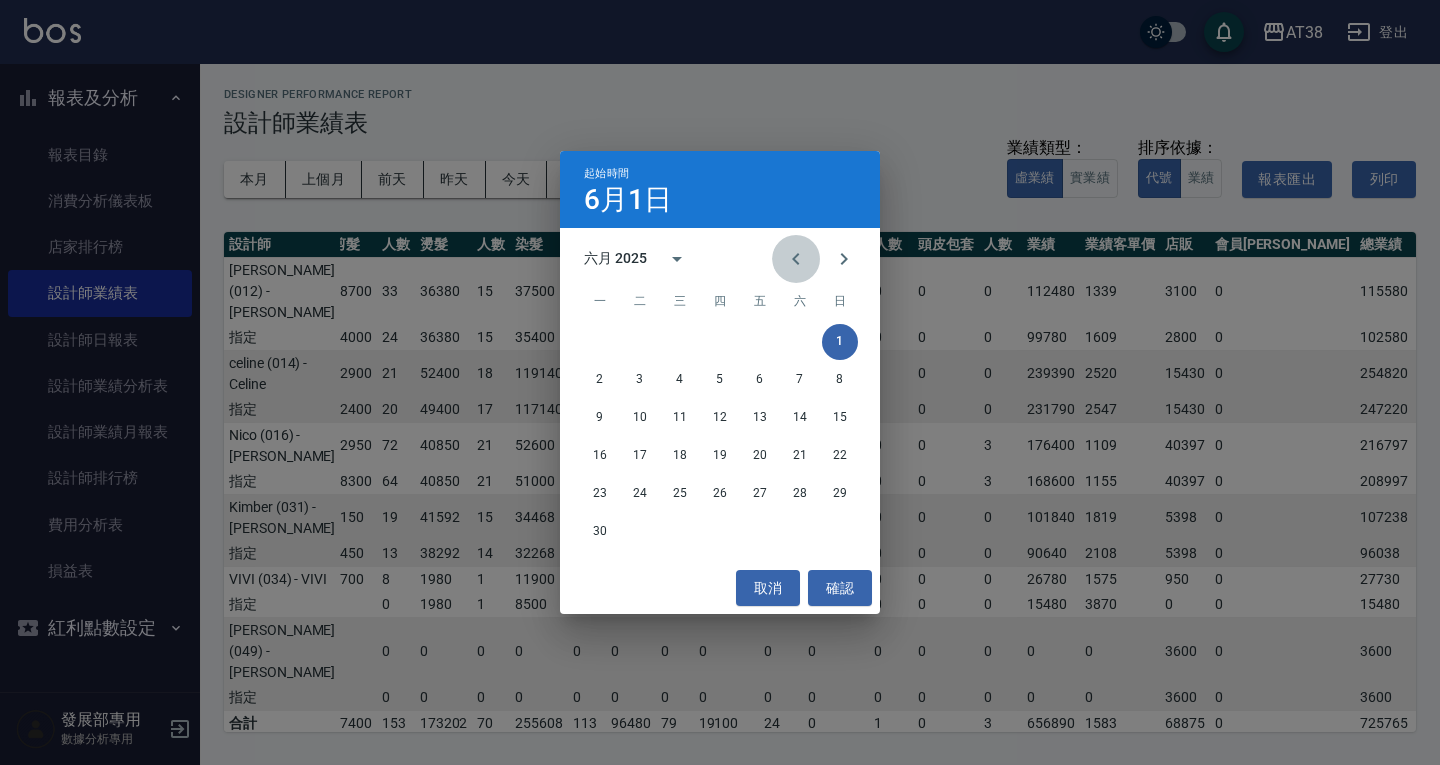 click 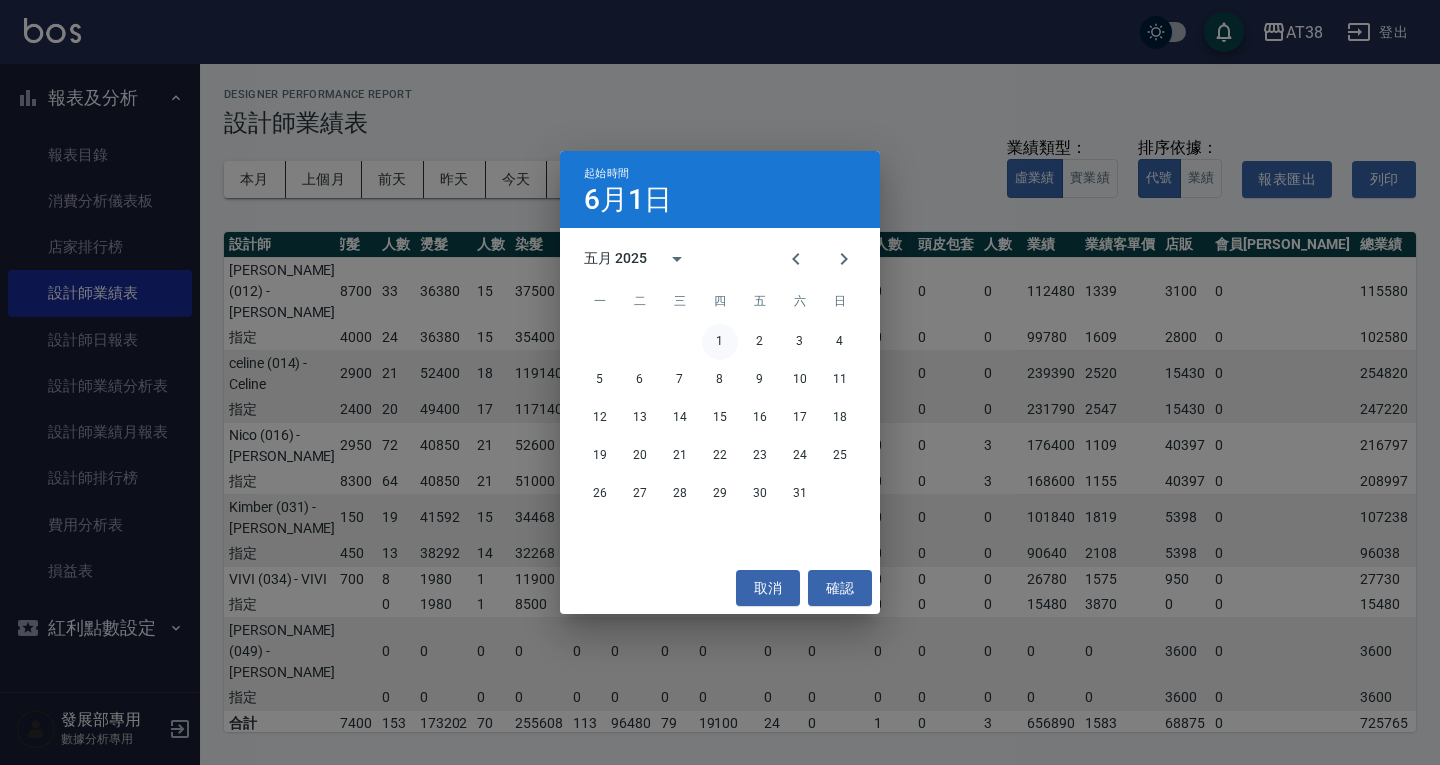 click on "1" at bounding box center (720, 342) 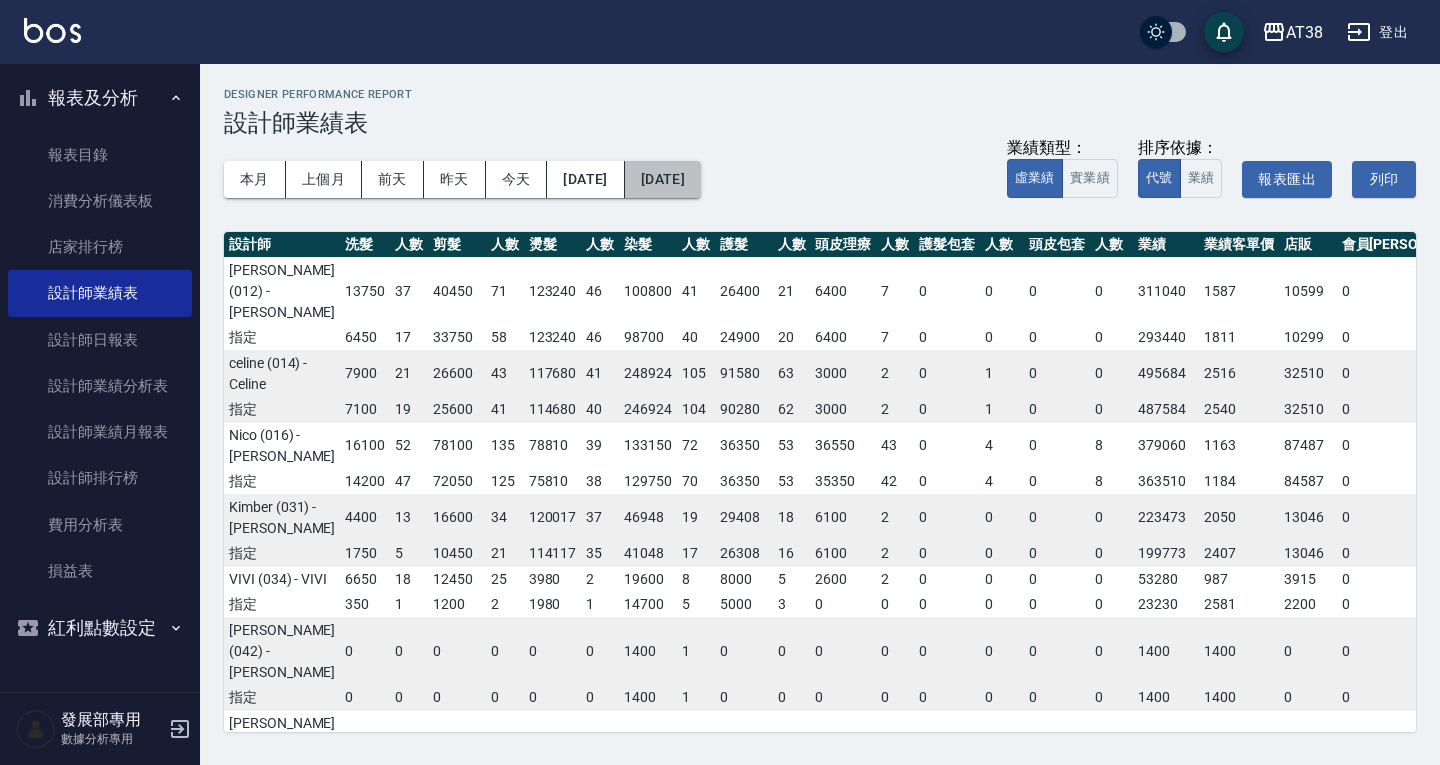click on "2025/06/30" at bounding box center [663, 179] 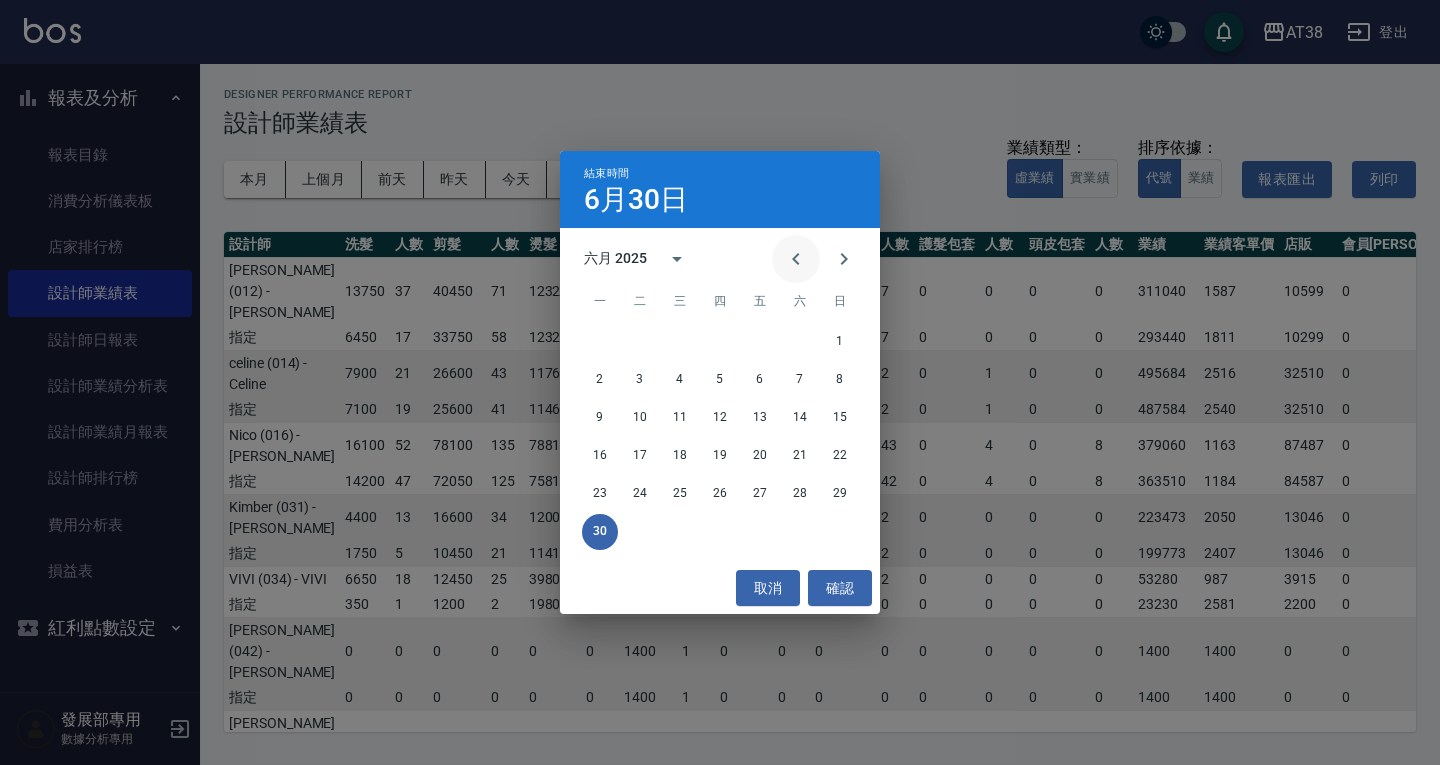 click 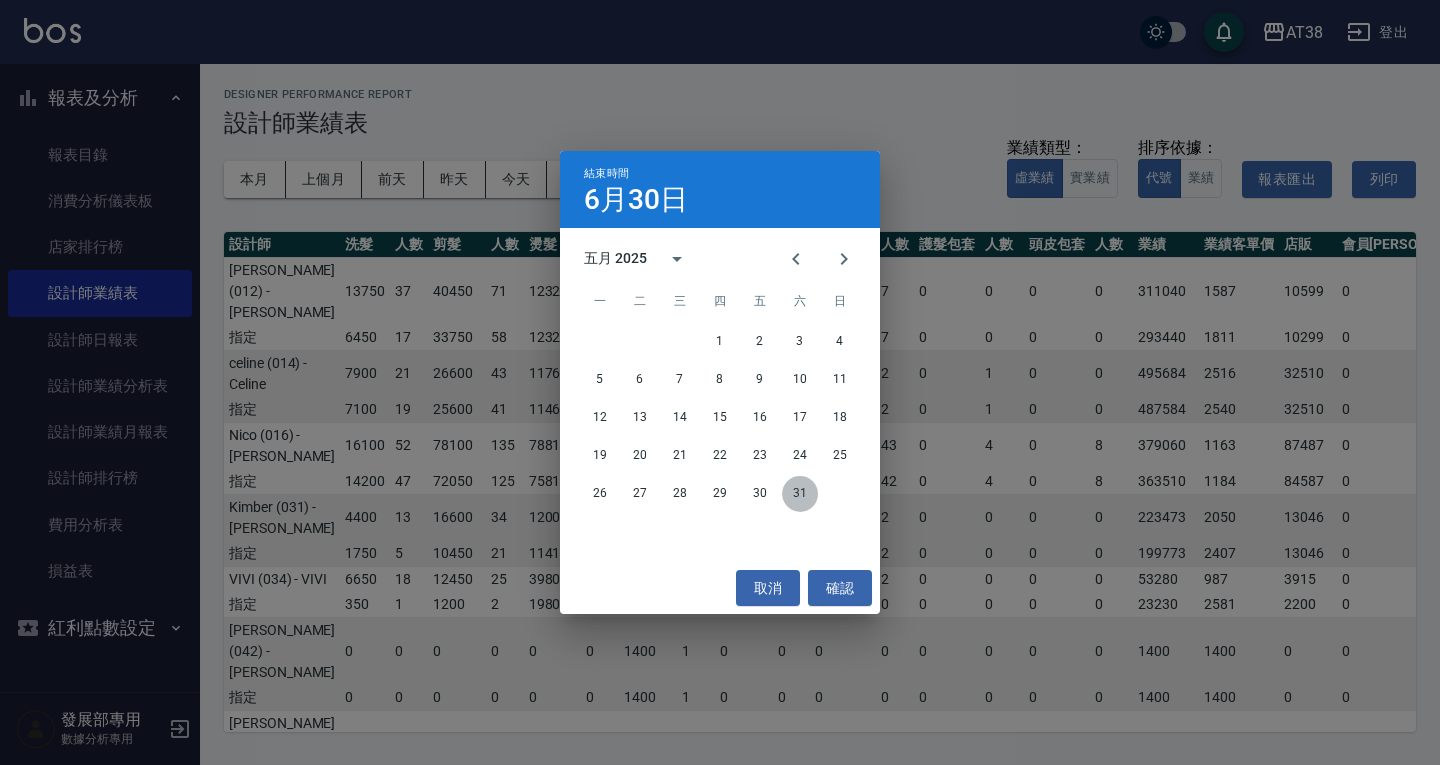 click on "31" at bounding box center (800, 494) 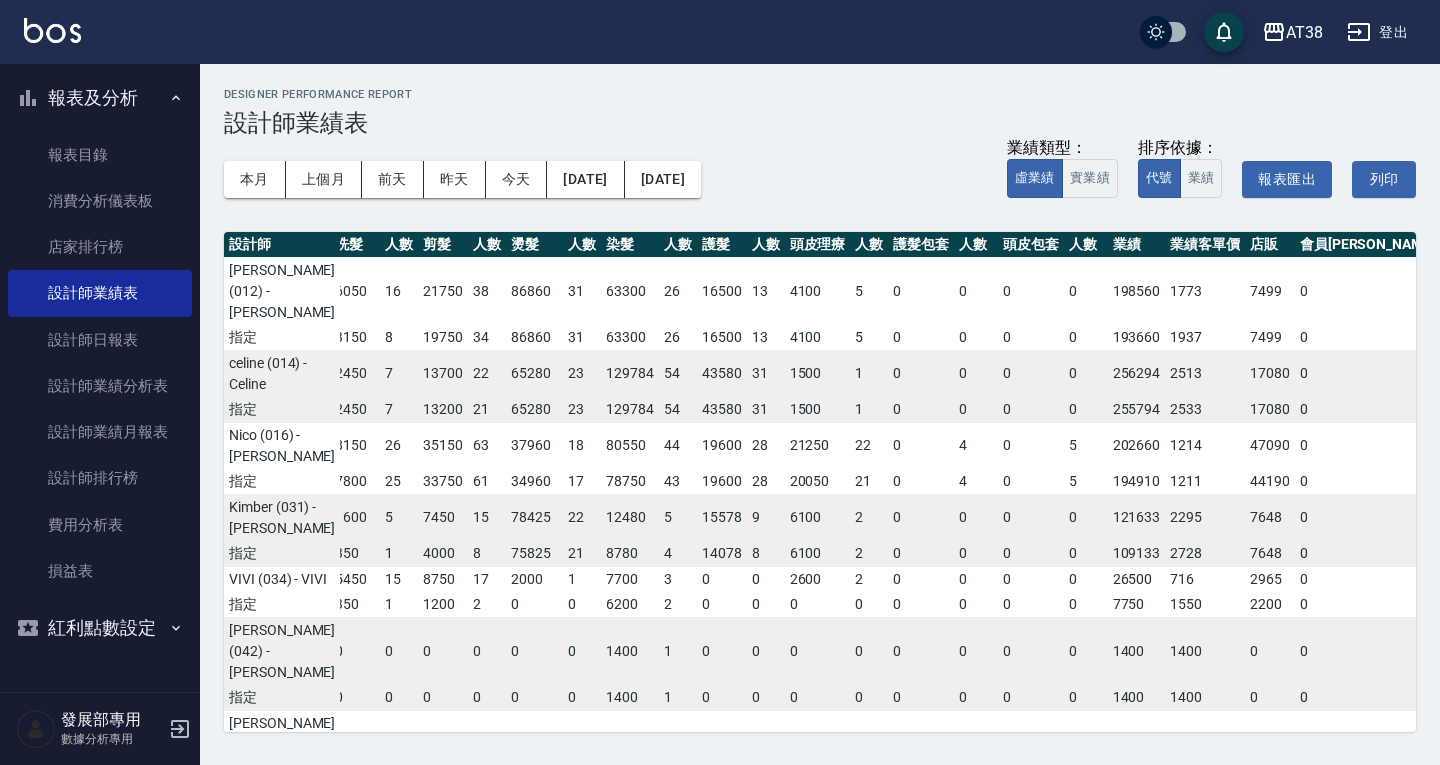 scroll, scrollTop: 0, scrollLeft: 0, axis: both 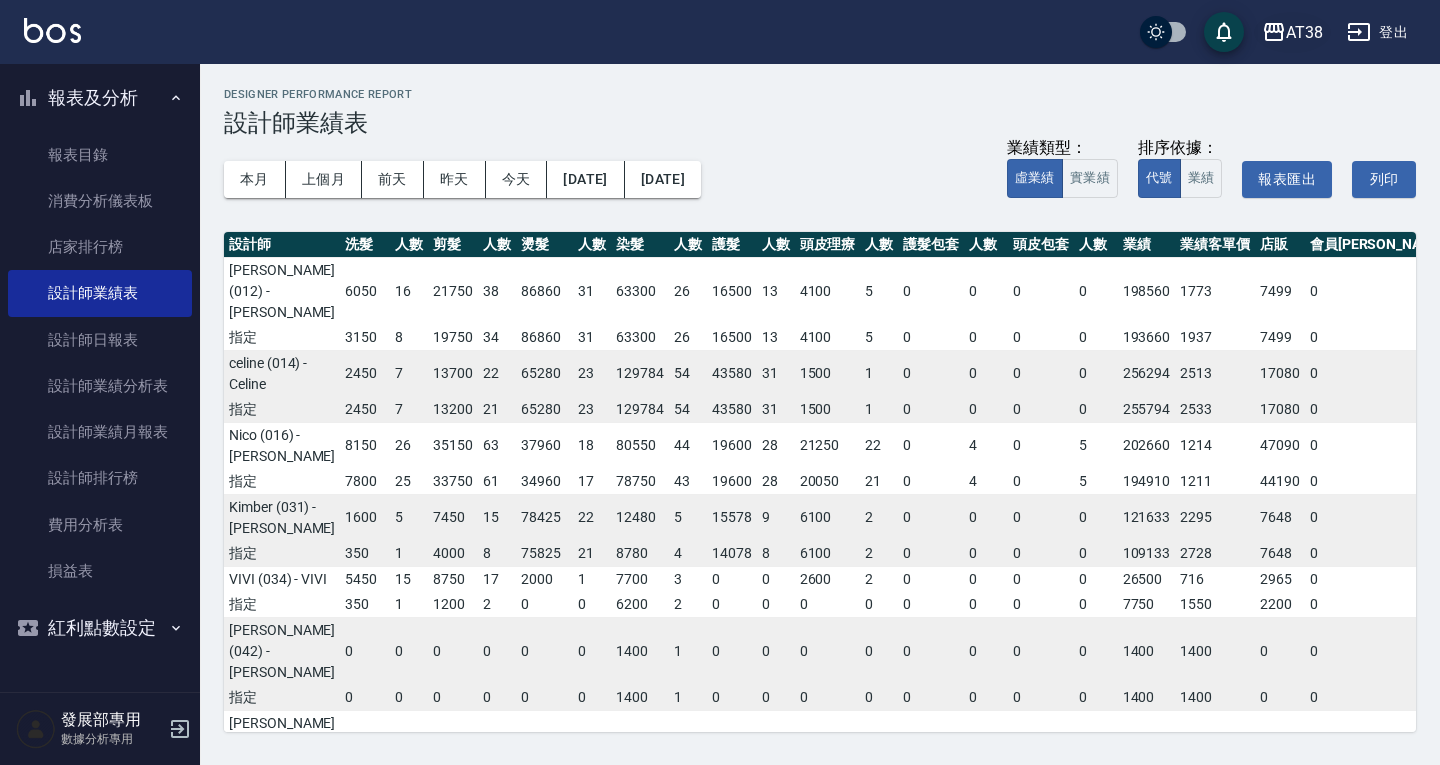click on "AT38" at bounding box center (1304, 32) 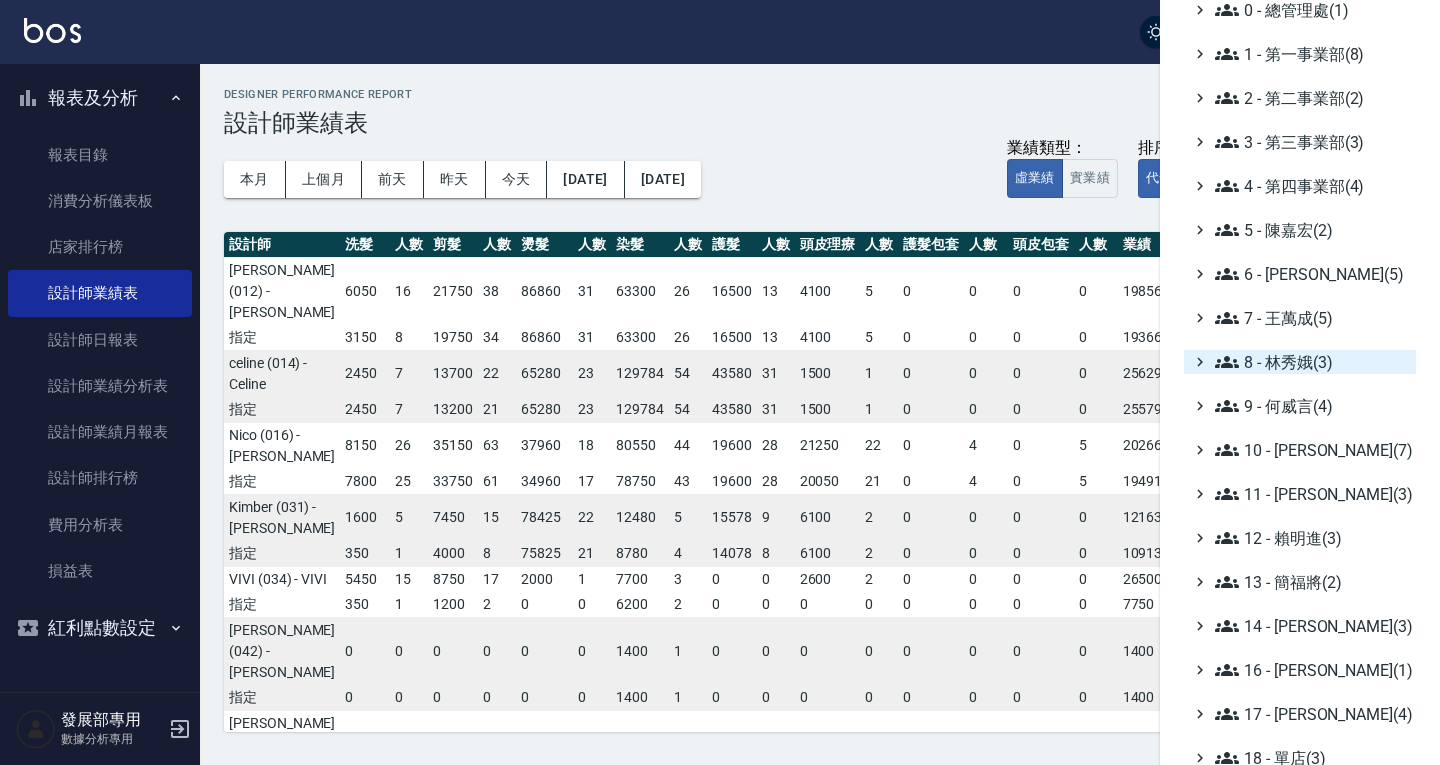 scroll, scrollTop: 104, scrollLeft: 0, axis: vertical 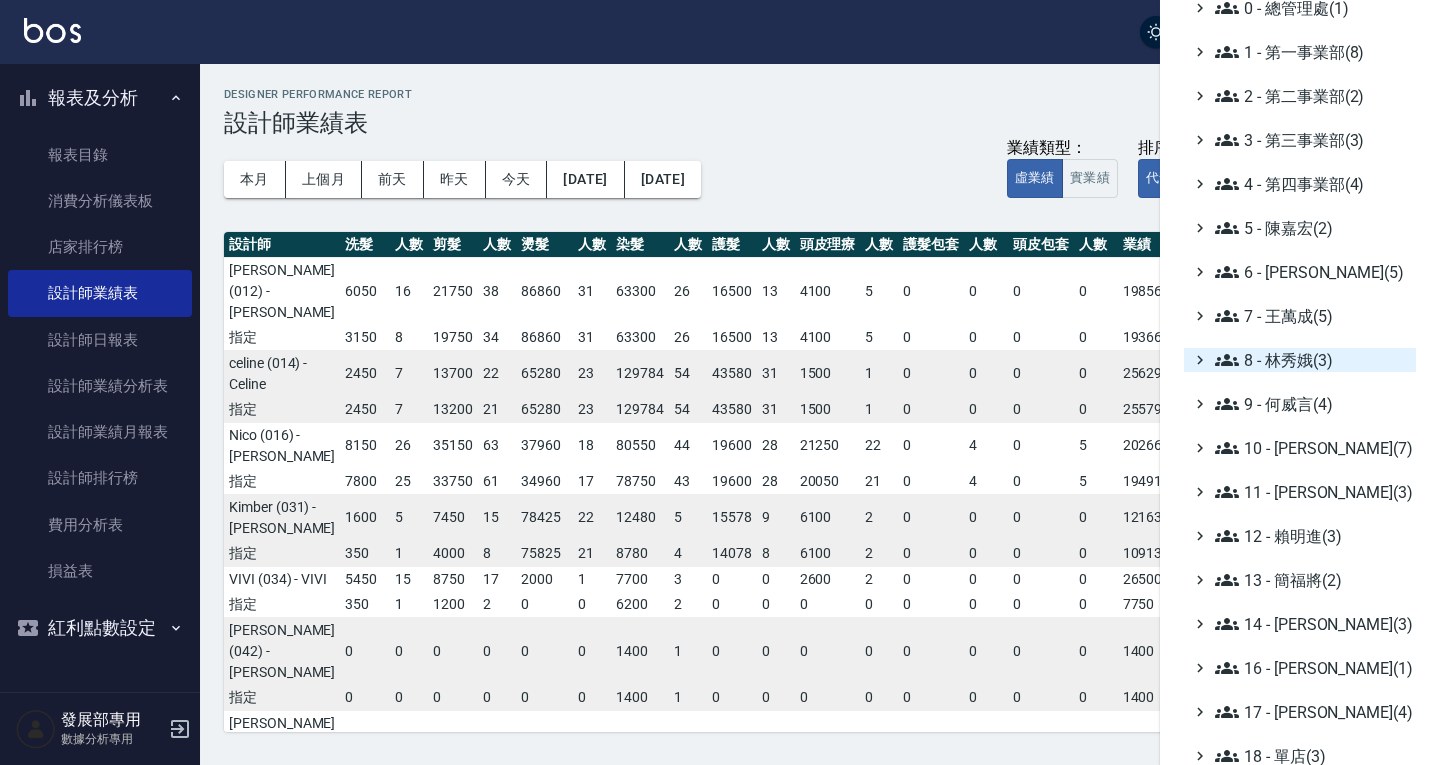 click on "8 - 林秀娥(3)" at bounding box center (1311, 360) 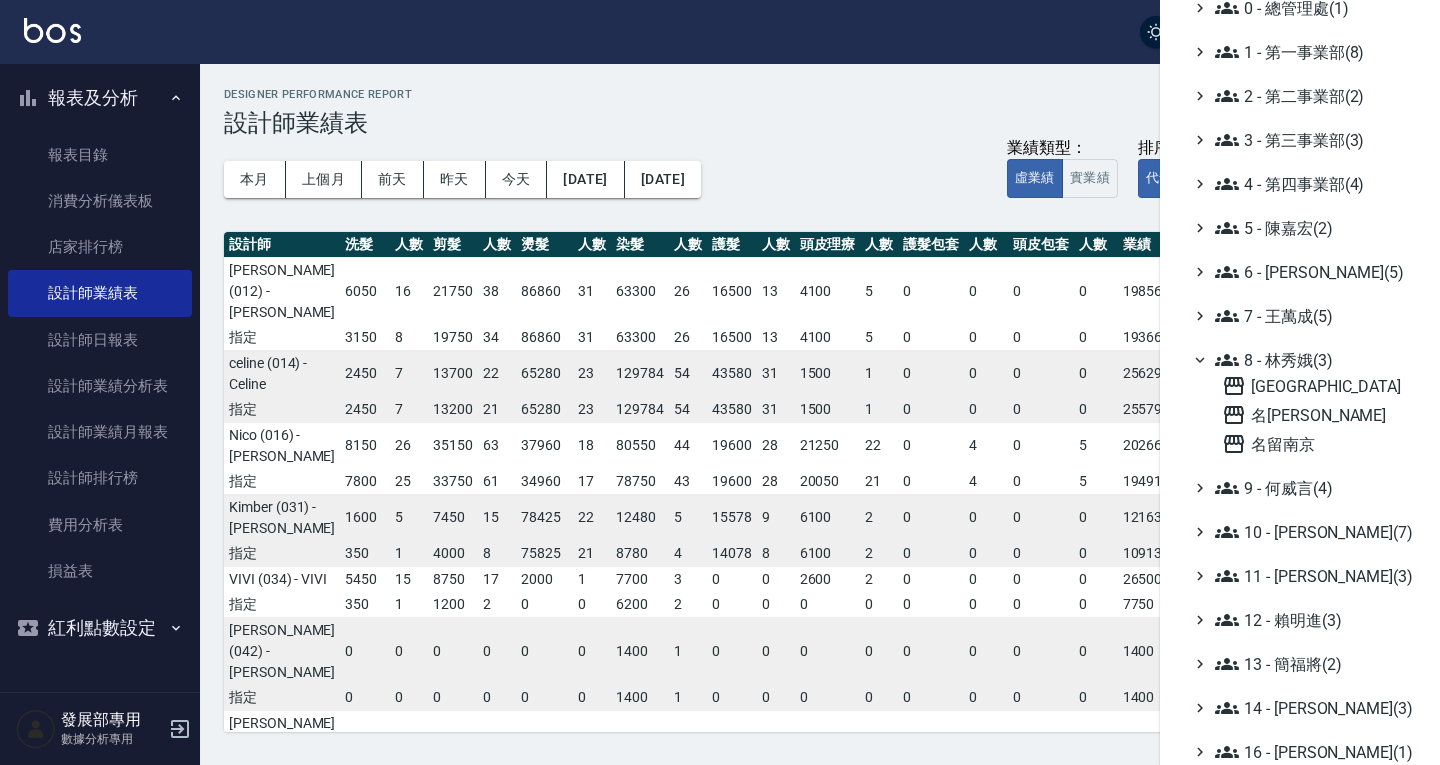 click on "8 - 林秀娥(3)" at bounding box center (1311, 360) 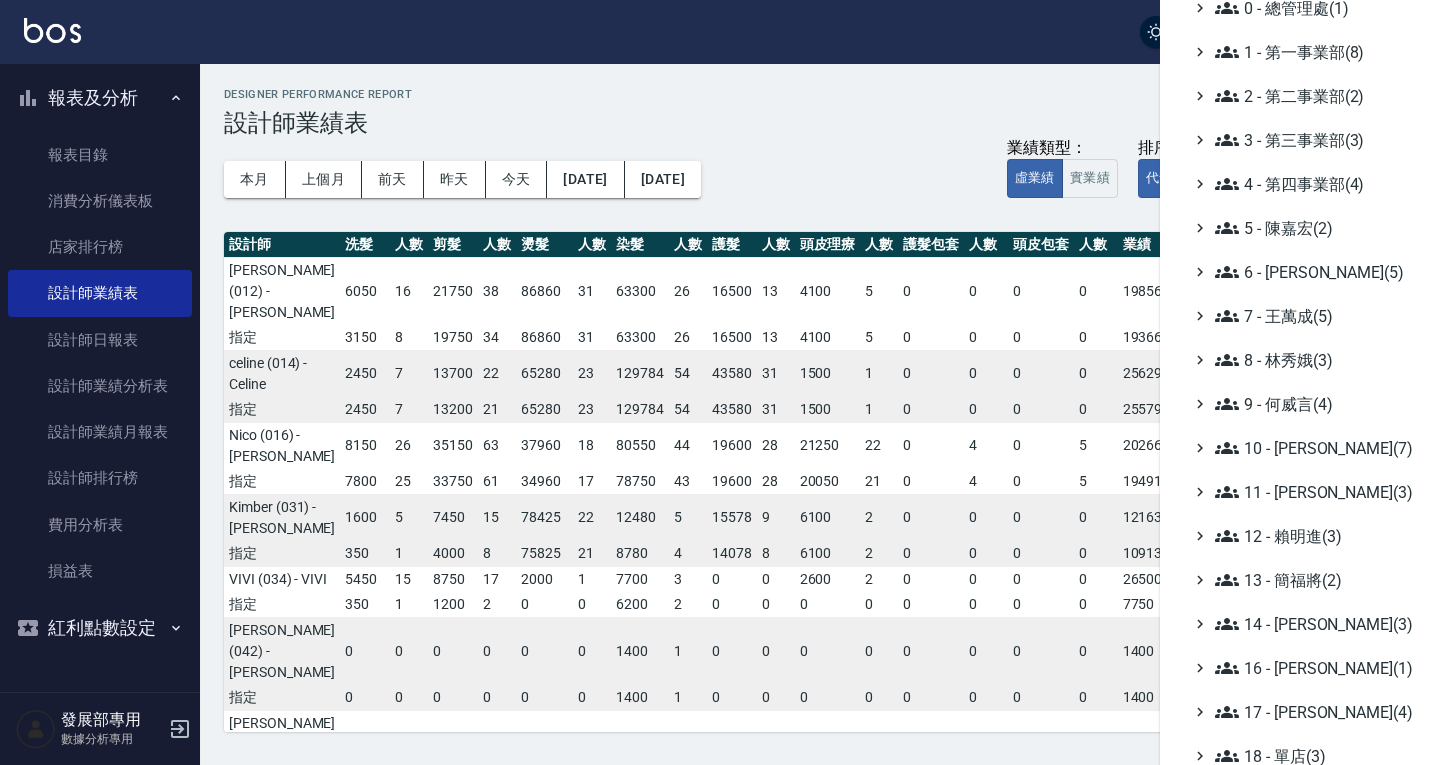 click on "全部(232) 0 - 總管理處(1) 1 - 第一事業部(8) 2 - 第二事業部(2) 3 - 第三事業部(3) 4 - 第四事業部(4) 5 - [PERSON_NAME](2) 6 - [PERSON_NAME](5) 7 - [PERSON_NAME](5) 8 - [PERSON_NAME](3) 9 - [PERSON_NAME](4) 10 - [PERSON_NAME](7) 11 - [PERSON_NAME](3) 12 - [PERSON_NAME](3) 13 - 簡福將(2) 14 - [PERSON_NAME](3) 16 - [PERSON_NAME](1) 17 - [PERSON_NAME]原(4) 18 - 單店(3) 19 - [GEOGRAPHIC_DATA](3) 20 - 測試區(1) 21 - 歷史區(35)  - BeautyOS(9)" at bounding box center [1300, 448] 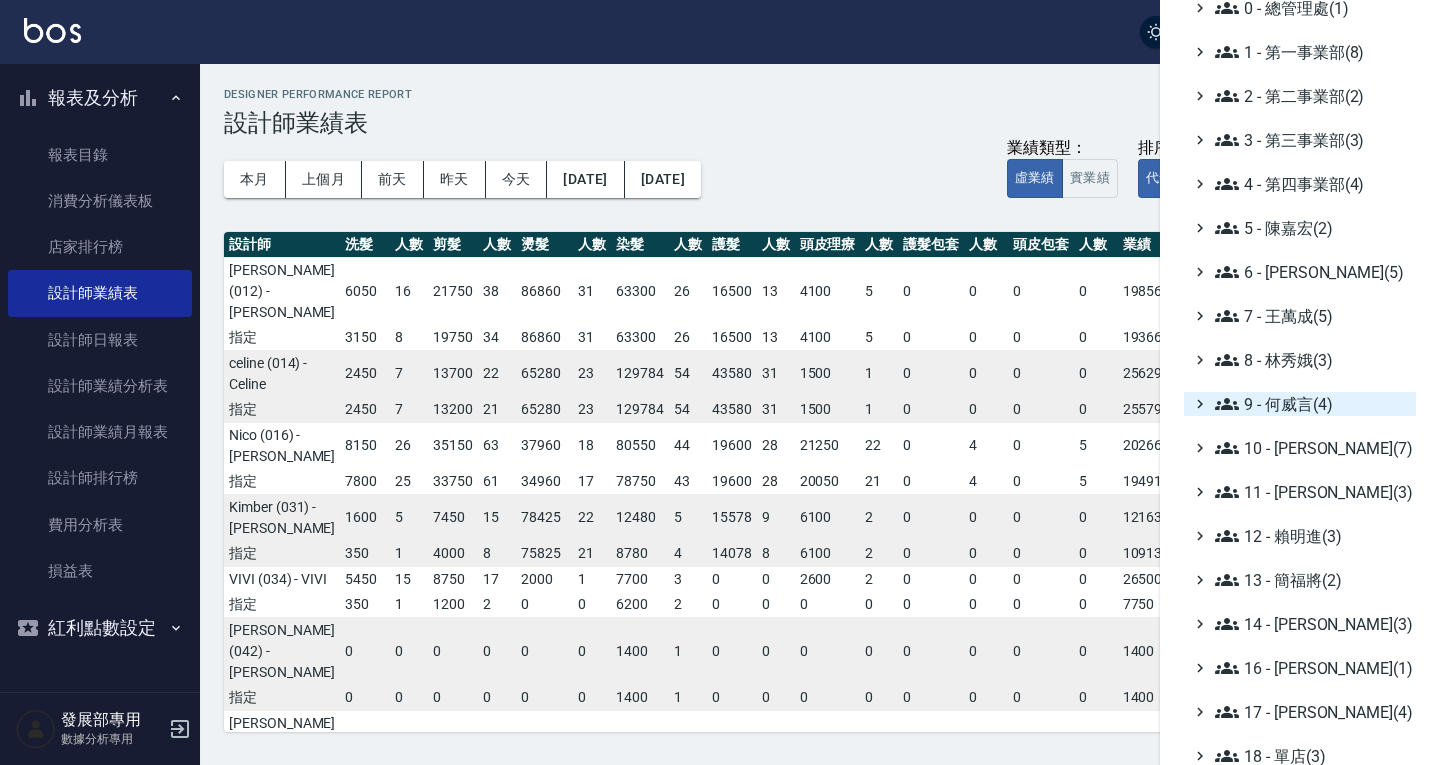 click on "9 - 何威言(4)" at bounding box center (1311, 404) 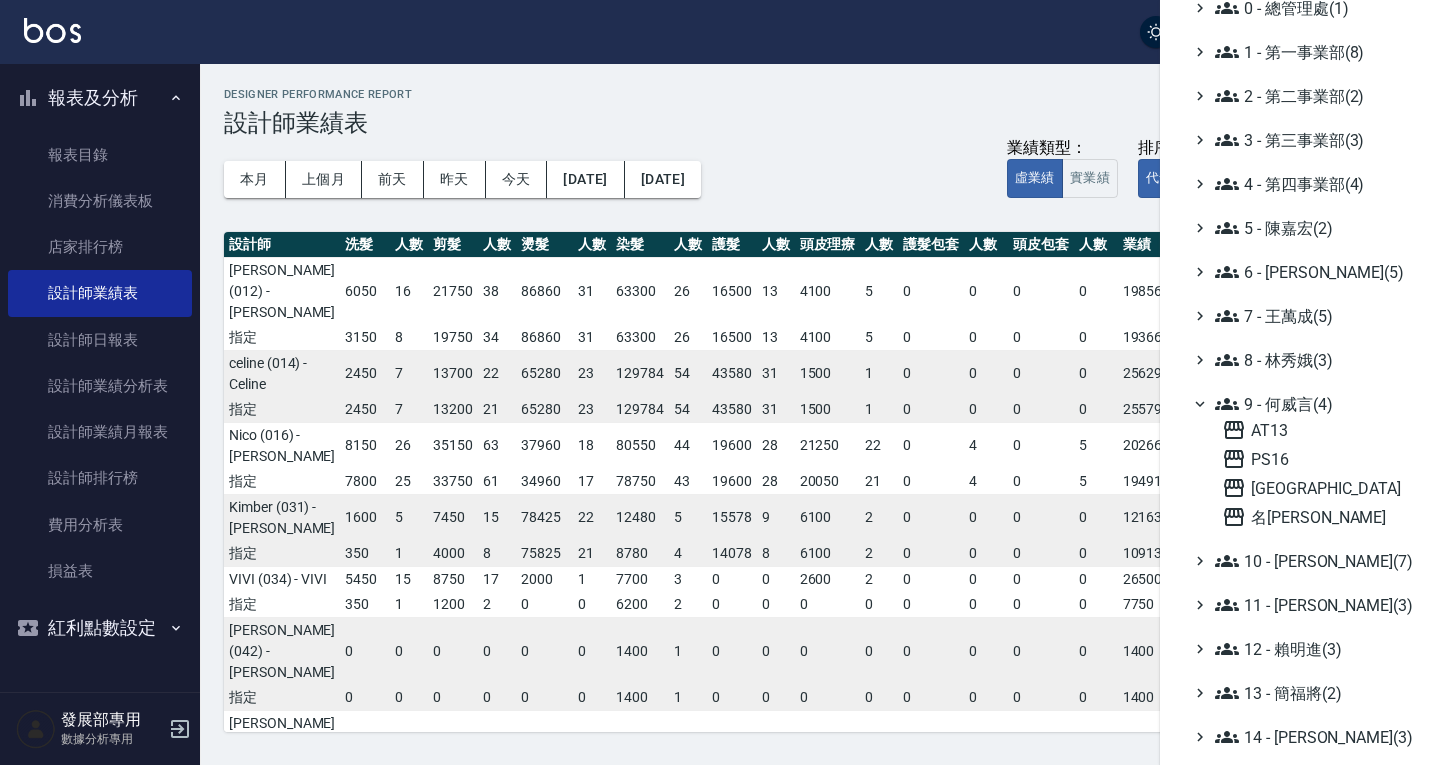 click on "9 - 何威言(4)" at bounding box center [1311, 404] 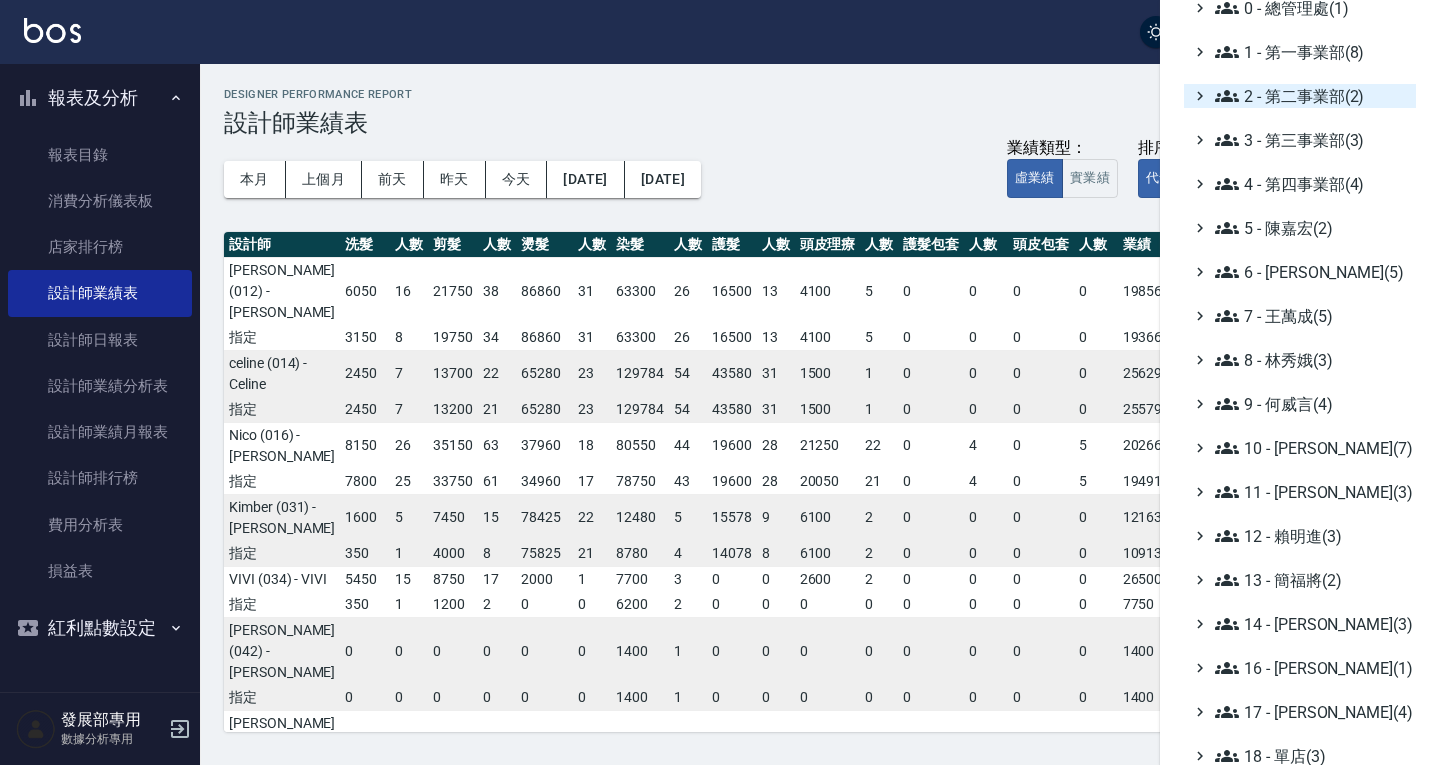 scroll, scrollTop: 0, scrollLeft: 0, axis: both 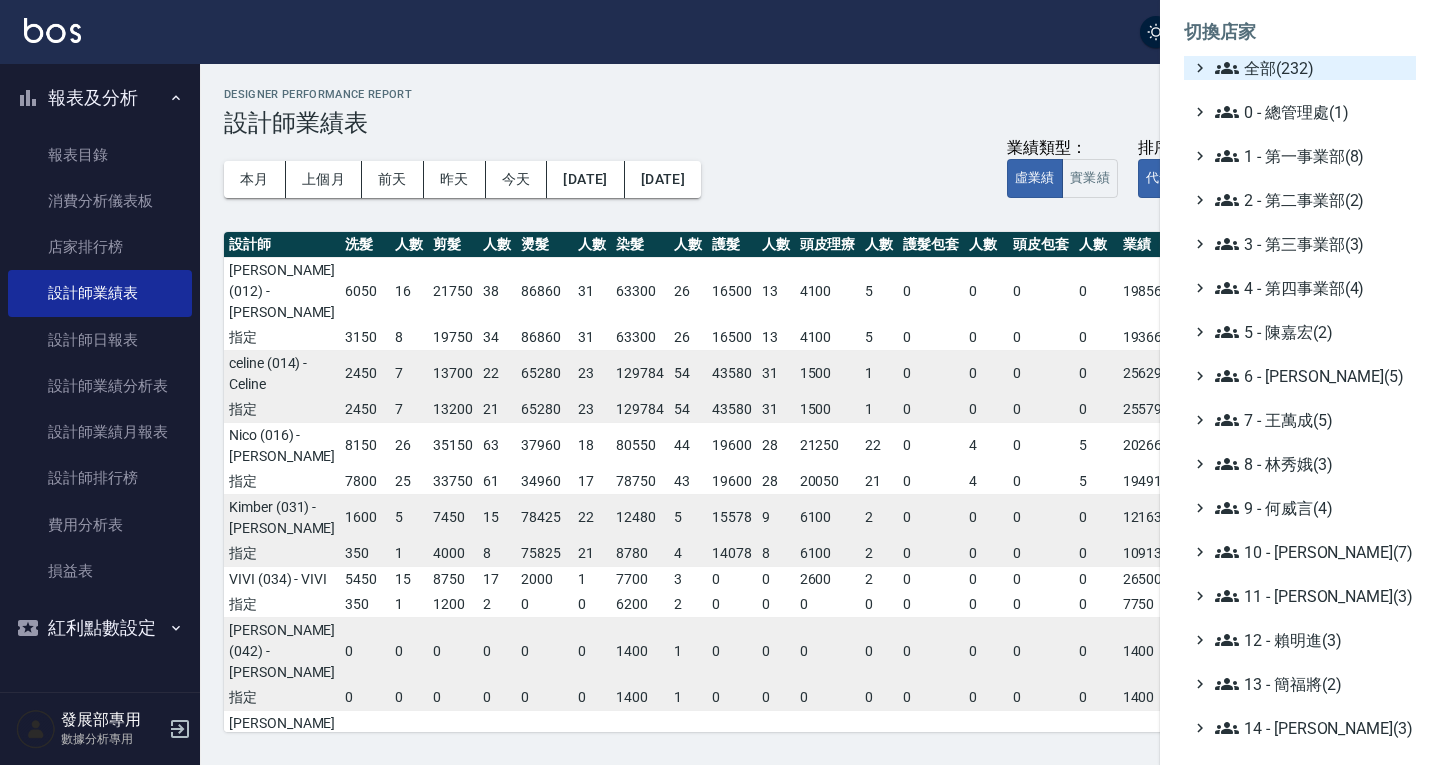 click on "全部(232)" at bounding box center (1311, 68) 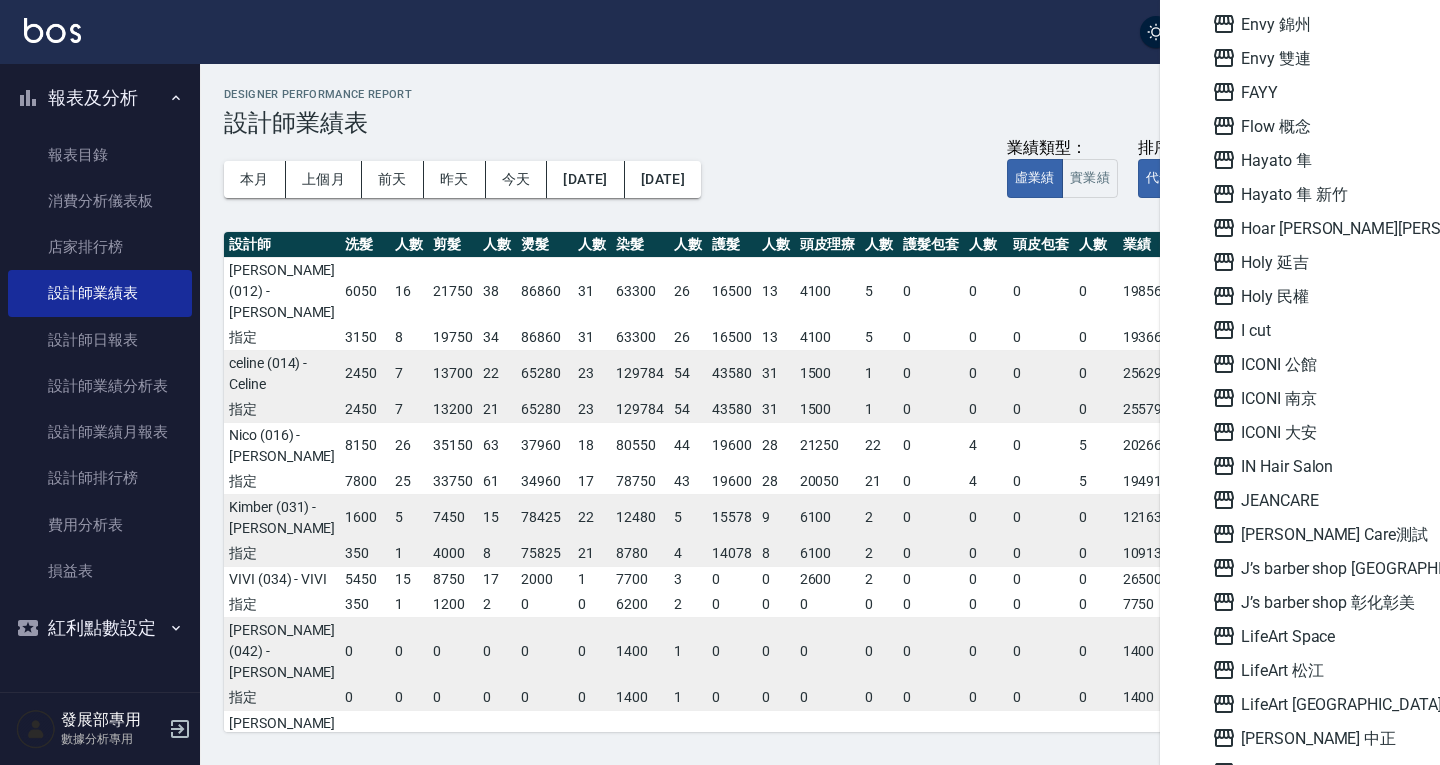 scroll, scrollTop: 1737, scrollLeft: 0, axis: vertical 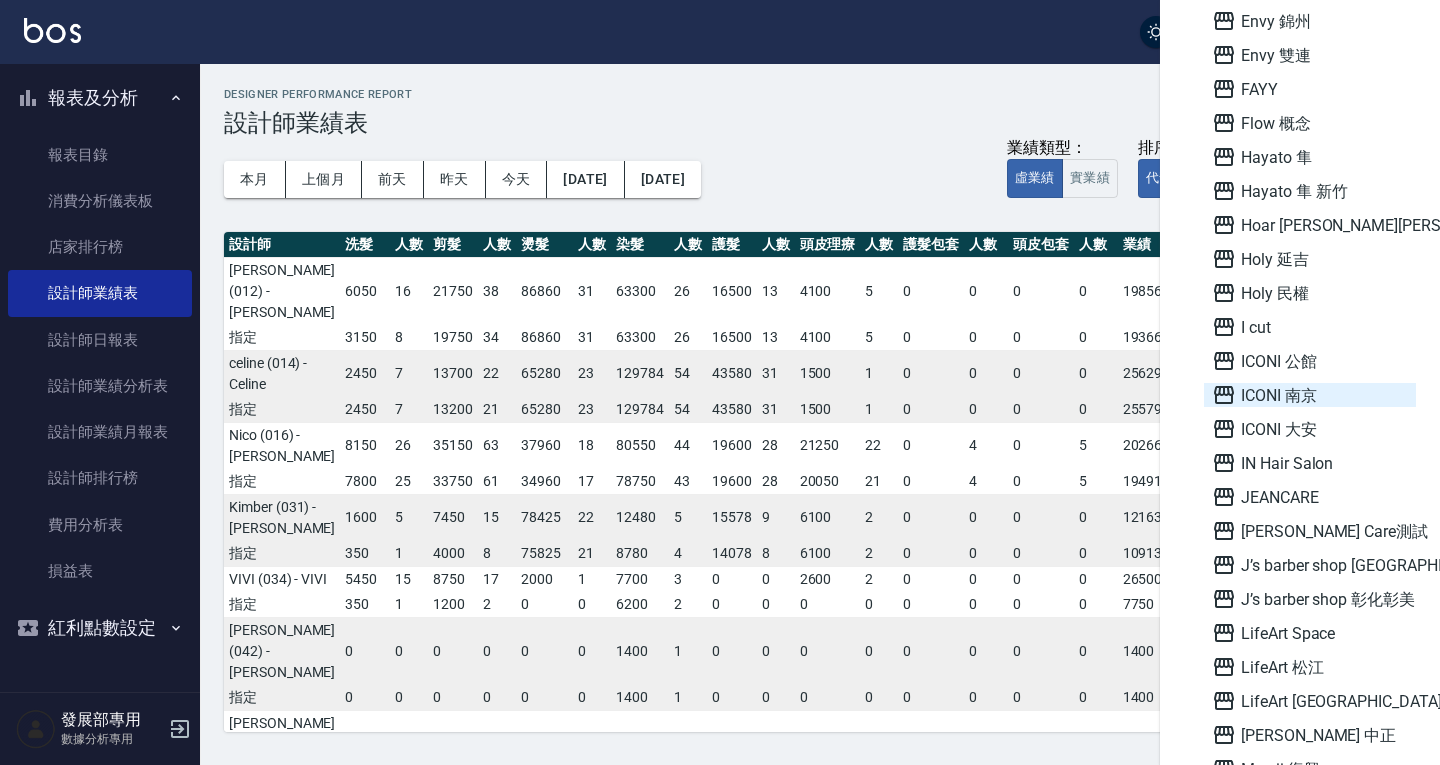 click on "ICONI 南京" at bounding box center [1310, 395] 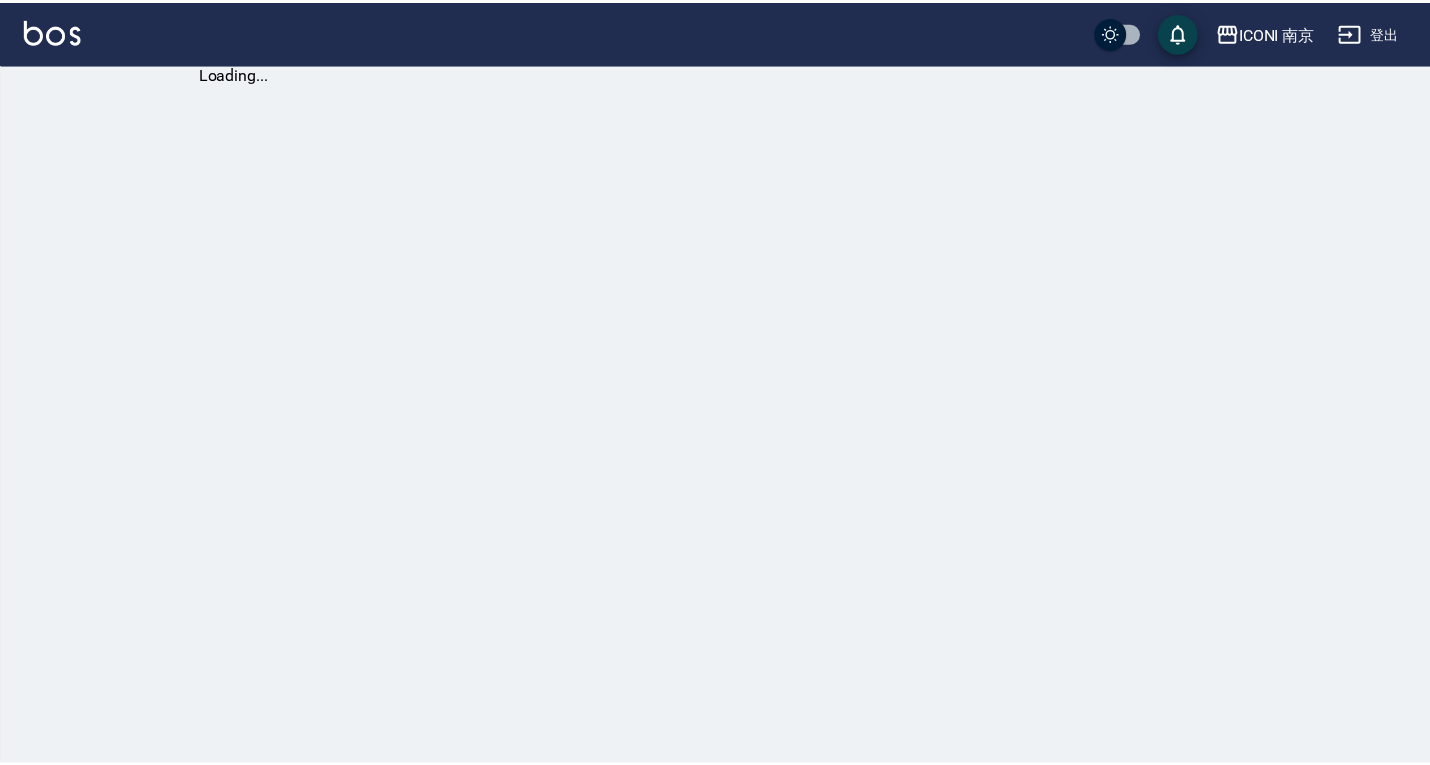 scroll, scrollTop: 0, scrollLeft: 0, axis: both 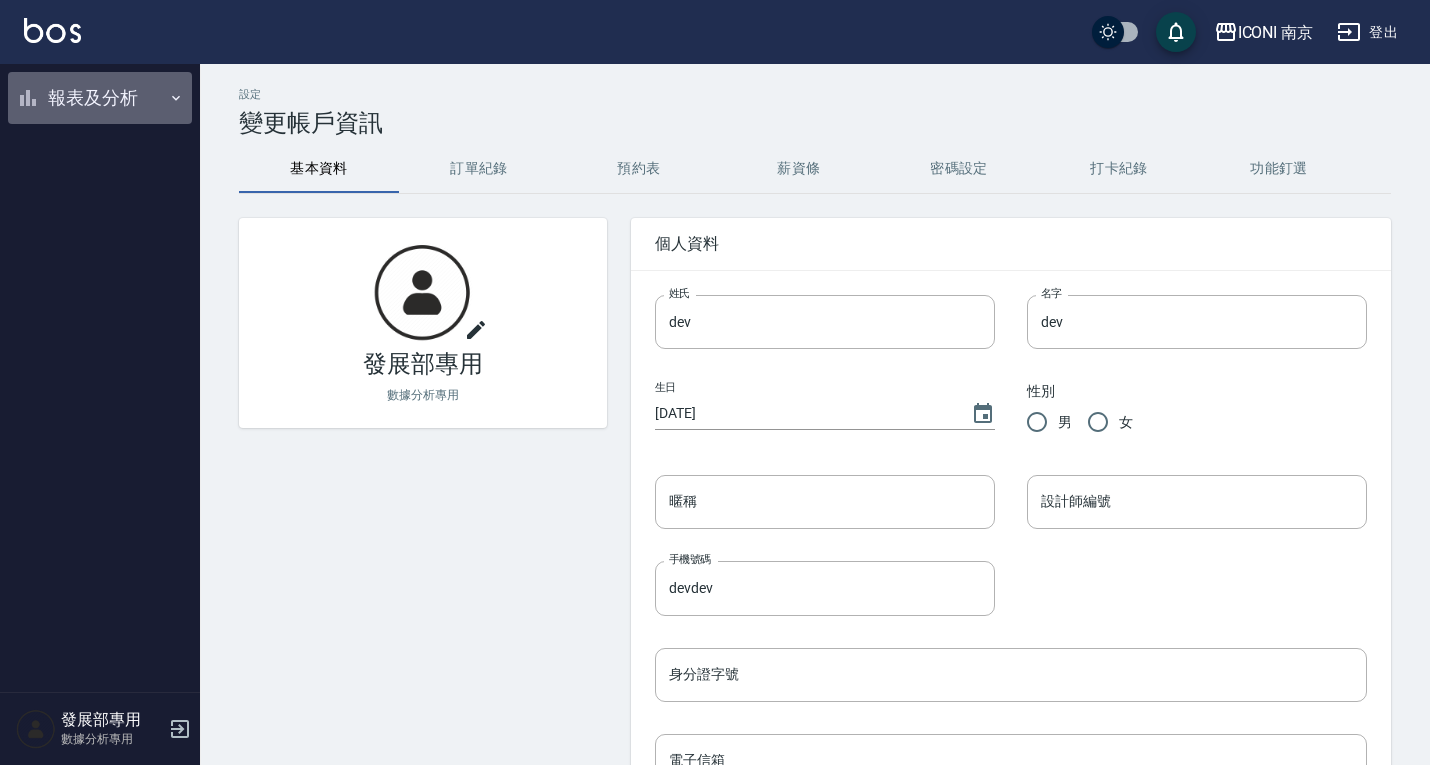 click on "報表及分析" at bounding box center [100, 98] 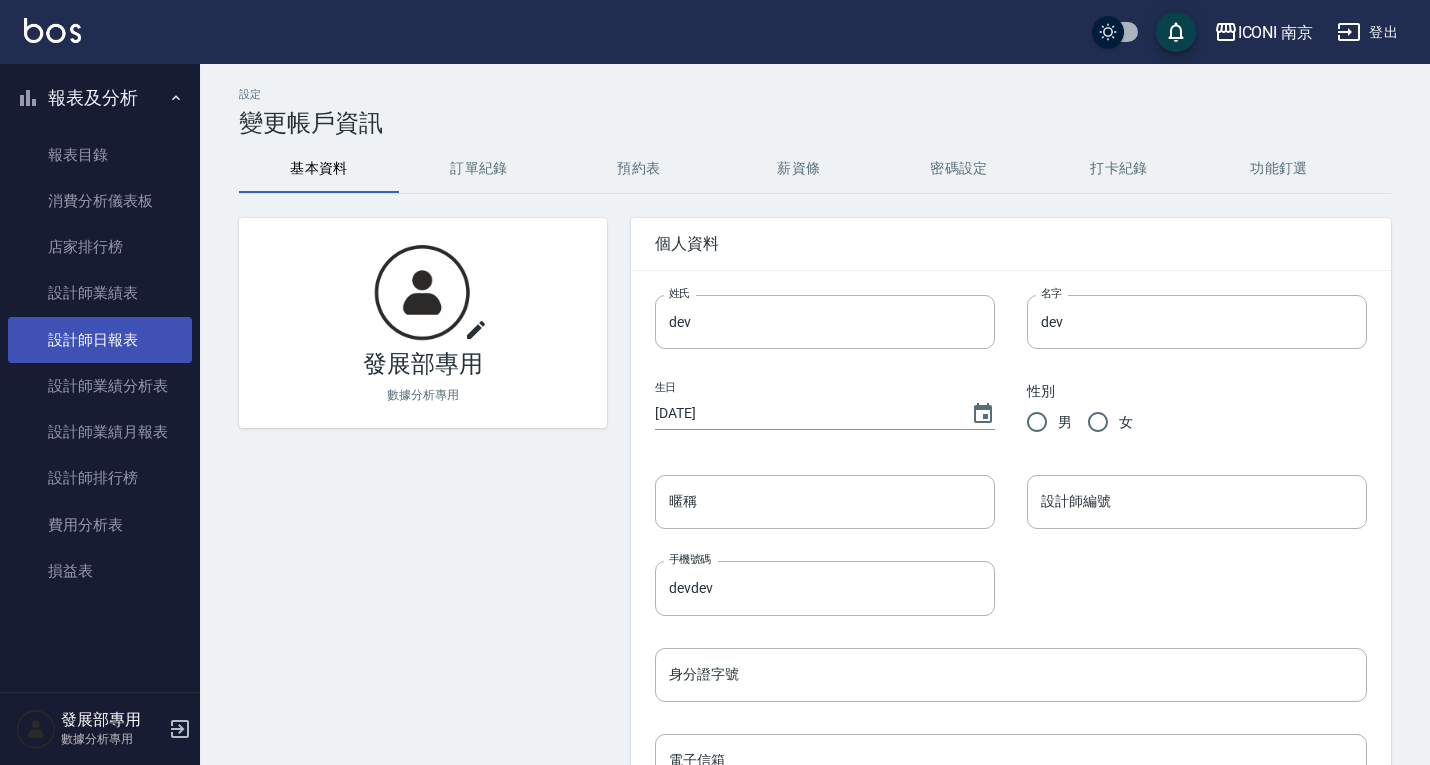 click on "設計師日報表" at bounding box center [100, 340] 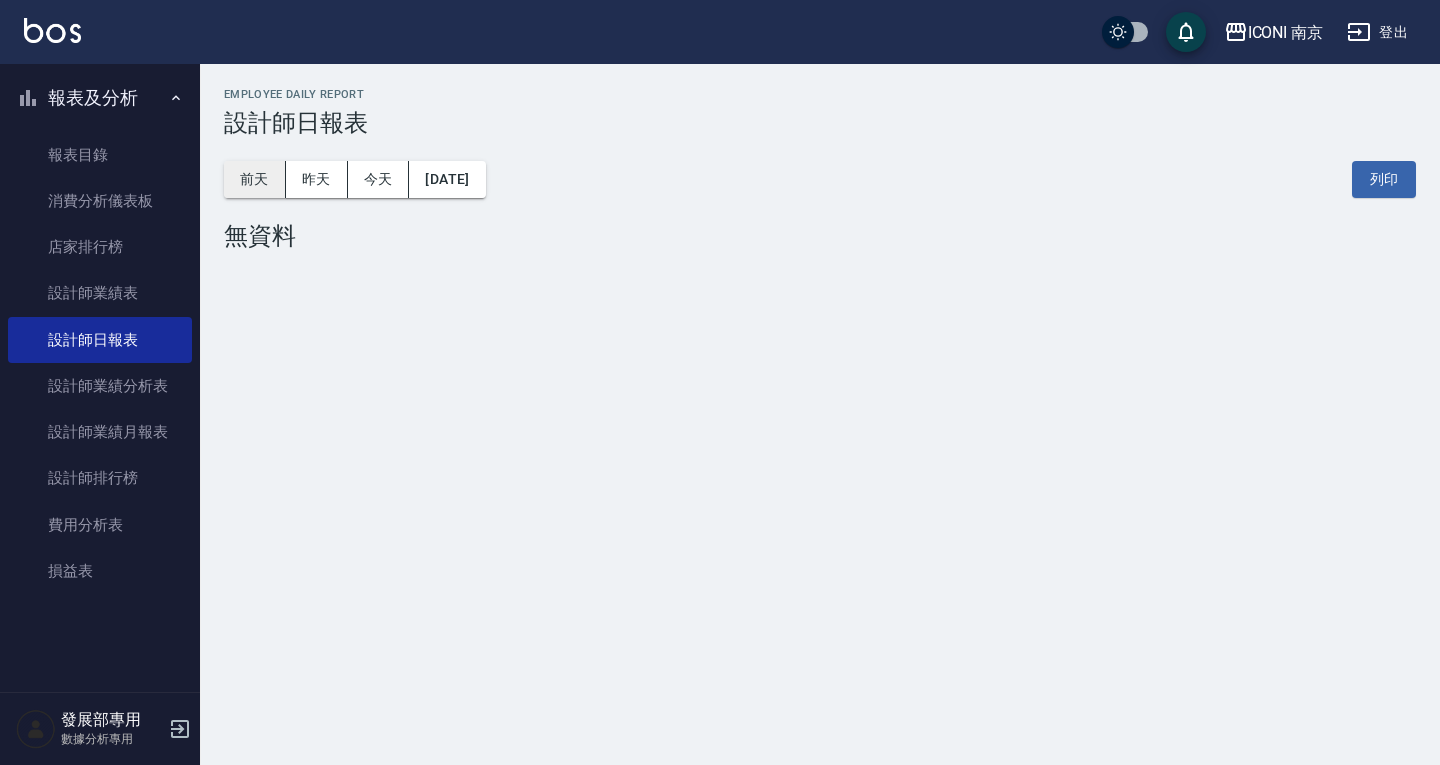 click on "前天" at bounding box center [255, 179] 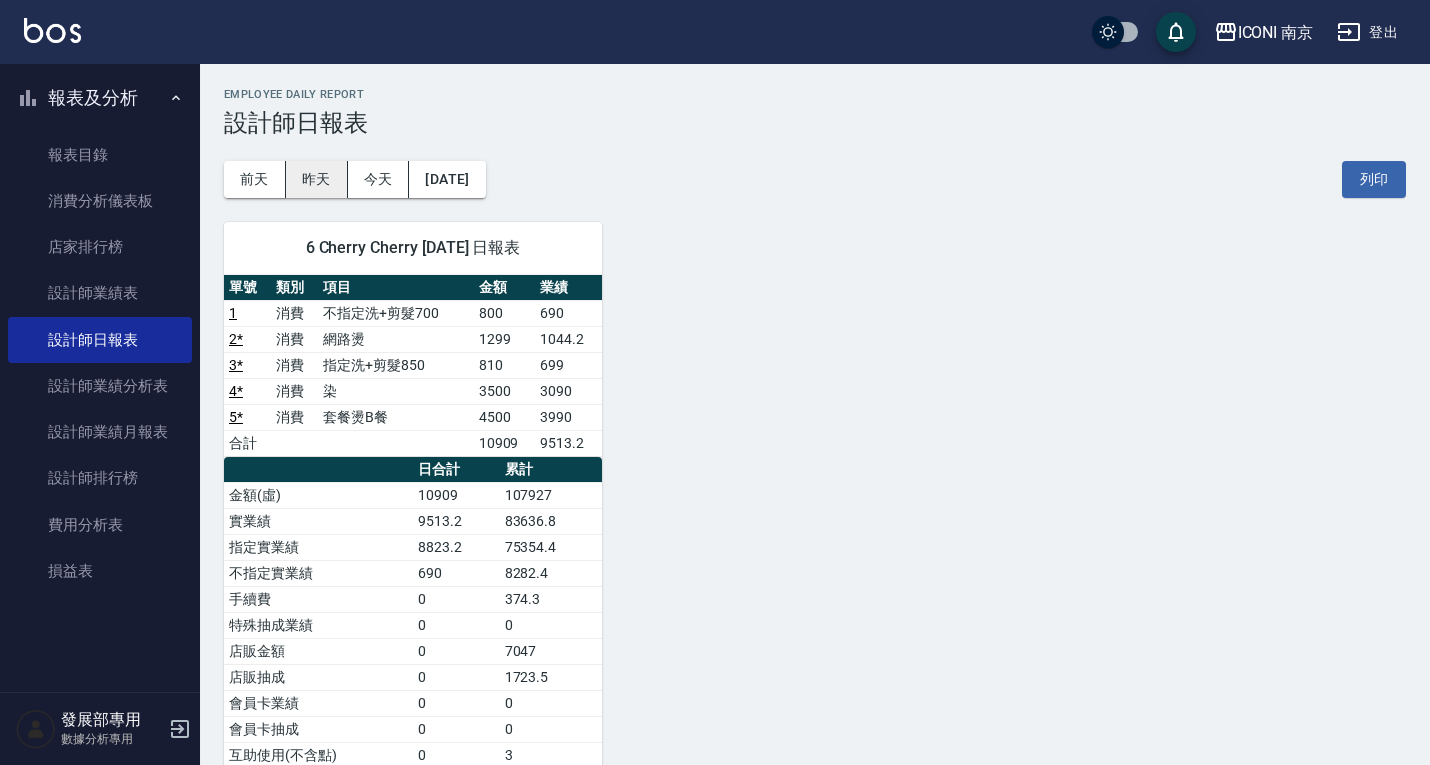 click on "昨天" at bounding box center [317, 179] 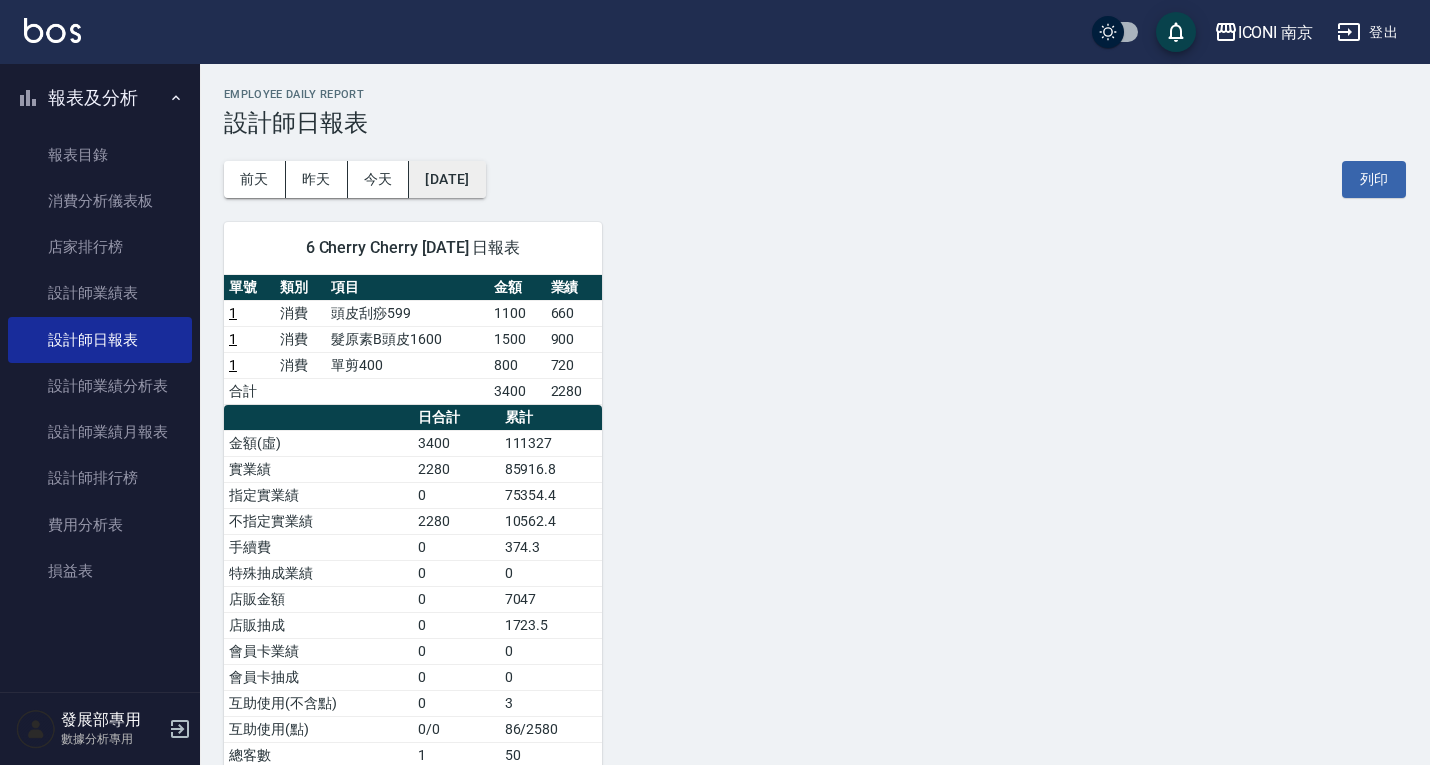 click on "[DATE]" at bounding box center (447, 179) 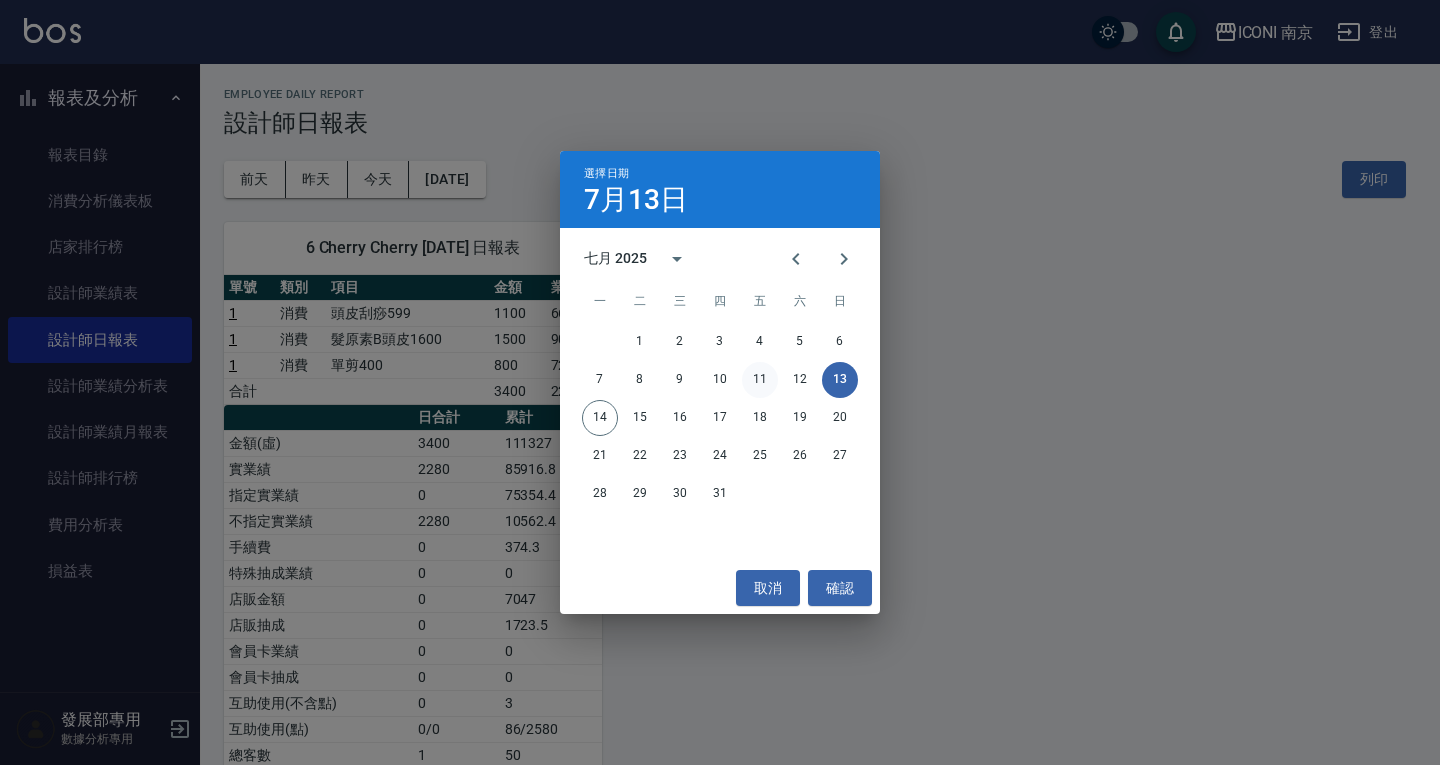 click on "11" at bounding box center [760, 380] 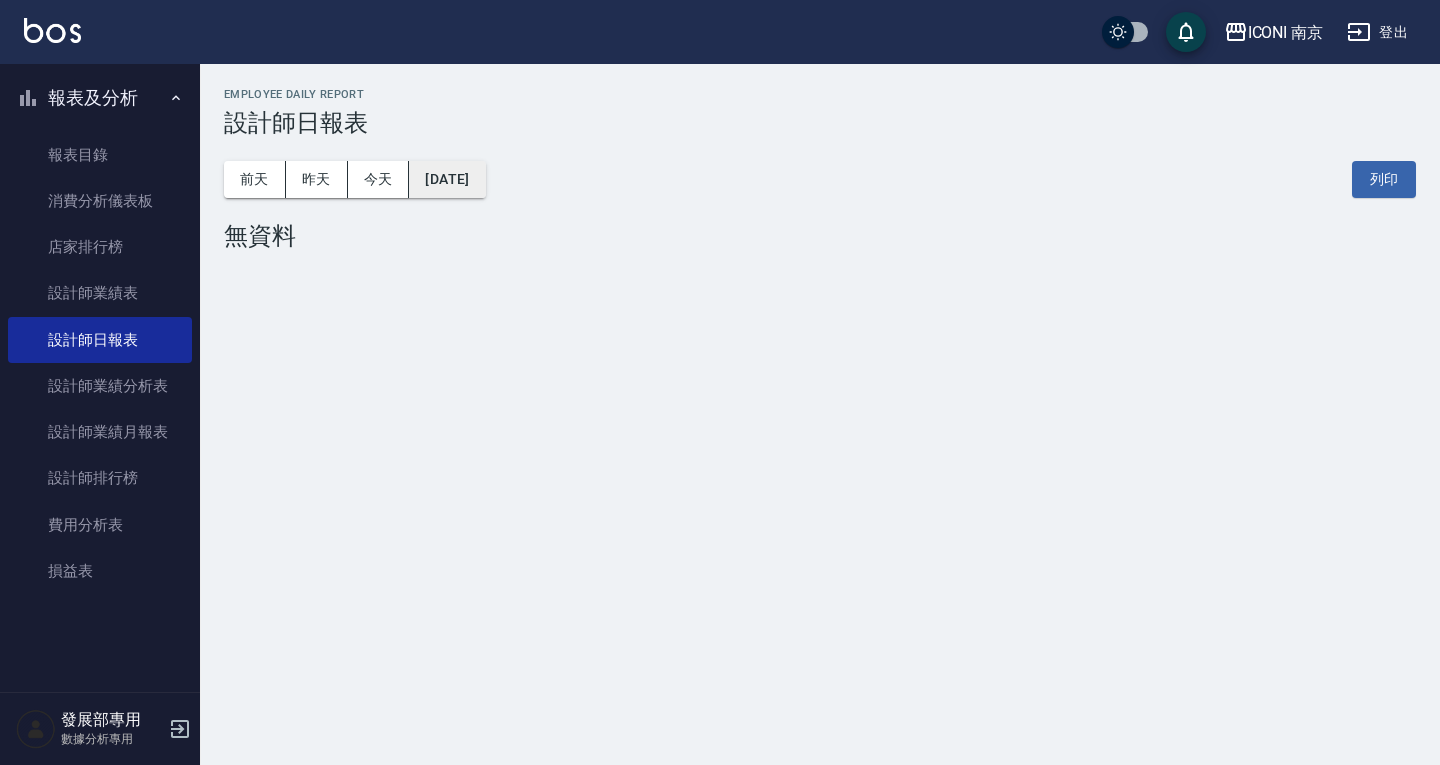 click on "[DATE]" at bounding box center (447, 179) 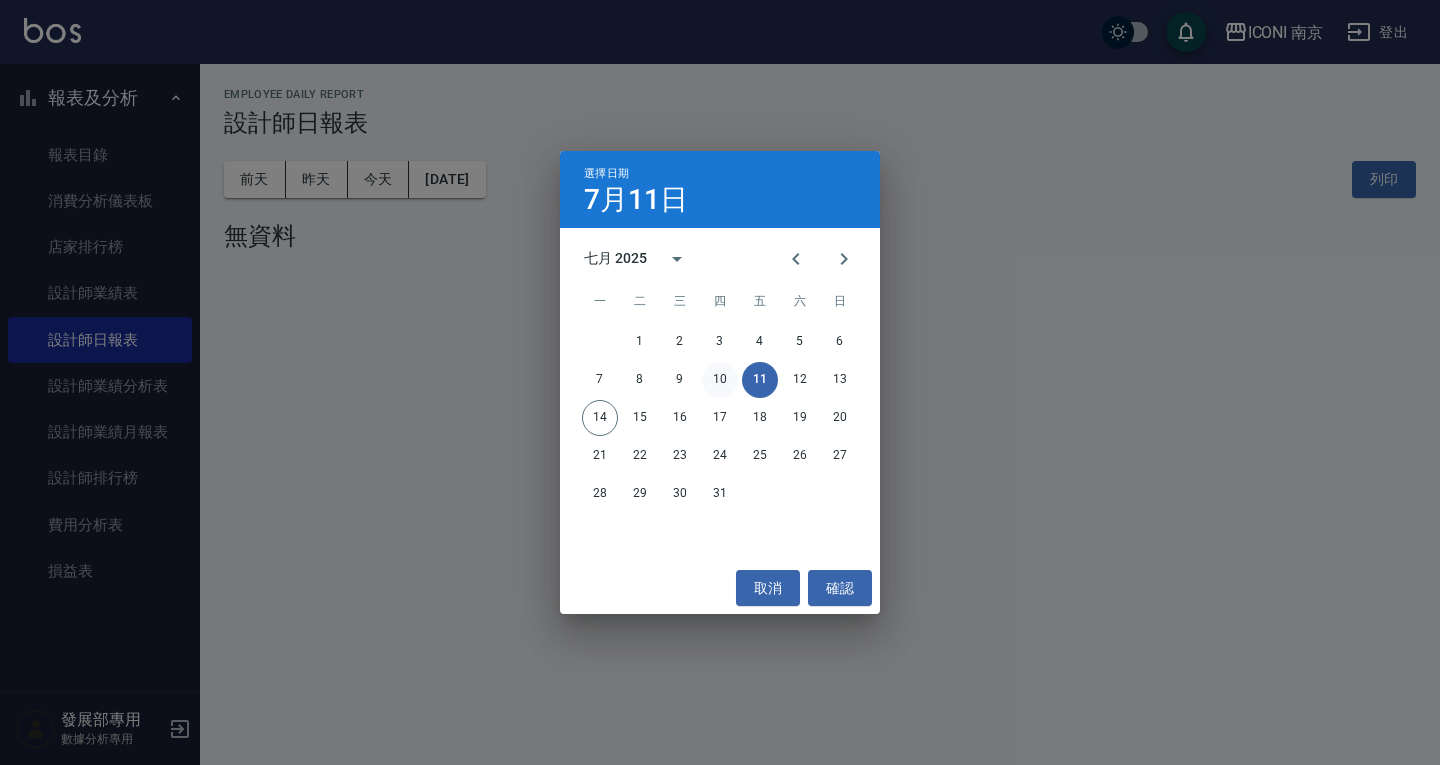 click on "10" at bounding box center [720, 380] 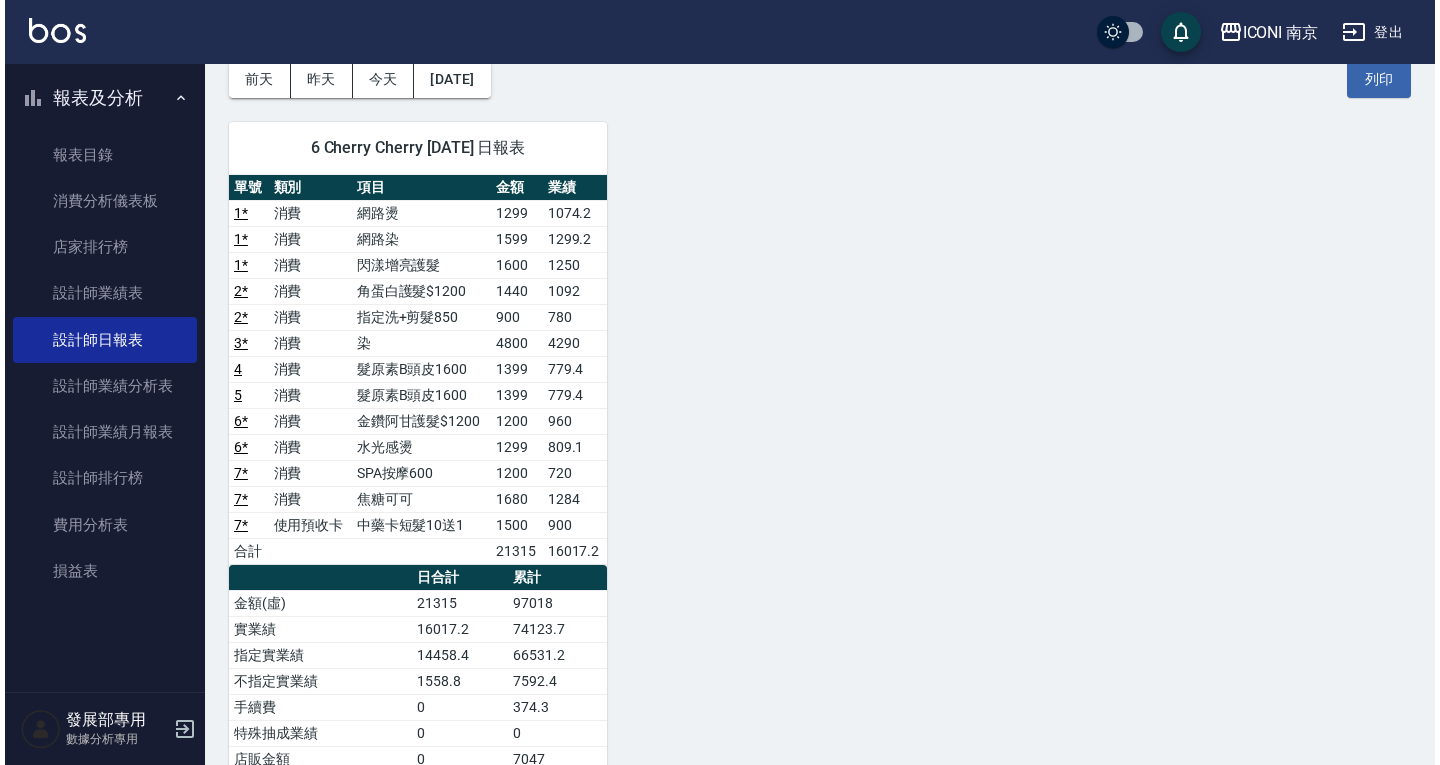 scroll, scrollTop: 0, scrollLeft: 0, axis: both 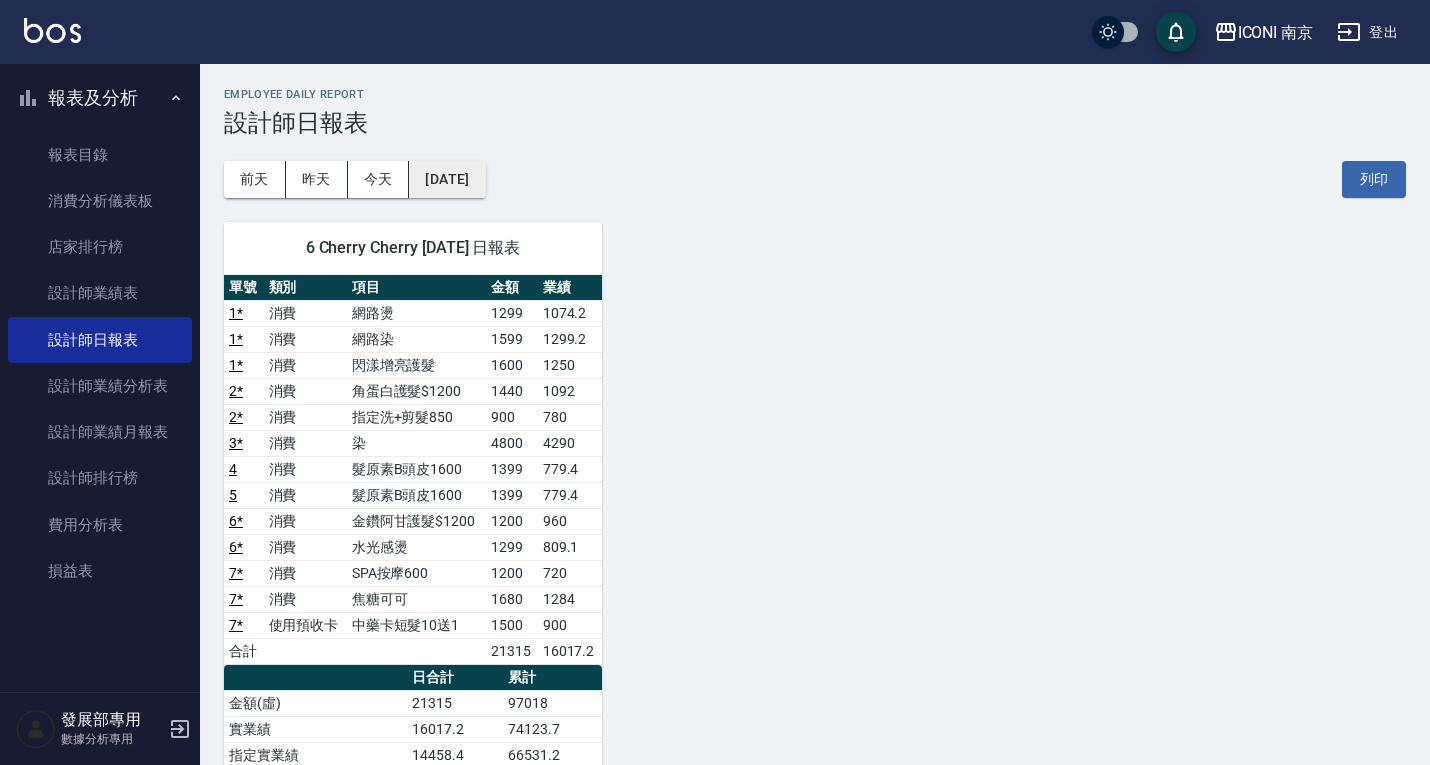 click on "[DATE]" at bounding box center (447, 179) 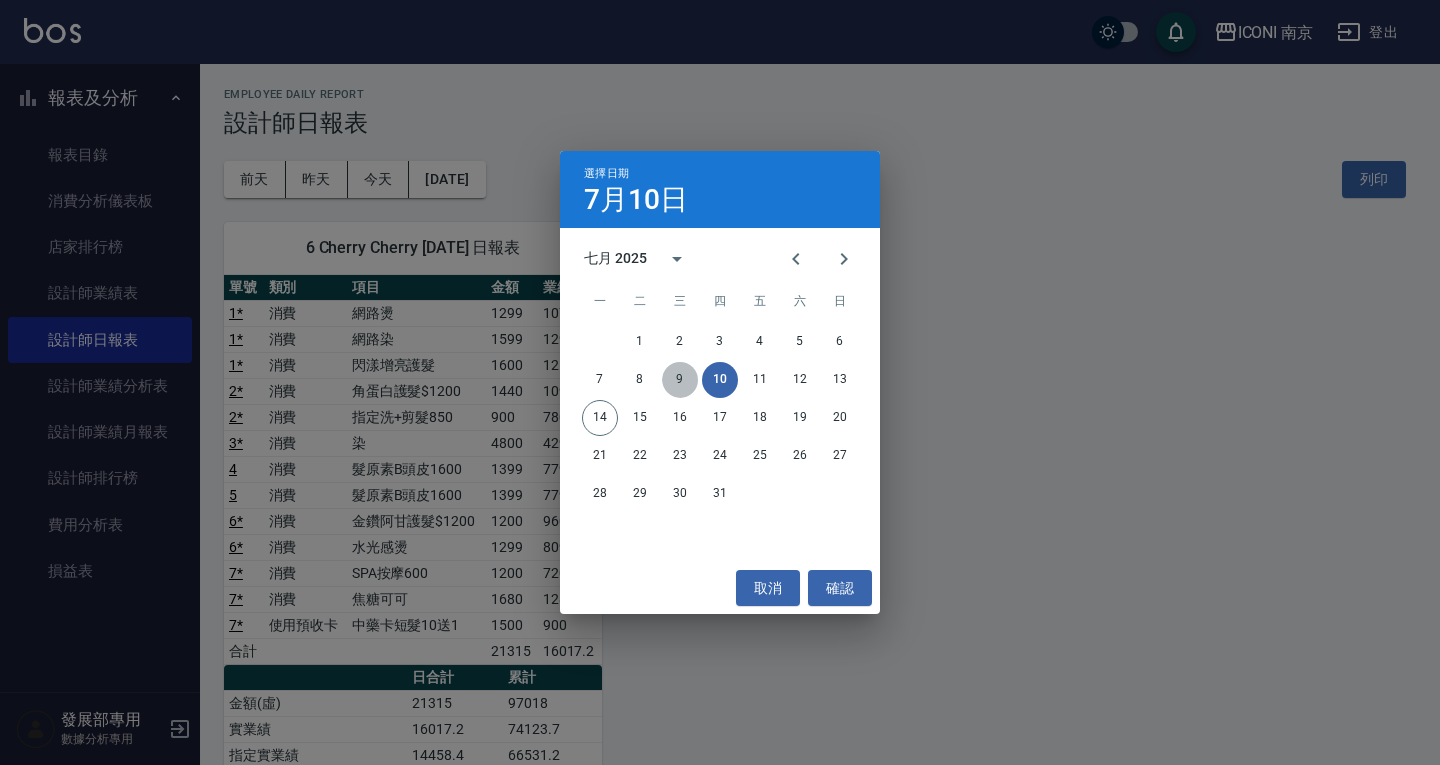 click on "9" at bounding box center (680, 380) 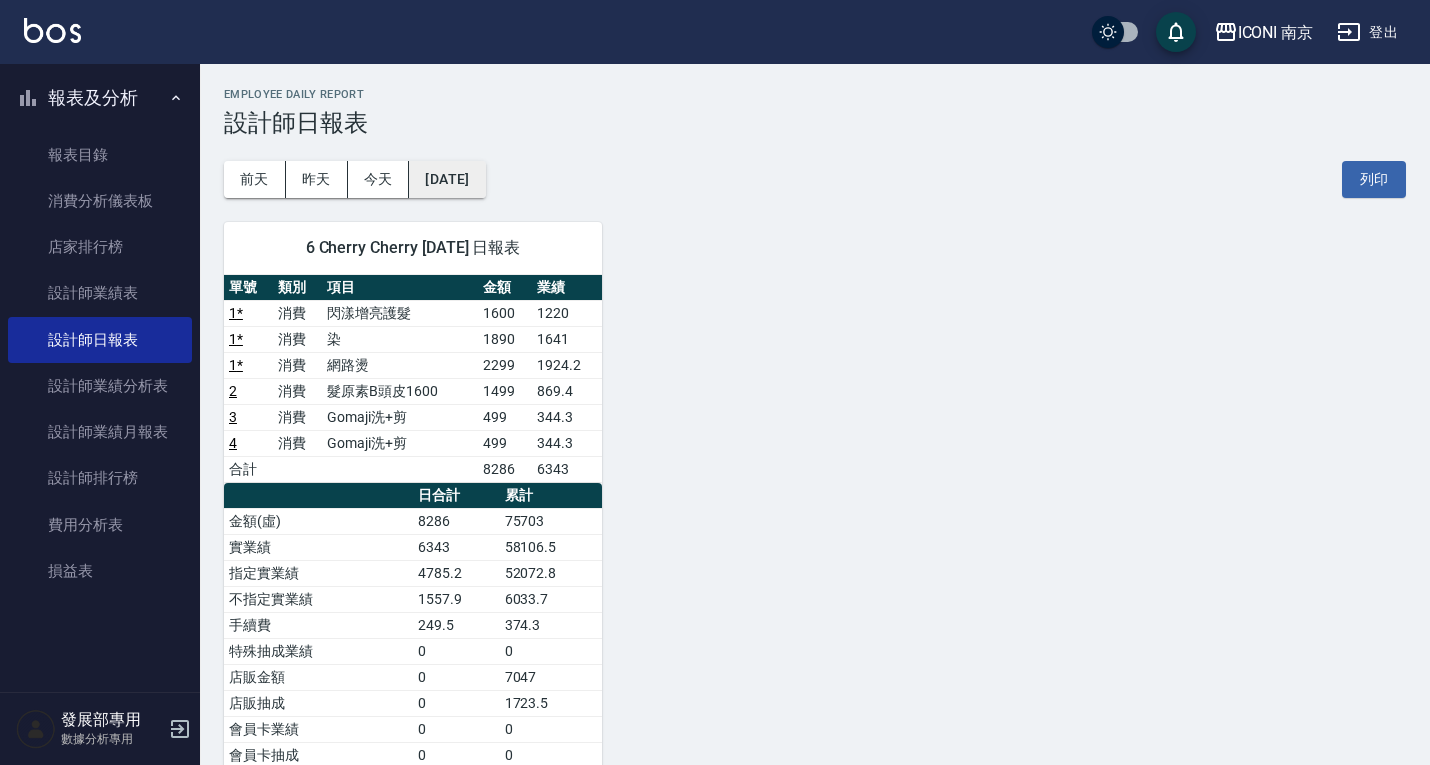 click on "[DATE]" at bounding box center (447, 179) 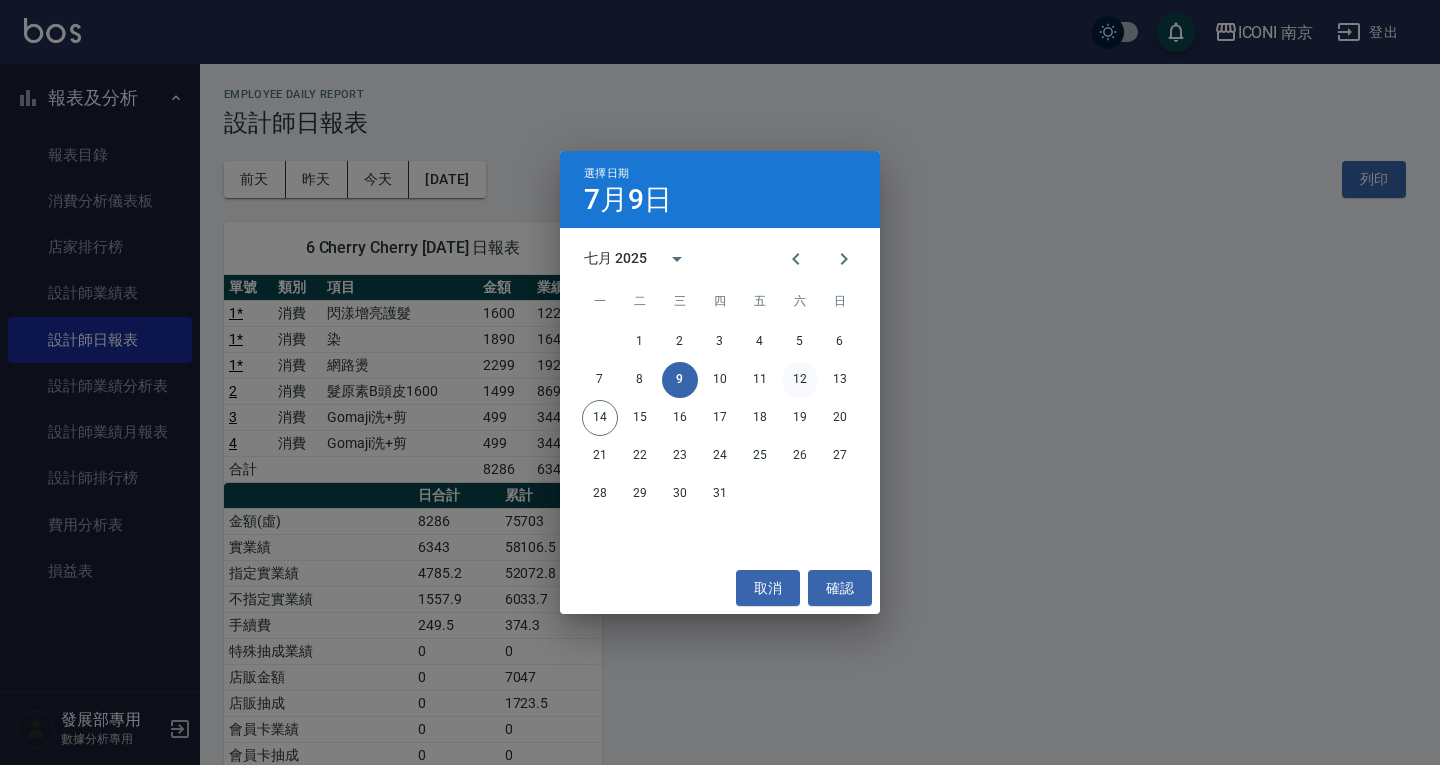 click on "12" at bounding box center (800, 380) 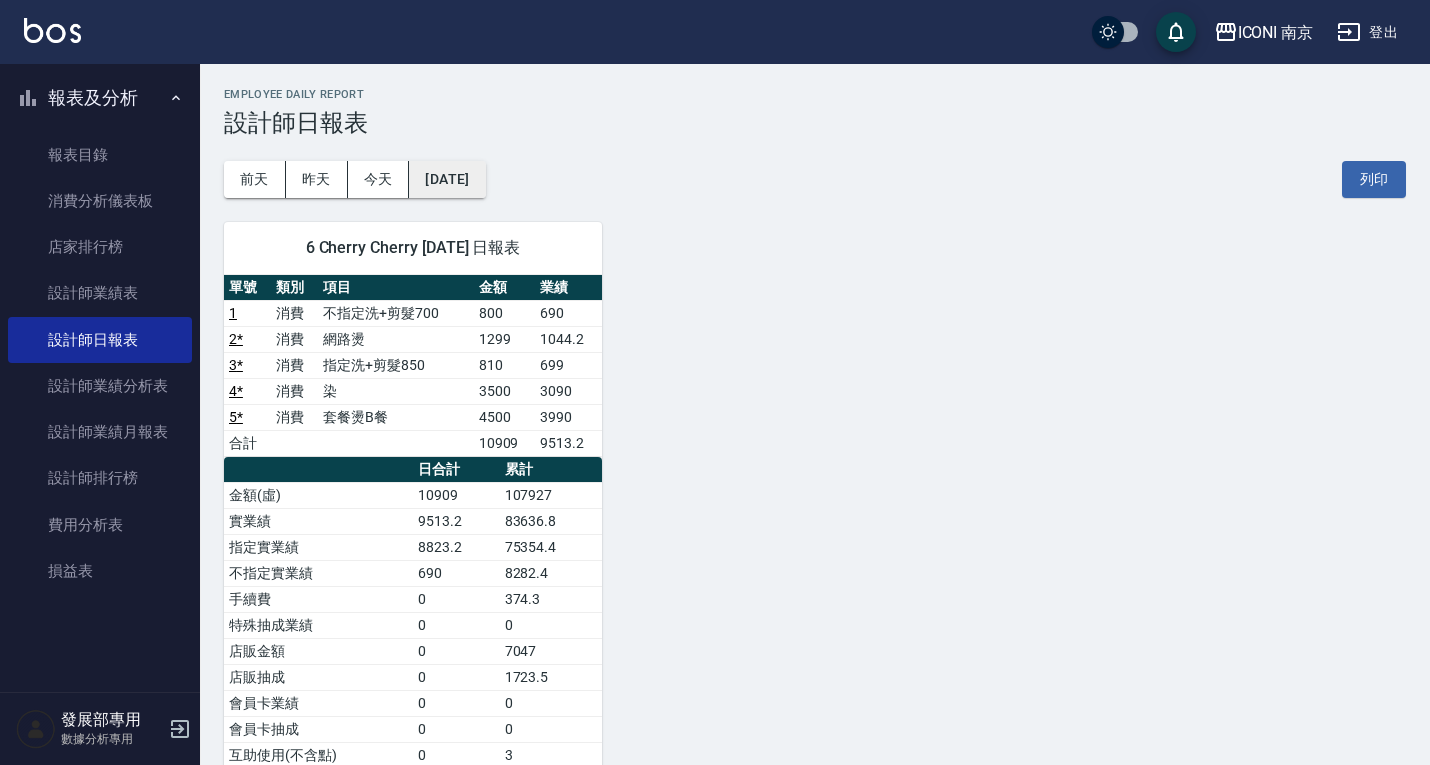 click on "[DATE]" at bounding box center (447, 179) 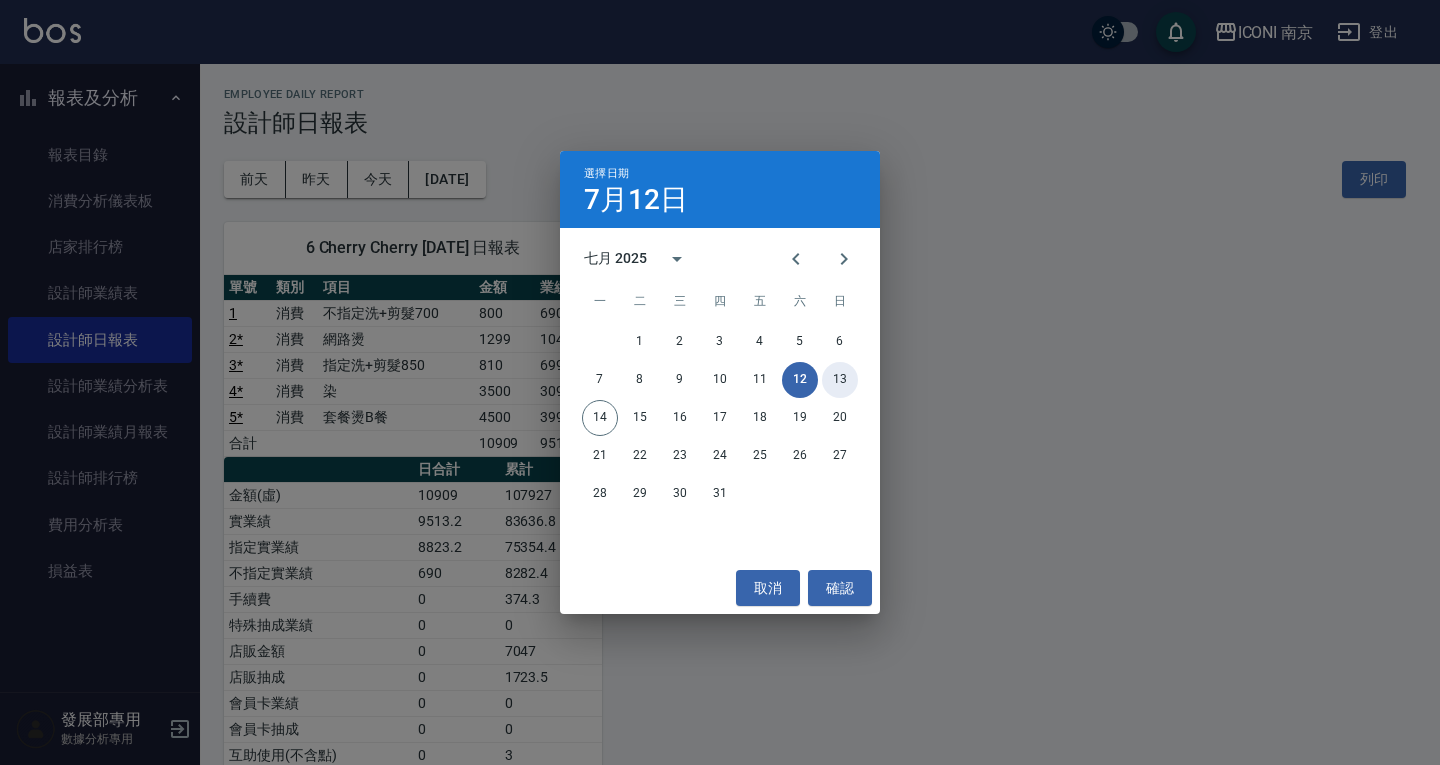 click on "13" at bounding box center (840, 380) 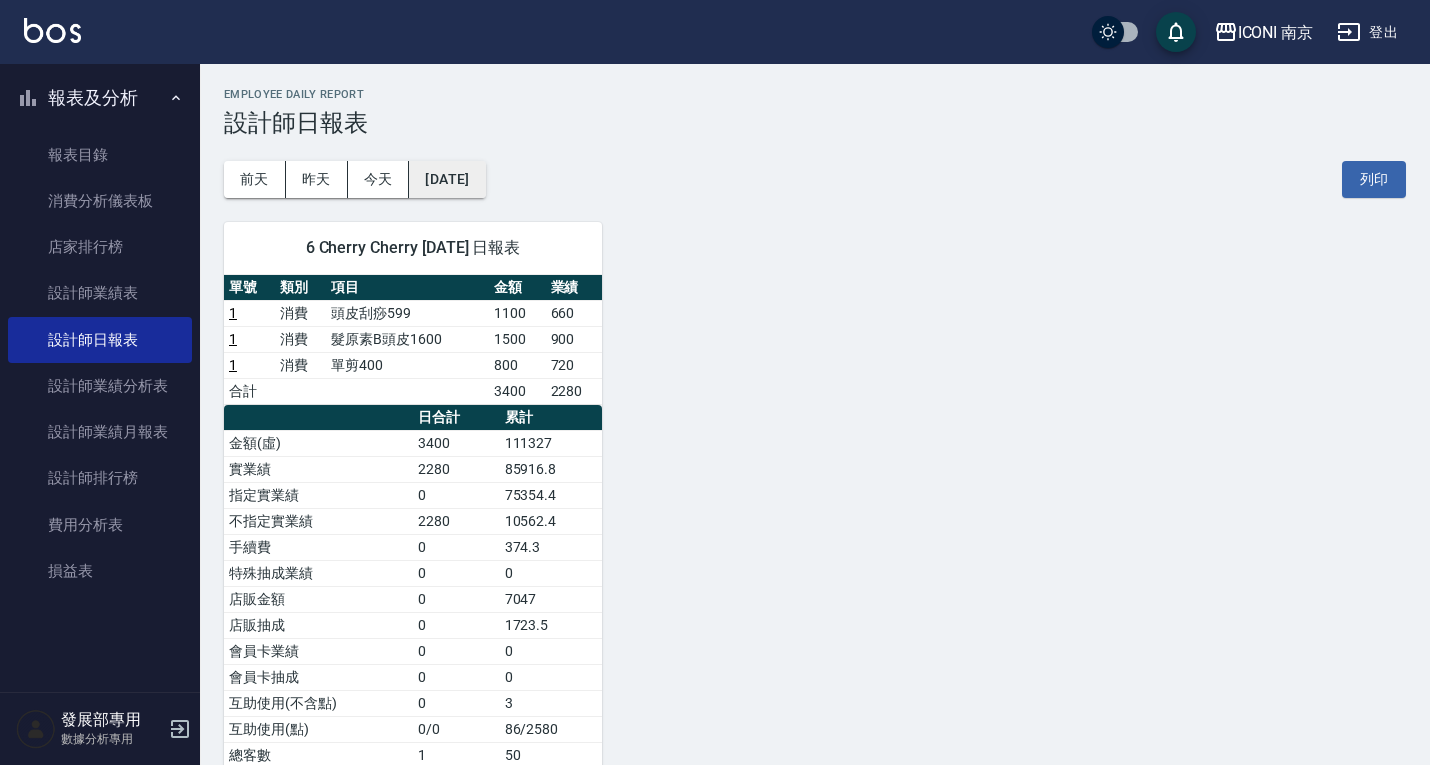 click on "[DATE]" at bounding box center (447, 179) 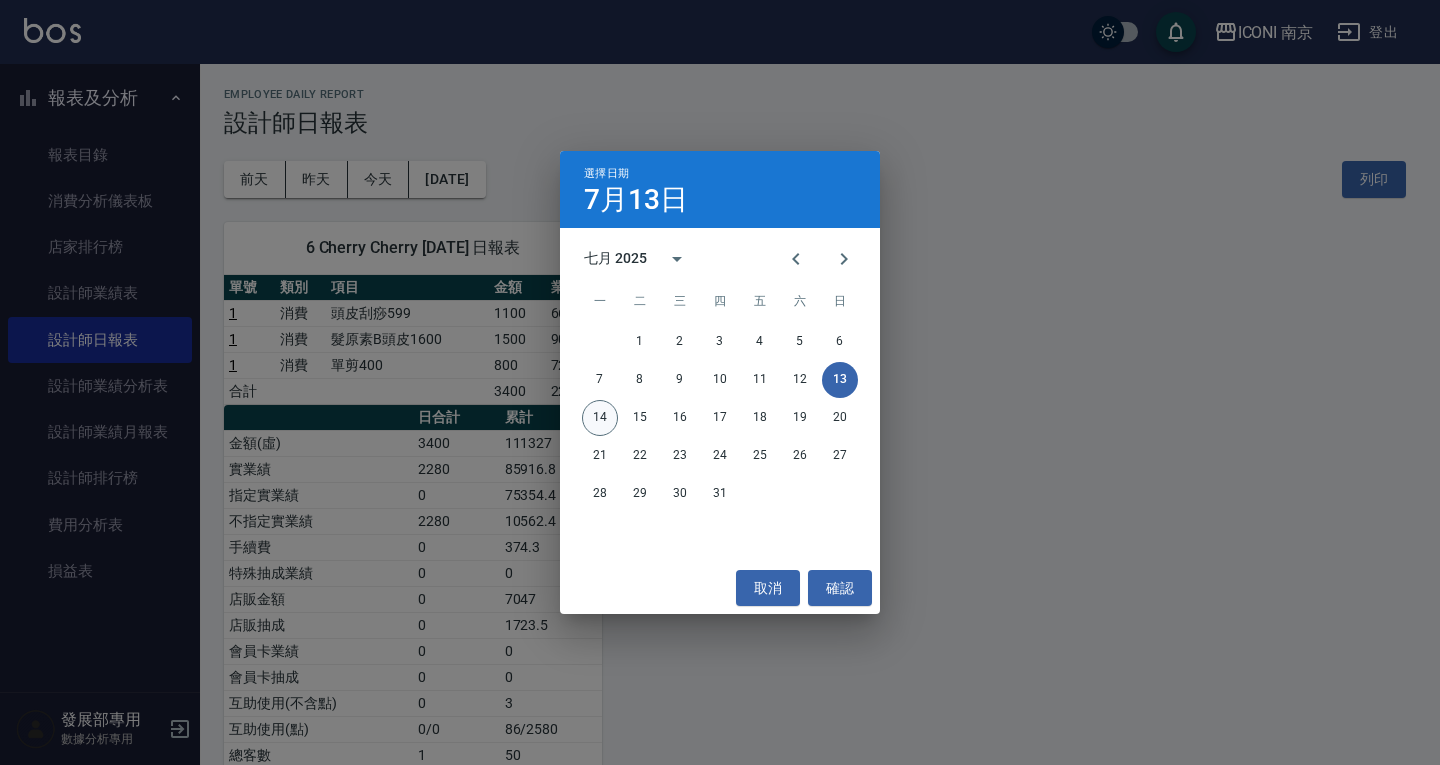 click on "14" at bounding box center (600, 418) 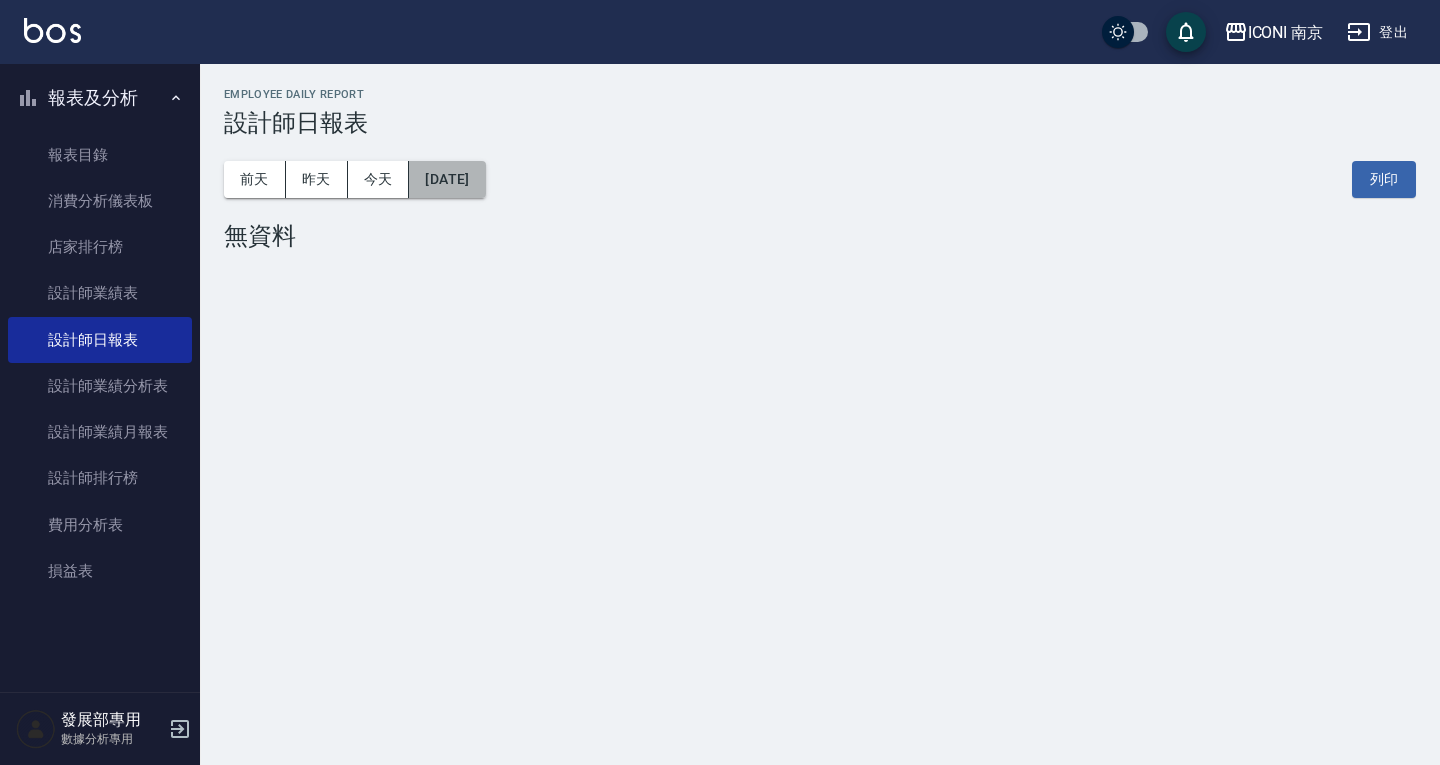 click on "[DATE]" at bounding box center (447, 179) 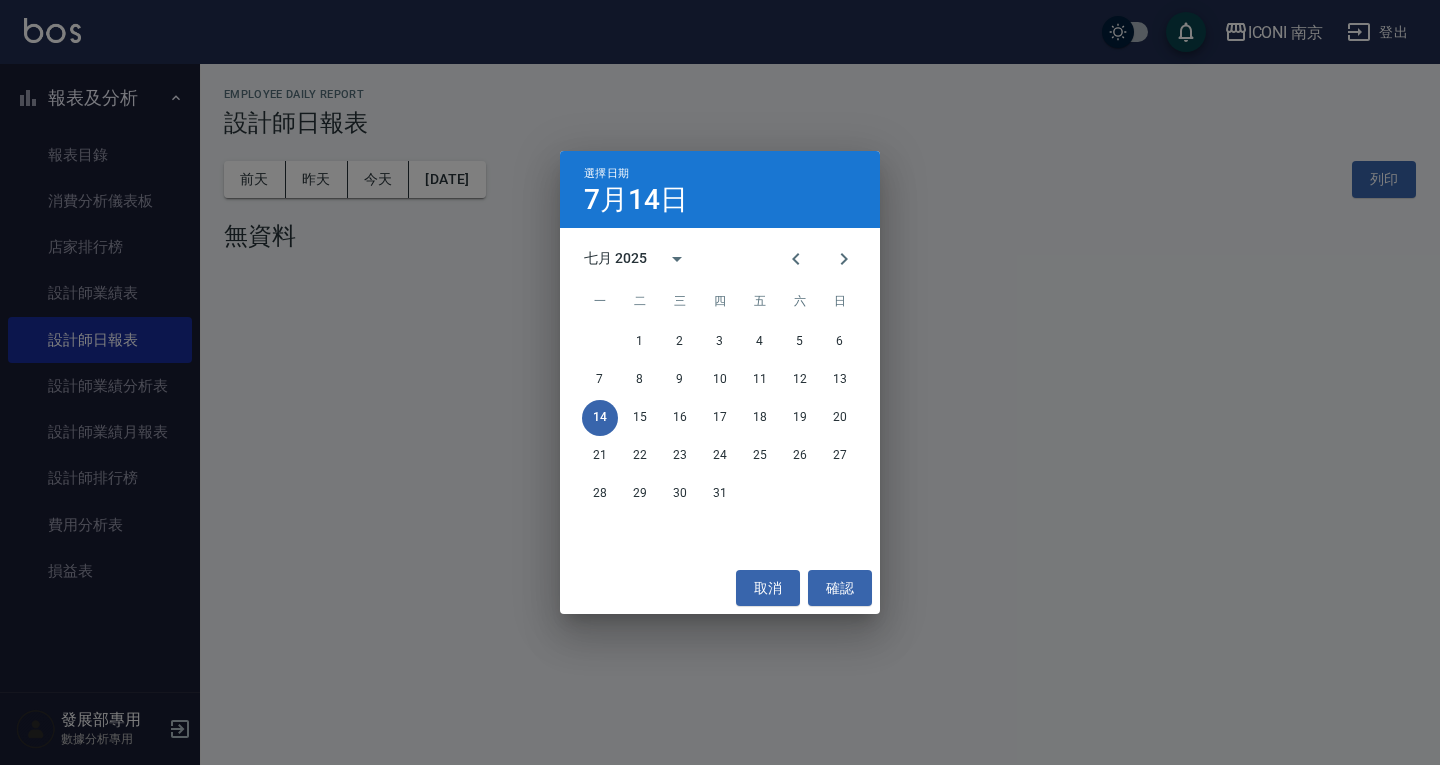 click on "選擇日期 [DATE] 七月 2025 一 二 三 四 五 六 日 1 2 3 4 5 6 7 8 9 10 11 12 13 14 15 16 17 18 19 20 21 22 23 24 25 26 27 28 29 30 31 取消 確認" at bounding box center [720, 382] 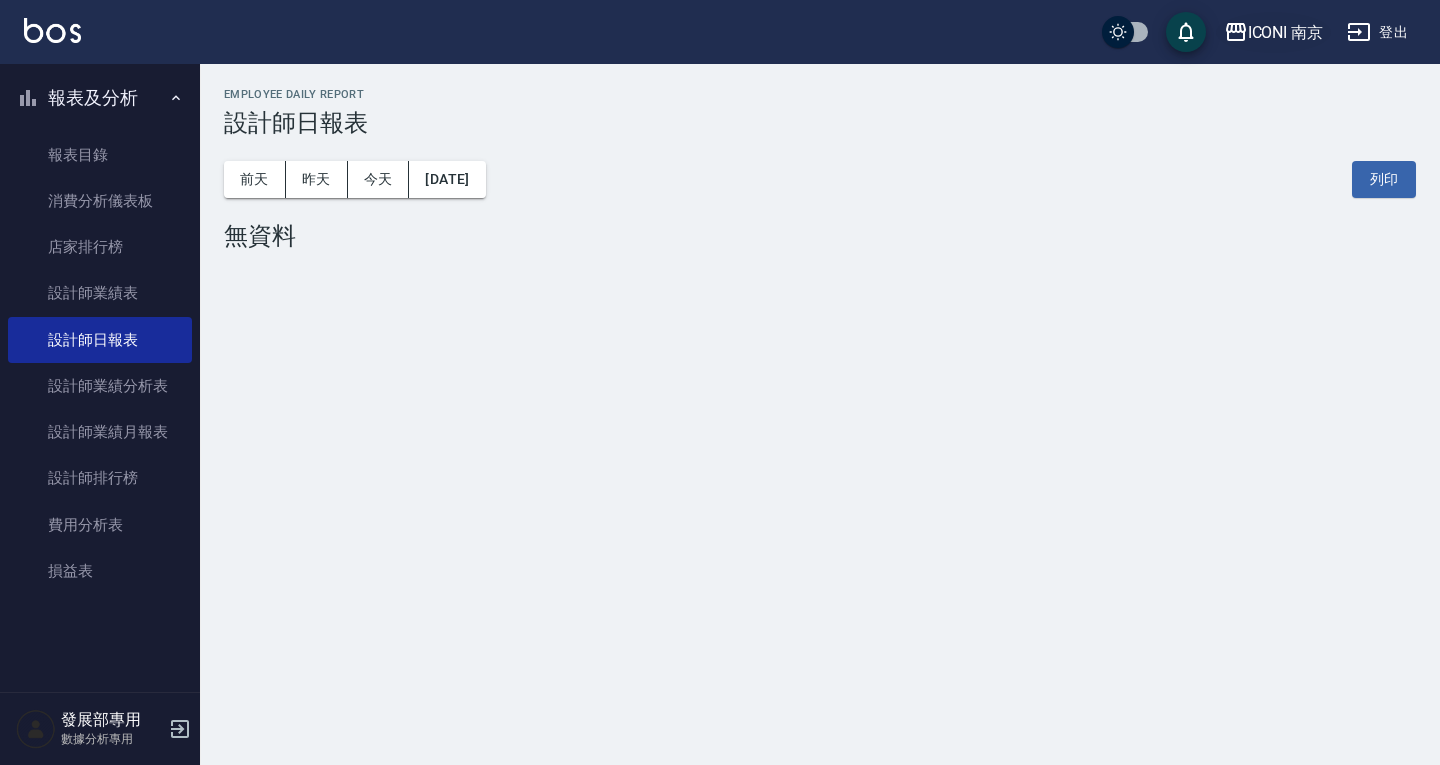 click on "ICONI 南京" at bounding box center (1286, 32) 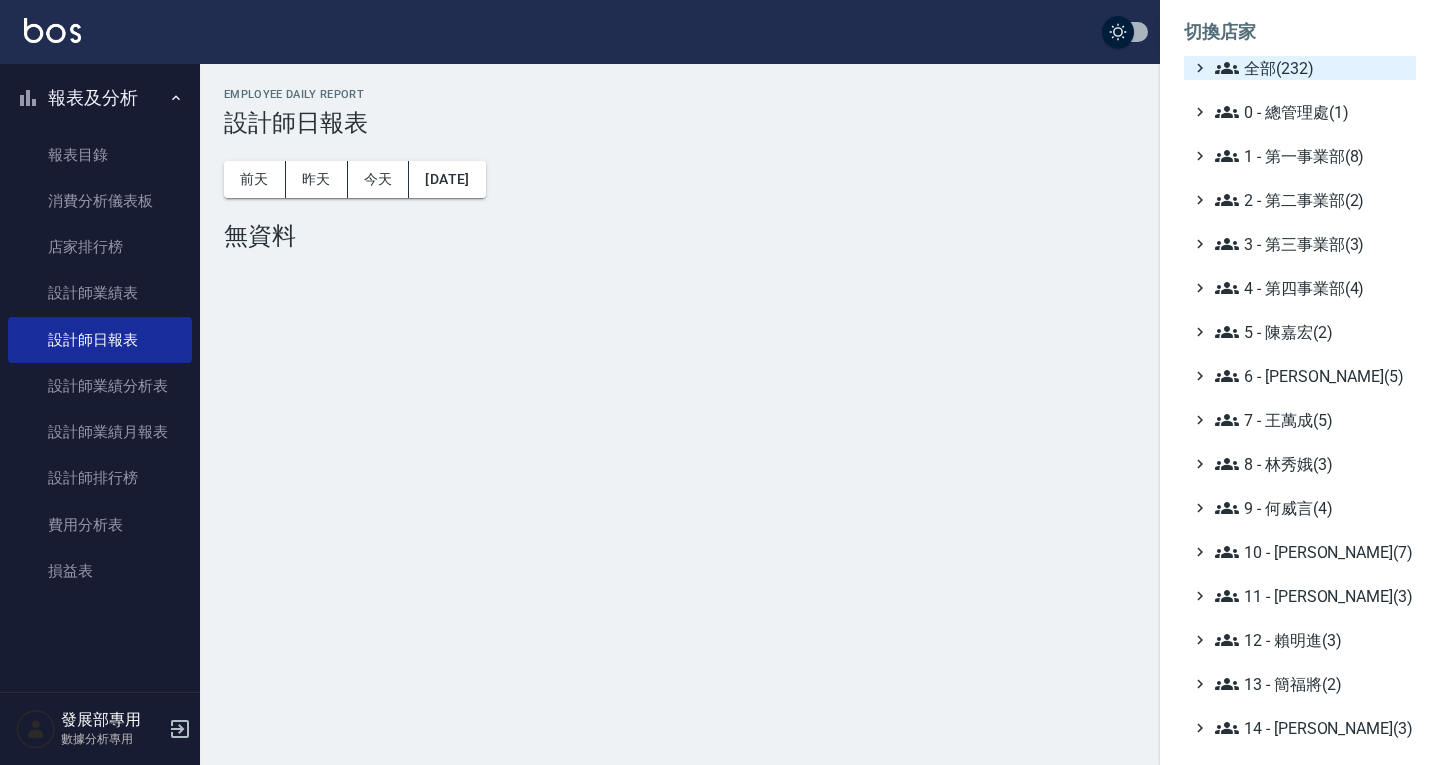 click on "全部(232)" at bounding box center [1311, 68] 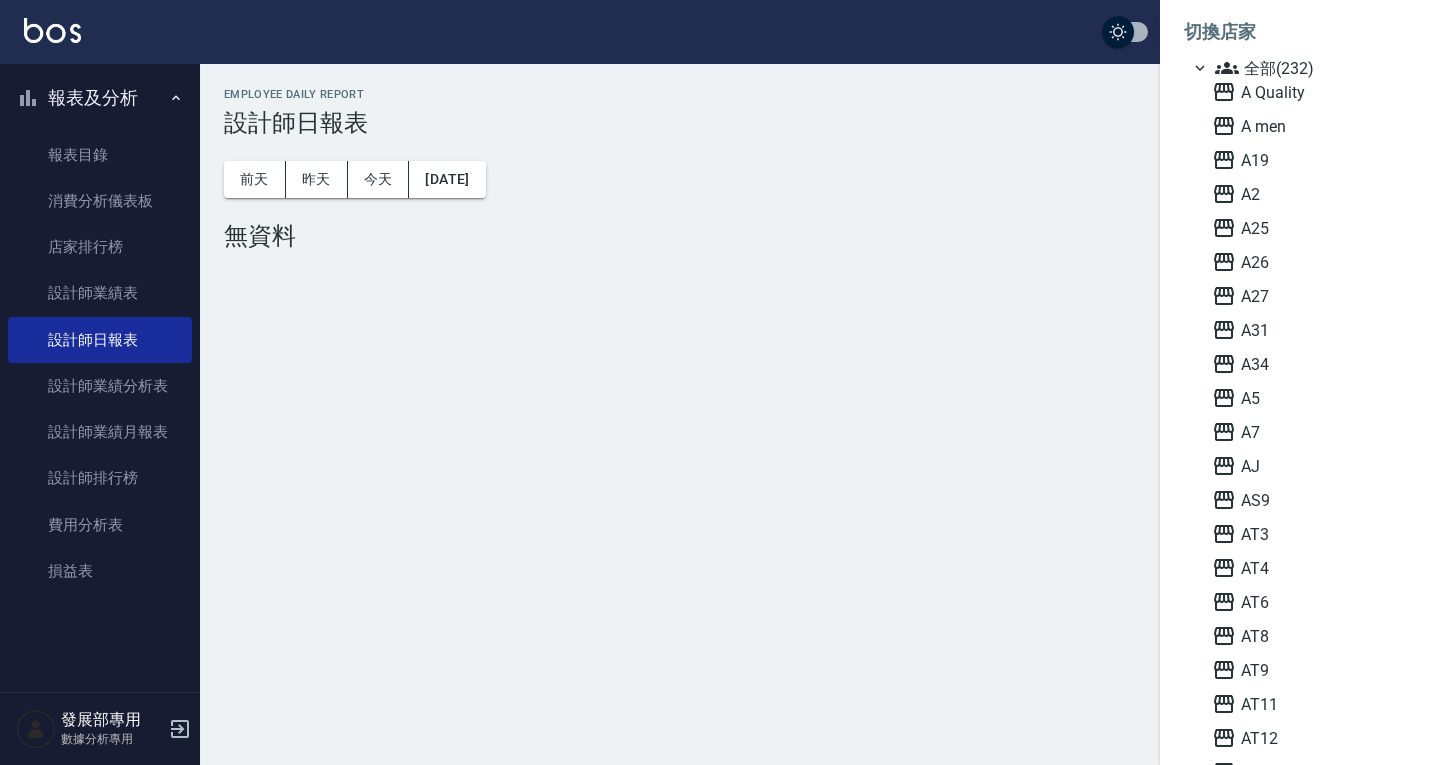 click on "全部(232)" at bounding box center (1311, 68) 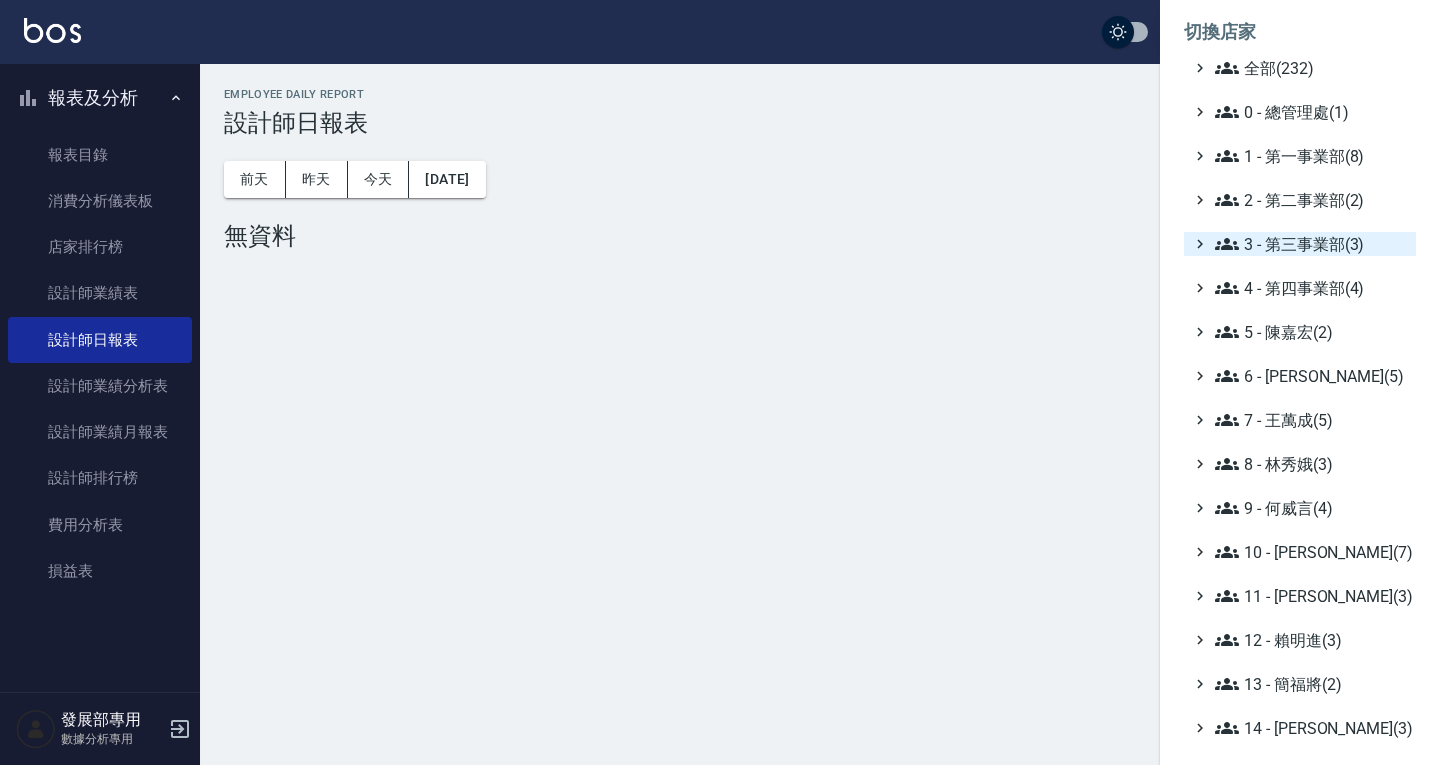 click on "3 - 第三事業部(3)" at bounding box center (1311, 244) 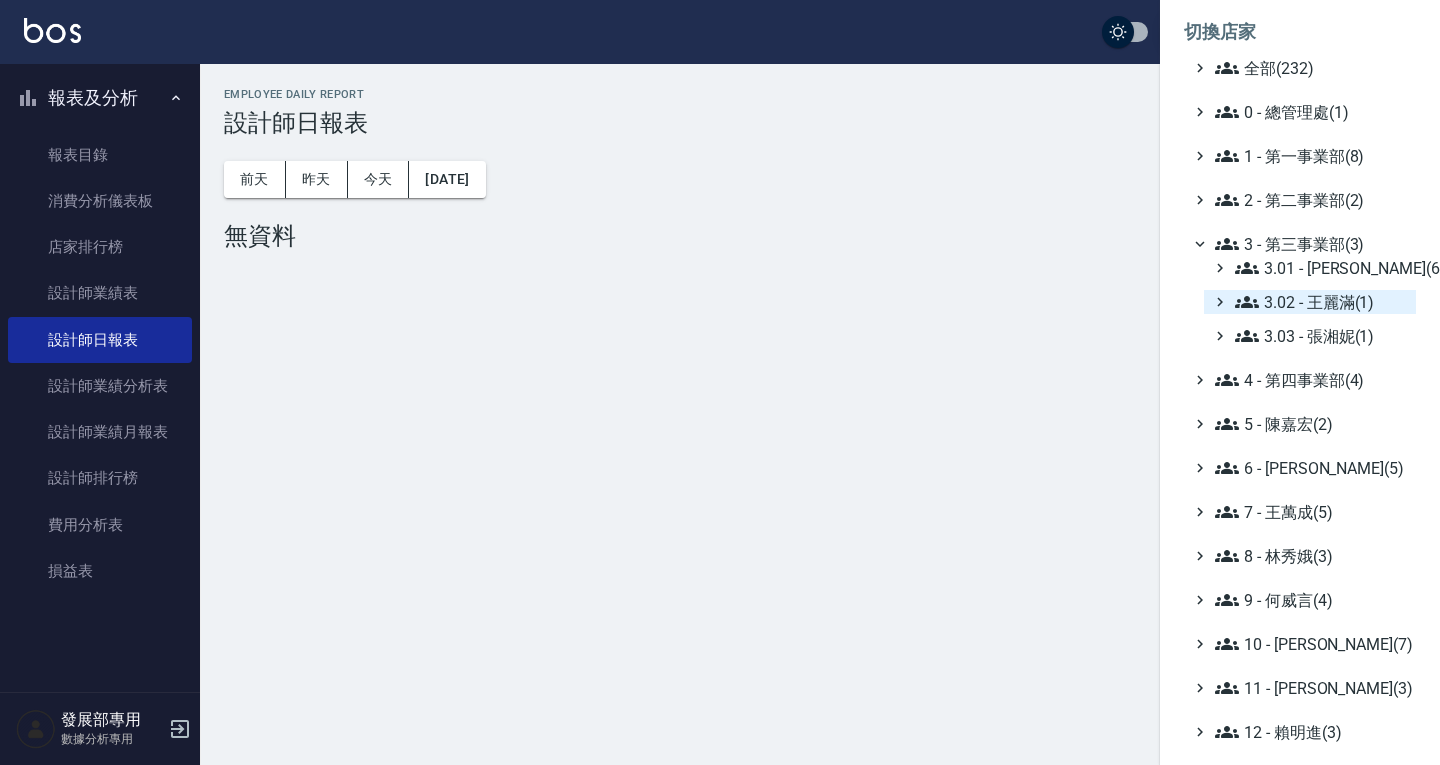 click on "3.02 - 王麗滿(1)" at bounding box center (1321, 302) 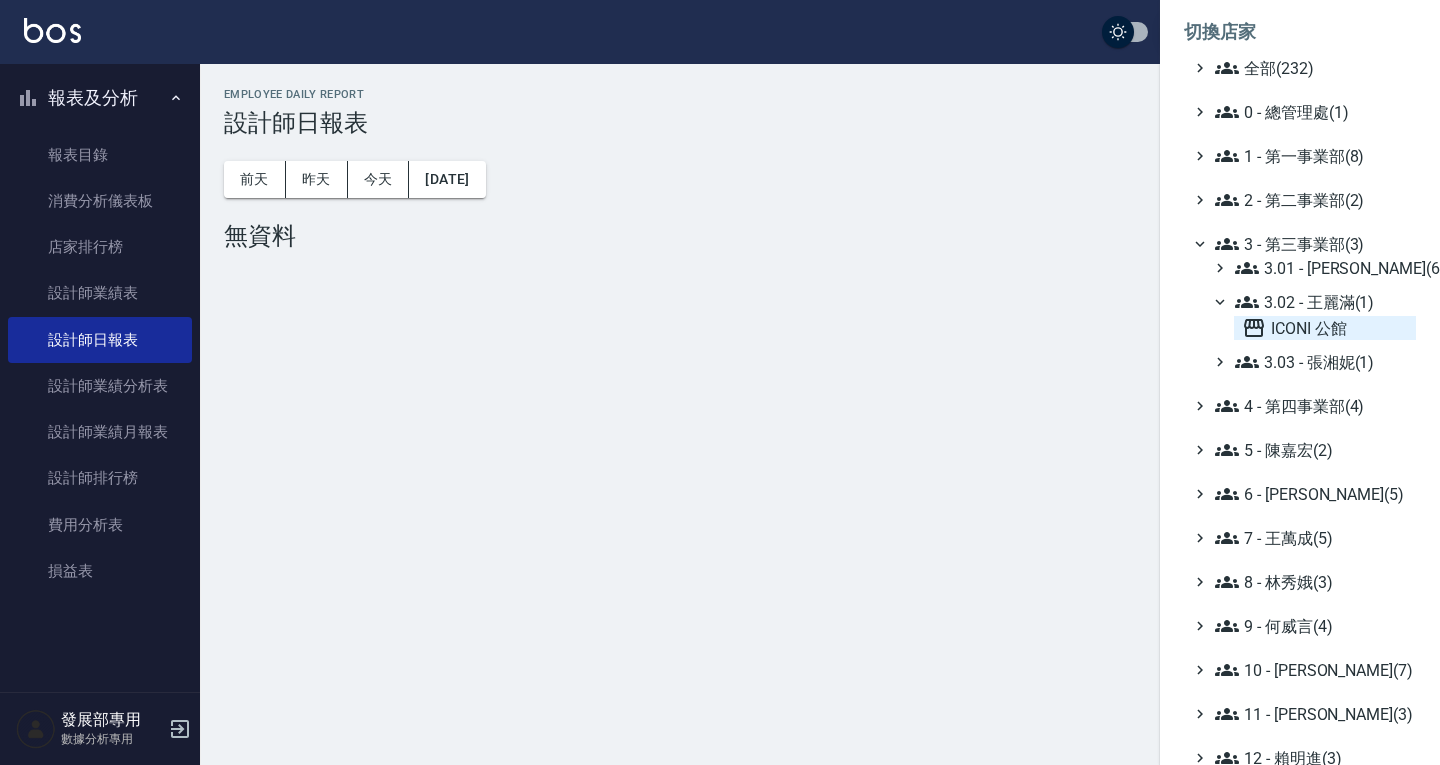 click on "ICONI 公館" at bounding box center (1325, 328) 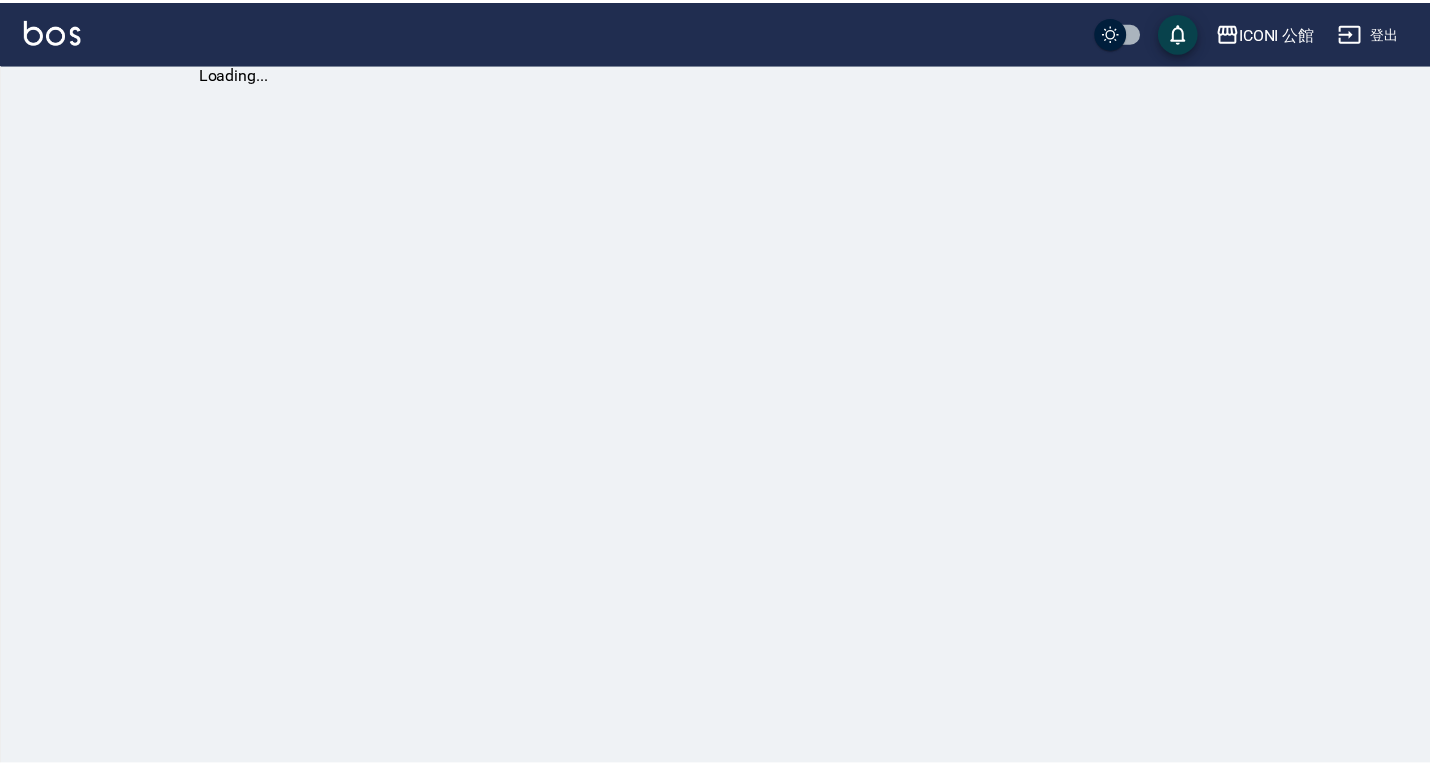 scroll, scrollTop: 0, scrollLeft: 0, axis: both 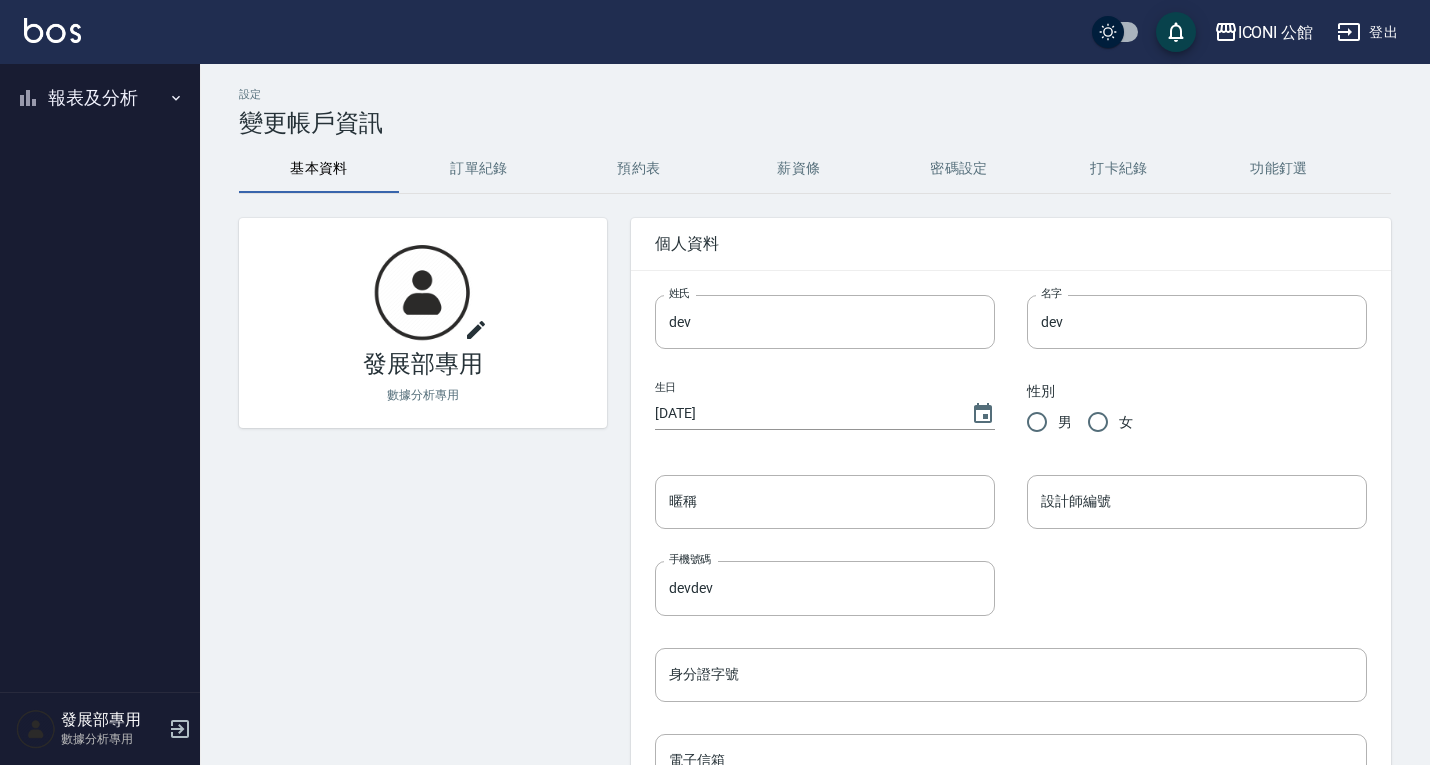 click on "報表及分析" at bounding box center (100, 98) 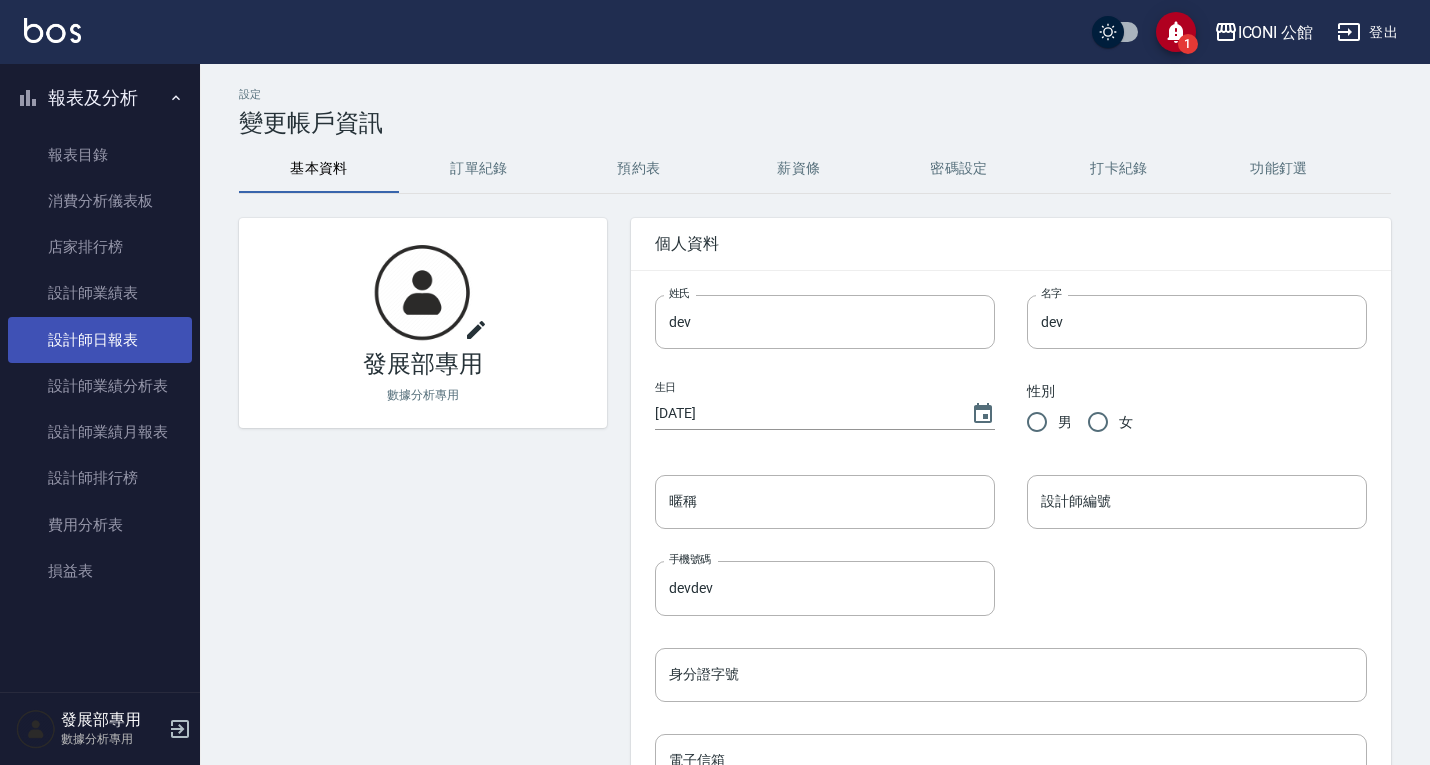 click on "設計師日報表" at bounding box center [100, 340] 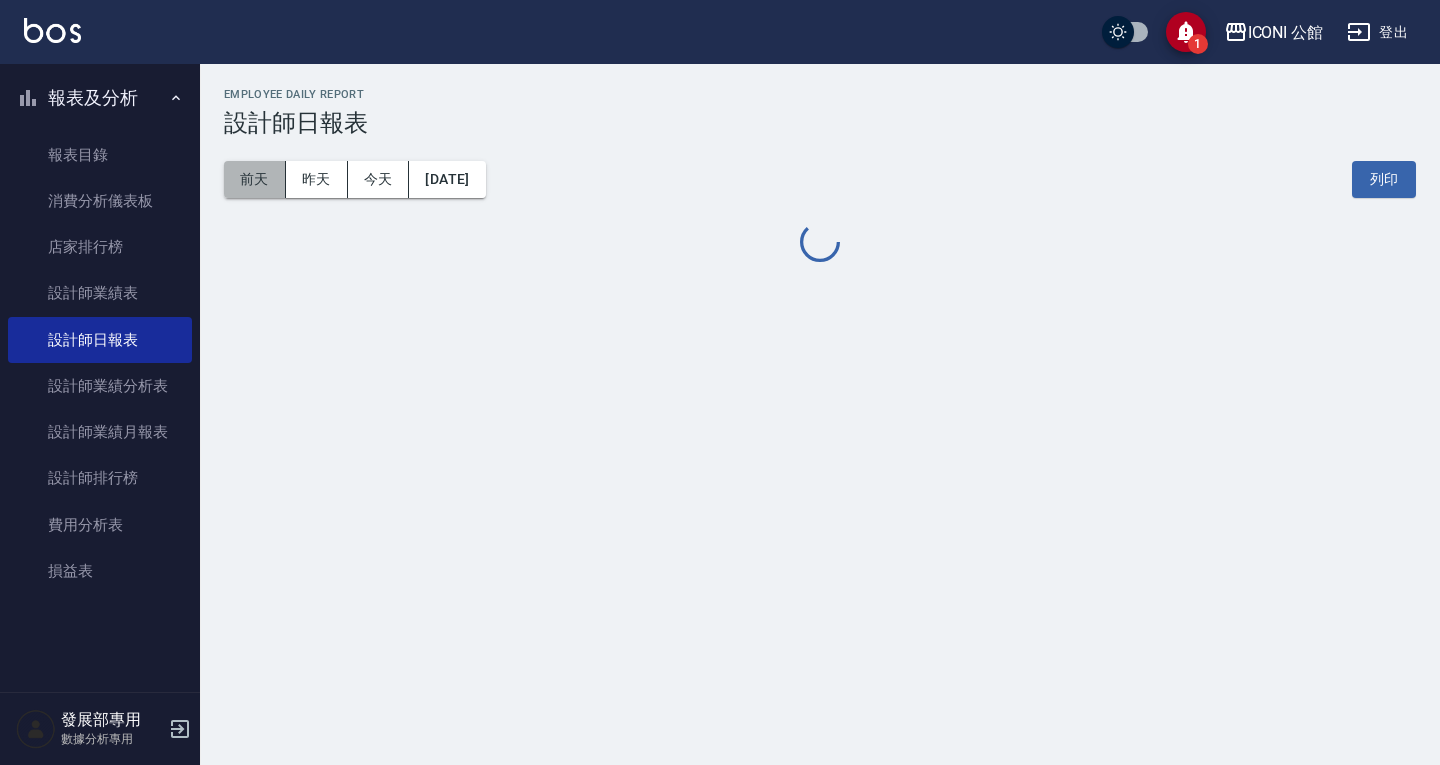 click on "前天" at bounding box center [255, 179] 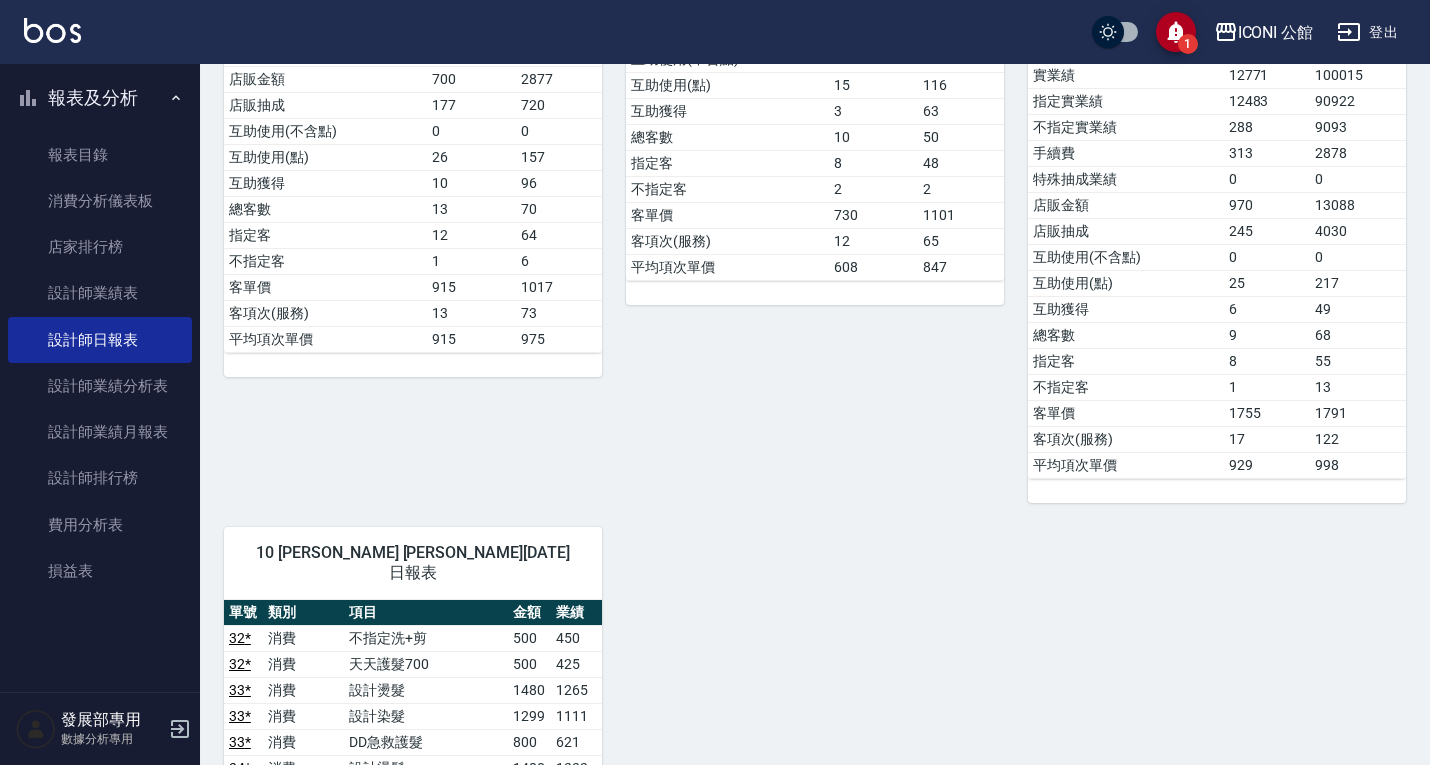 scroll, scrollTop: 400, scrollLeft: 0, axis: vertical 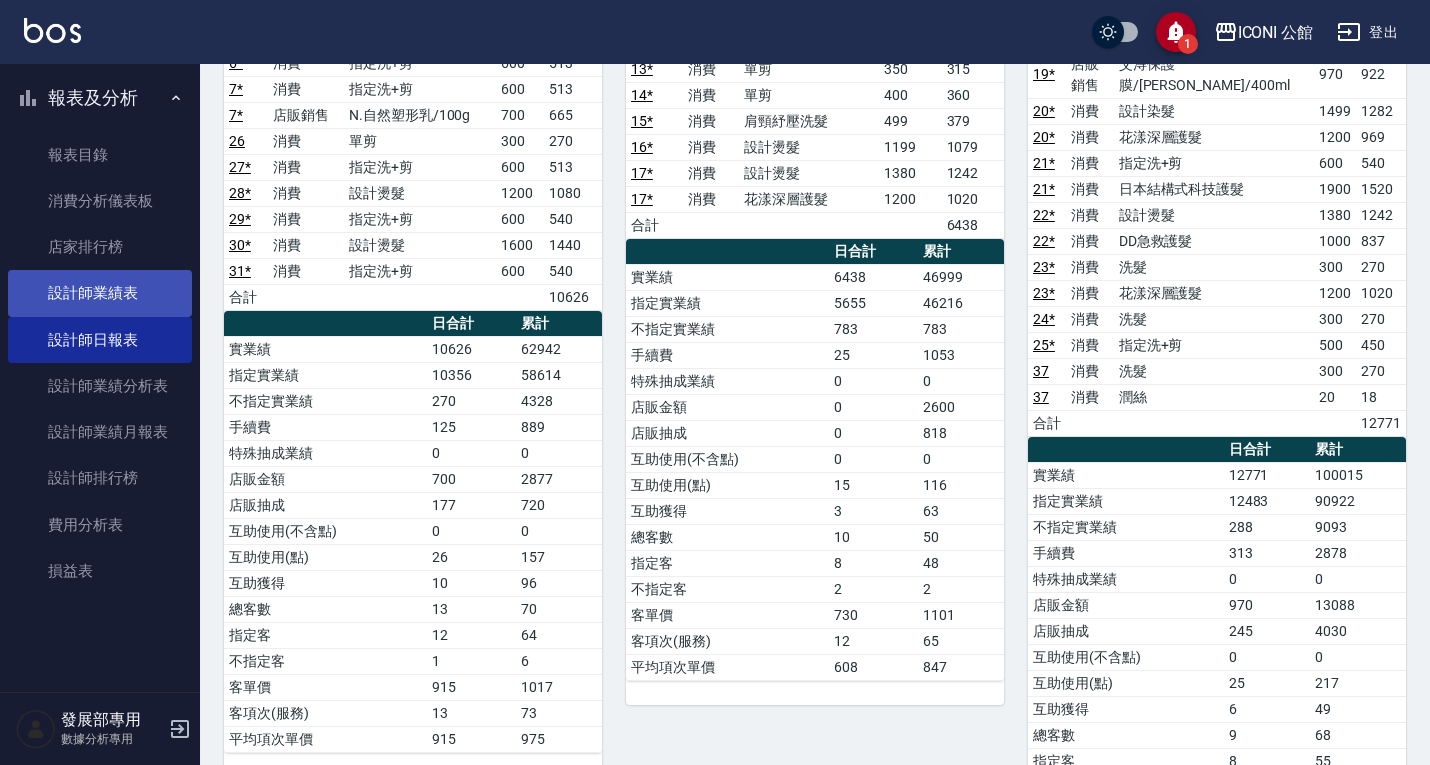 click on "設計師業績表" at bounding box center (100, 293) 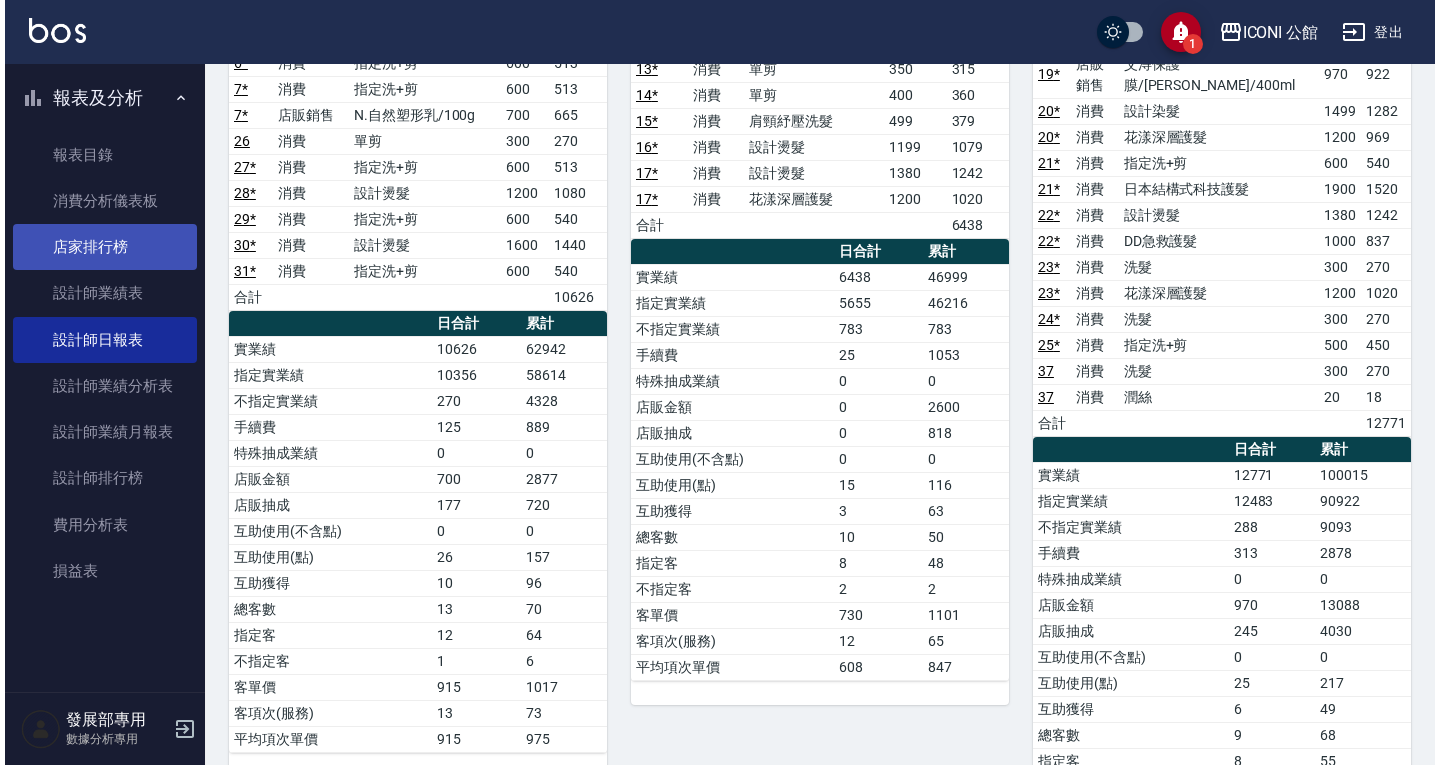 scroll, scrollTop: 0, scrollLeft: 0, axis: both 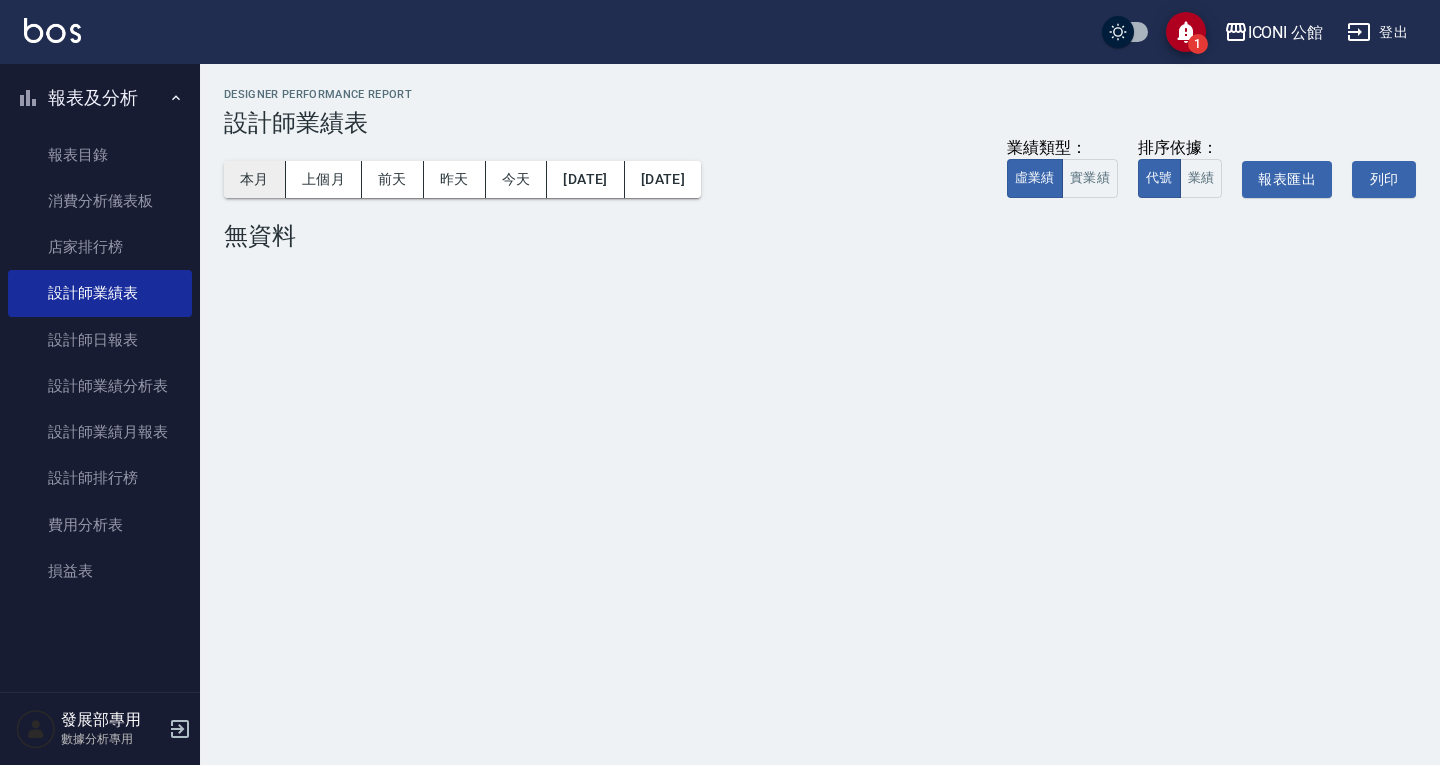click on "本月" at bounding box center (255, 179) 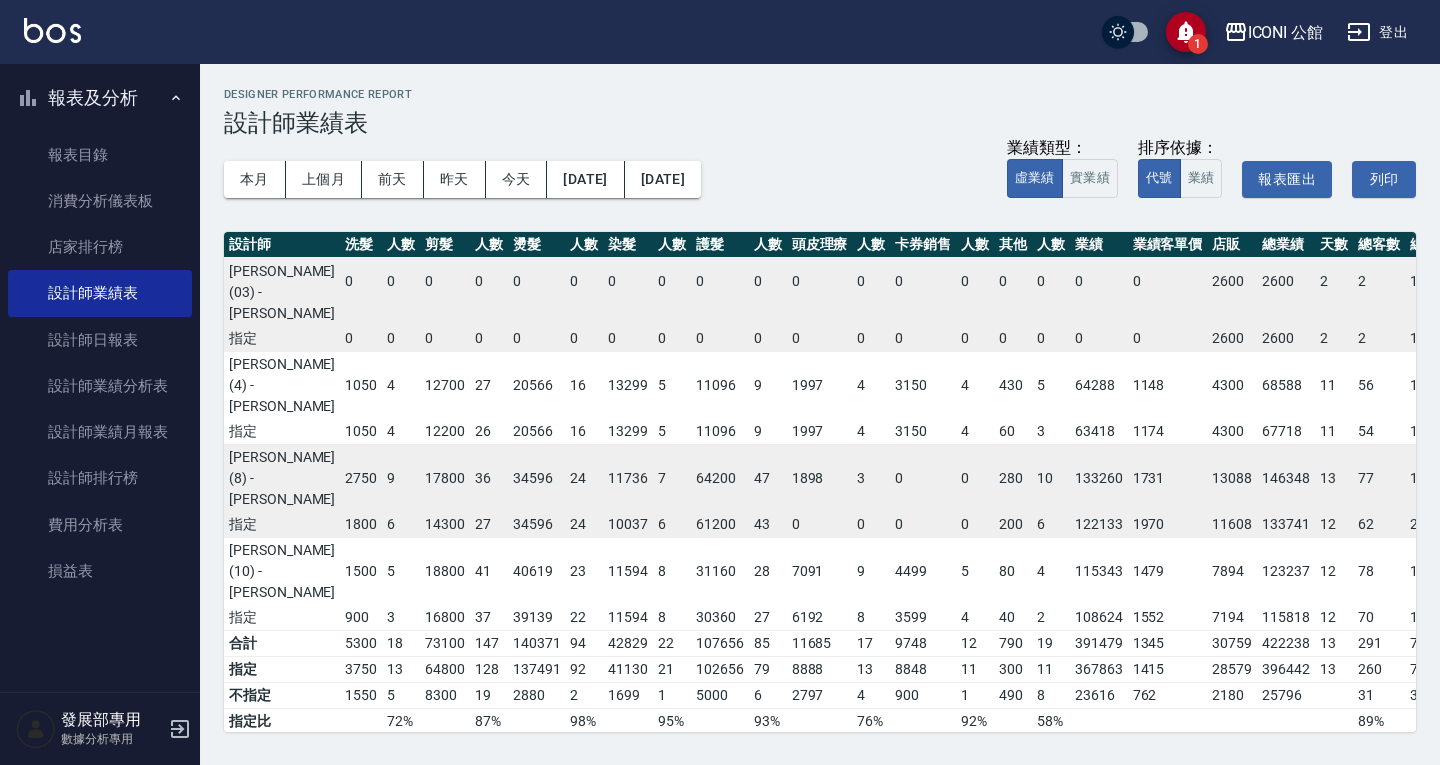 scroll, scrollTop: 173, scrollLeft: 0, axis: vertical 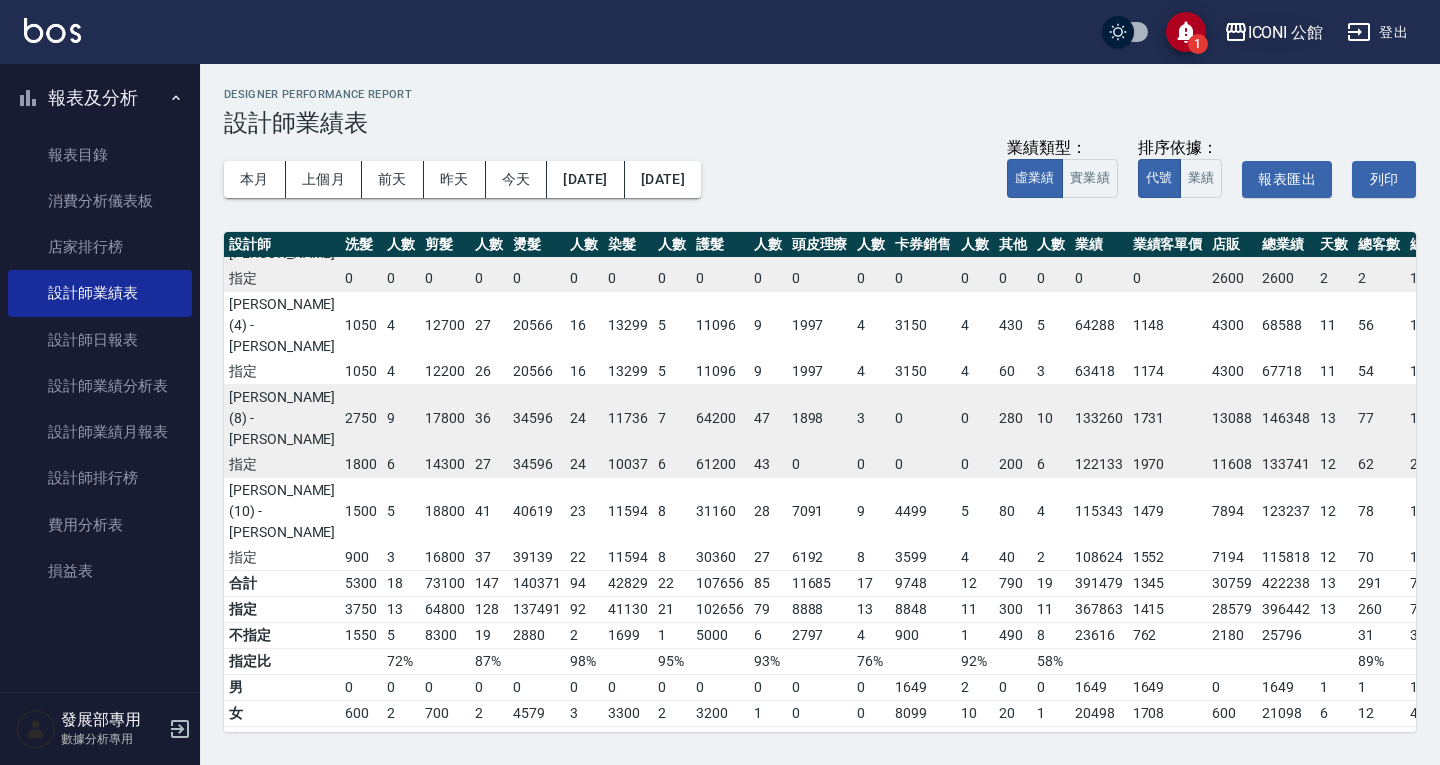 click on "ICONI 公館" at bounding box center (1286, 32) 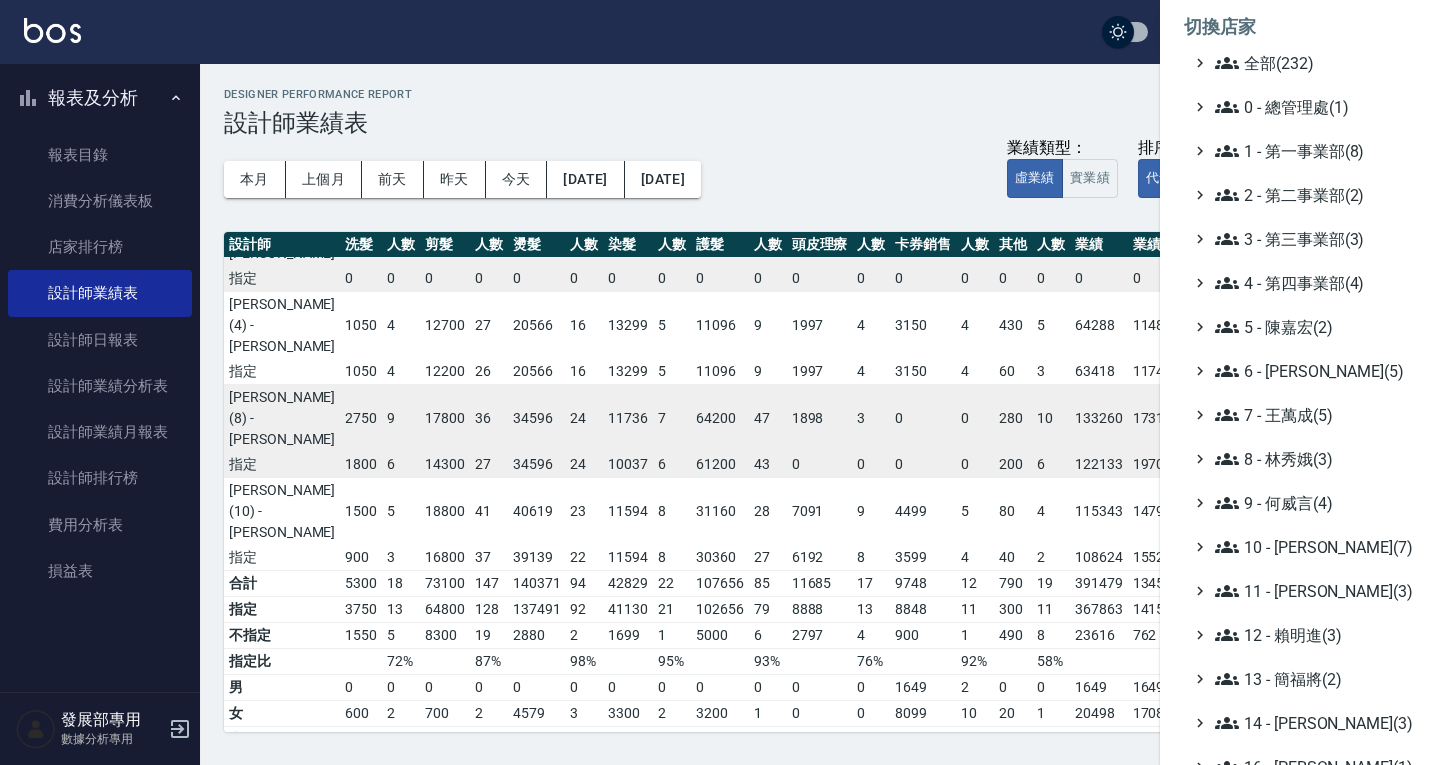 scroll, scrollTop: 0, scrollLeft: 0, axis: both 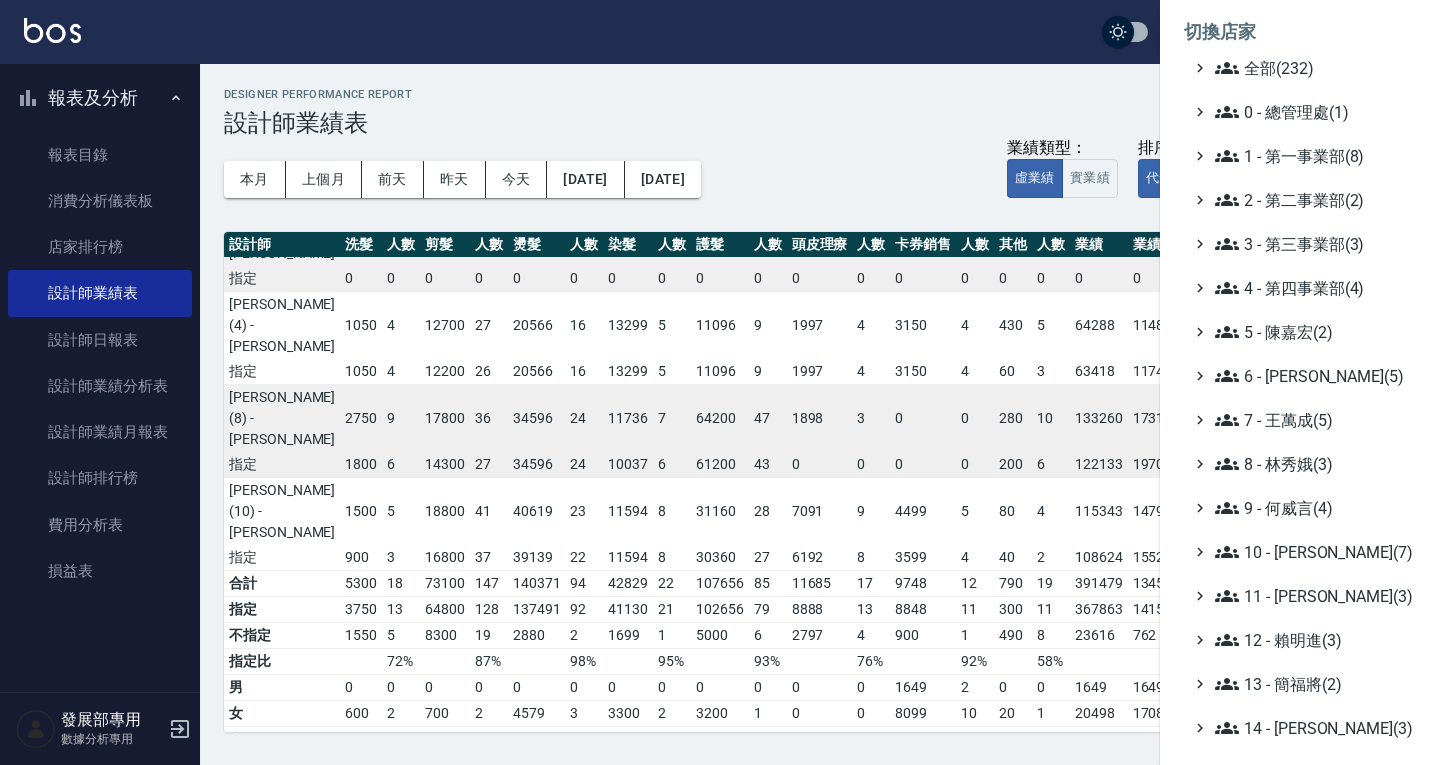 click at bounding box center [720, 382] 